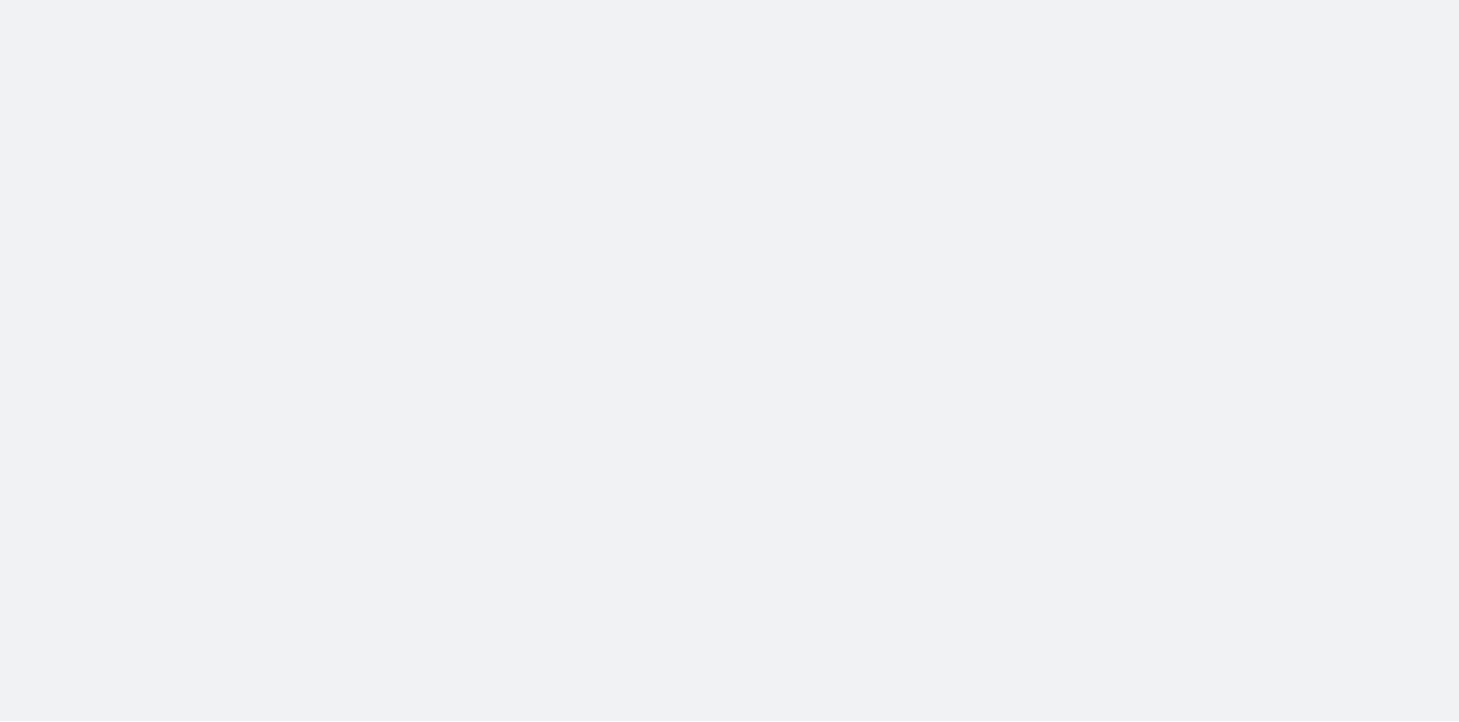 scroll, scrollTop: 0, scrollLeft: 0, axis: both 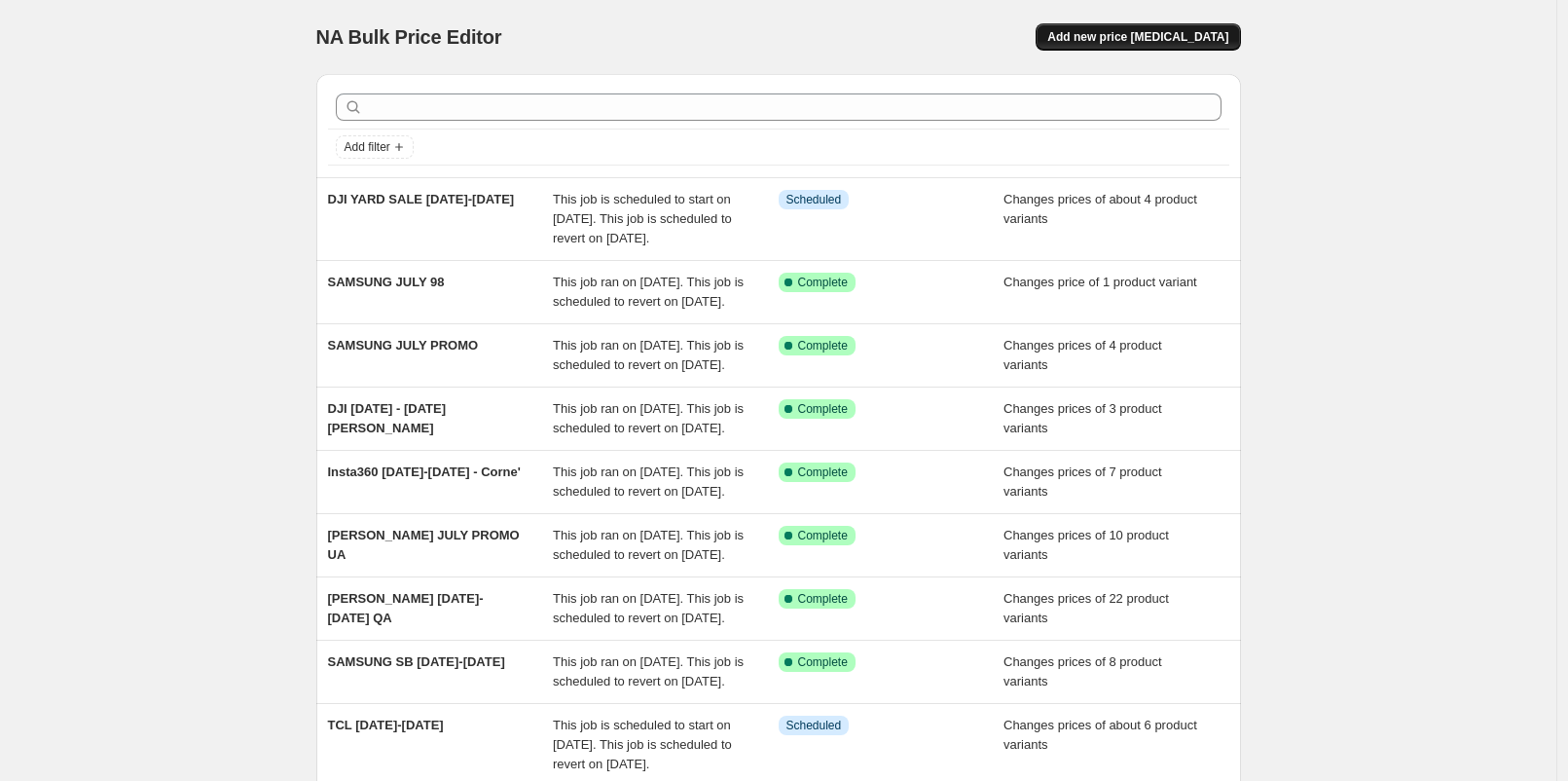 click on "Add new price [MEDICAL_DATA]" at bounding box center (1138, 37) 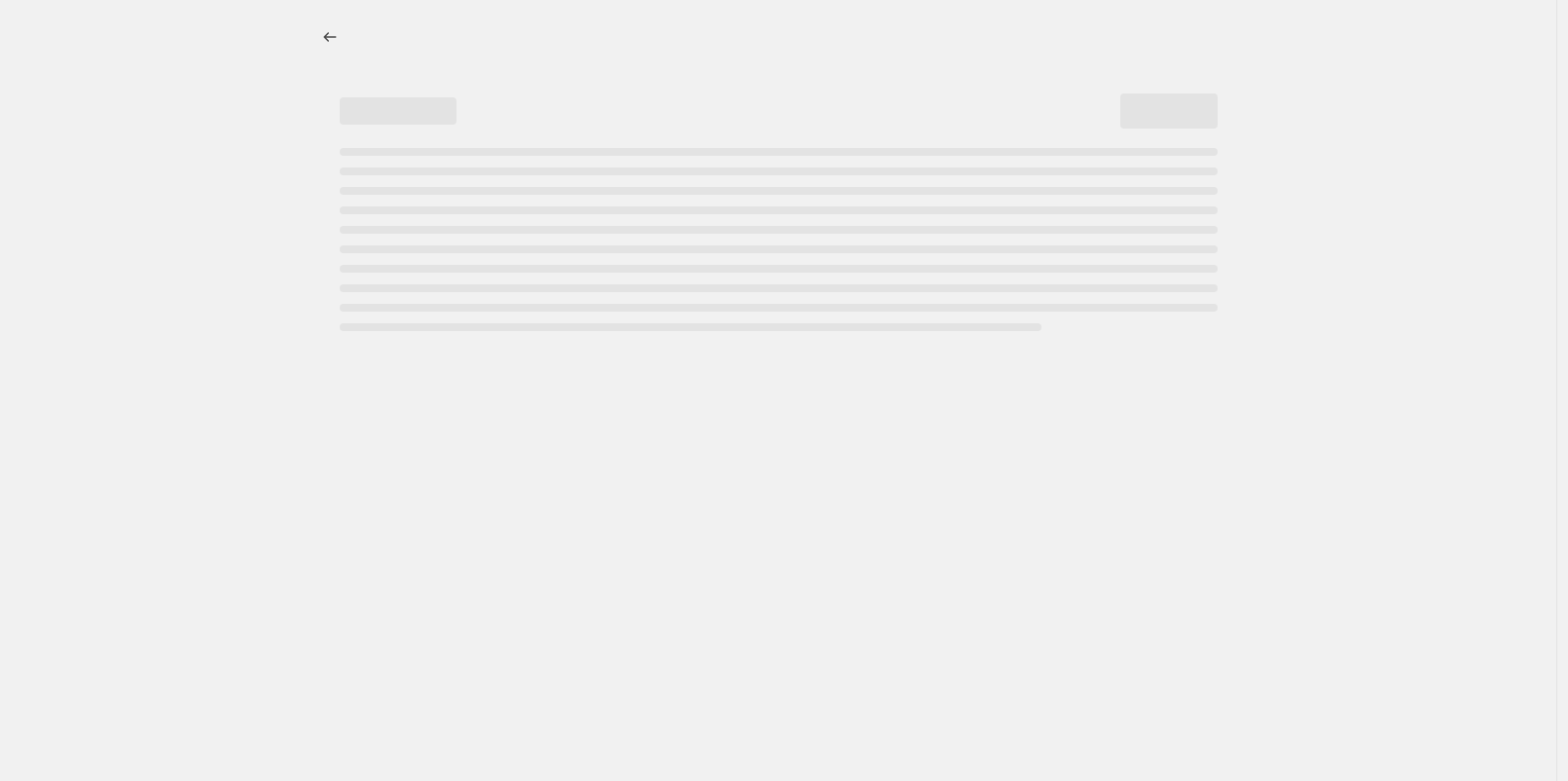 select on "percentage" 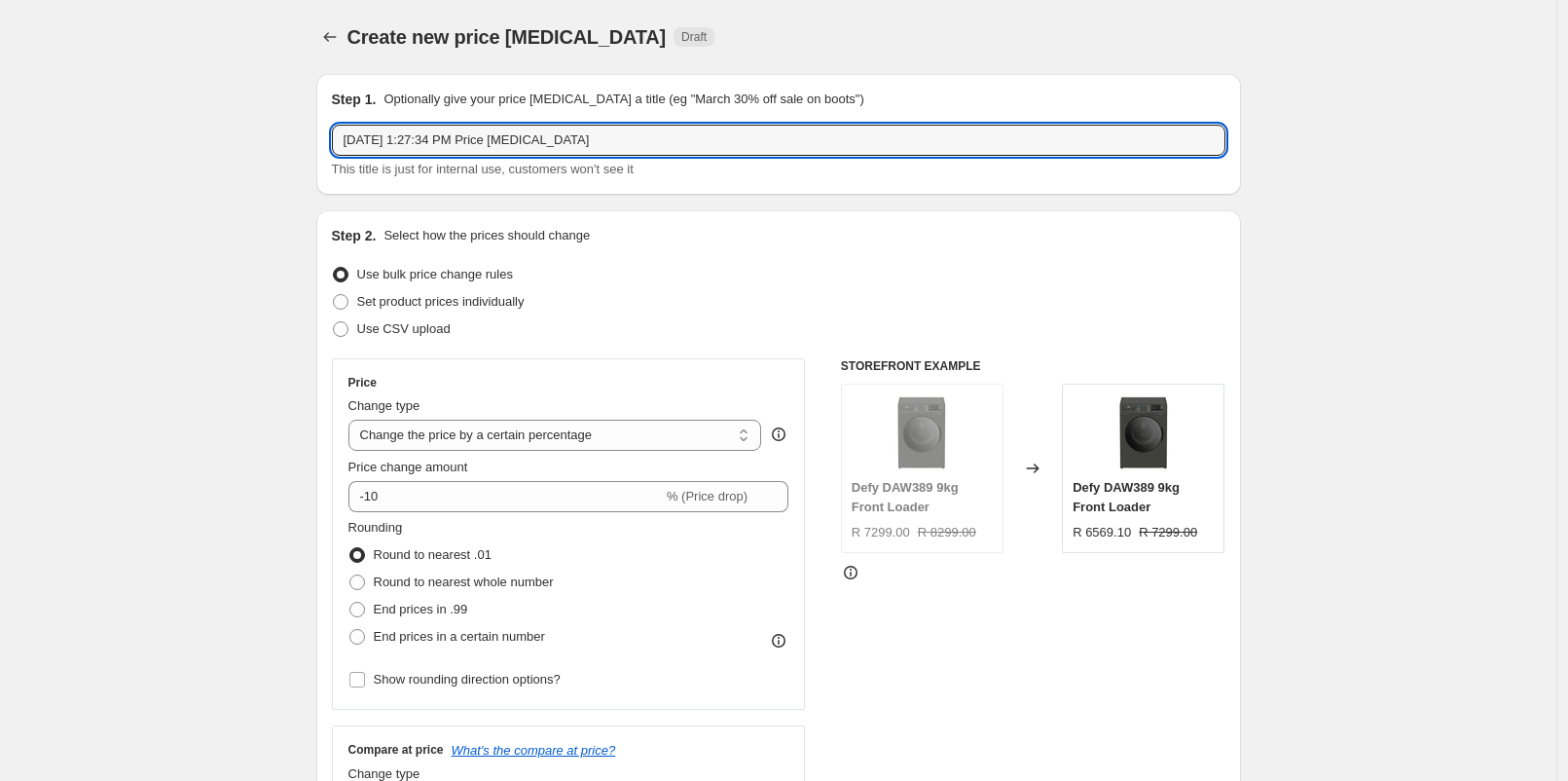 drag, startPoint x: 628, startPoint y: 138, endPoint x: 291, endPoint y: 154, distance: 337.37961 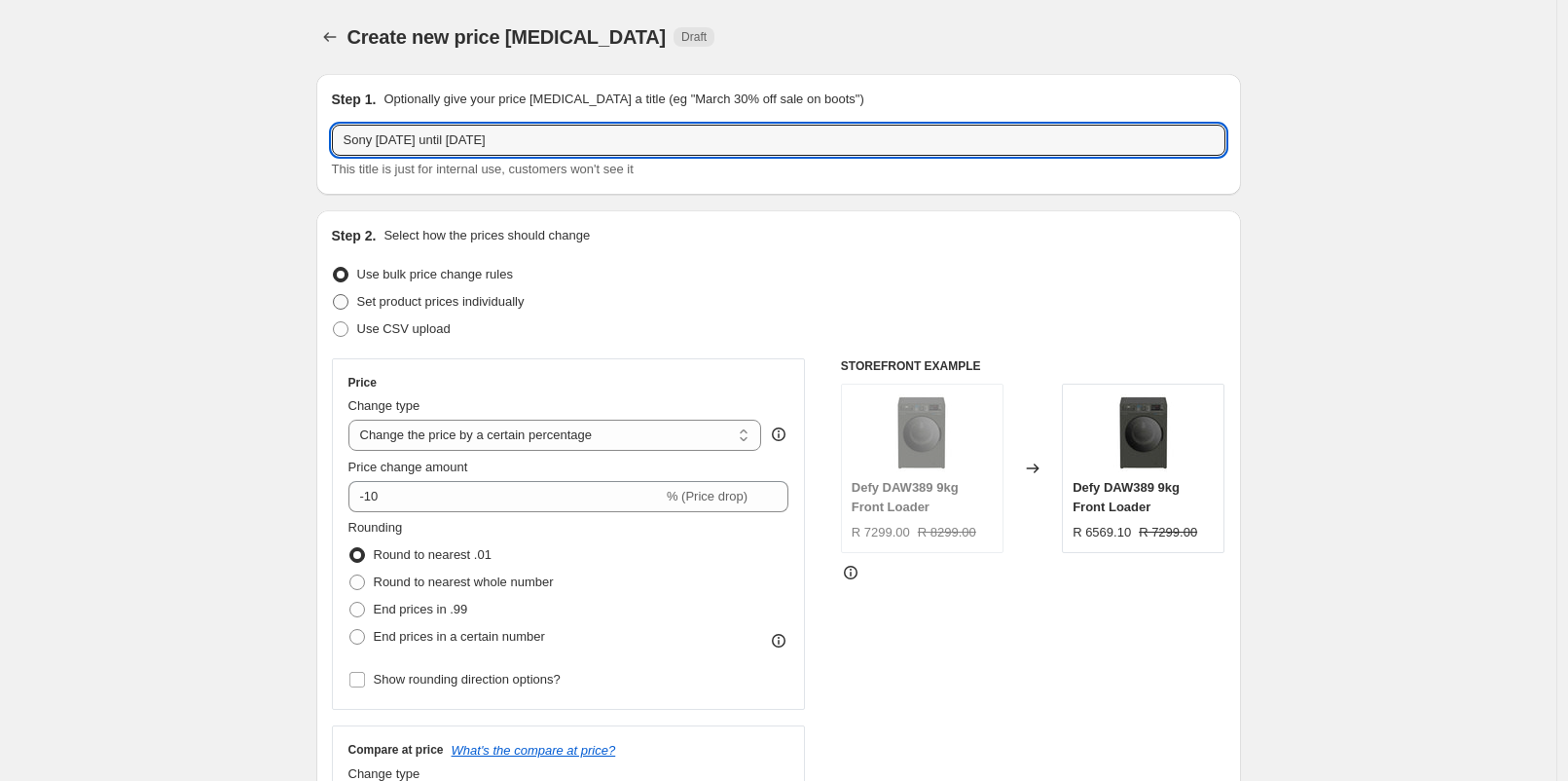 type on "Sony [DATE] until [DATE]" 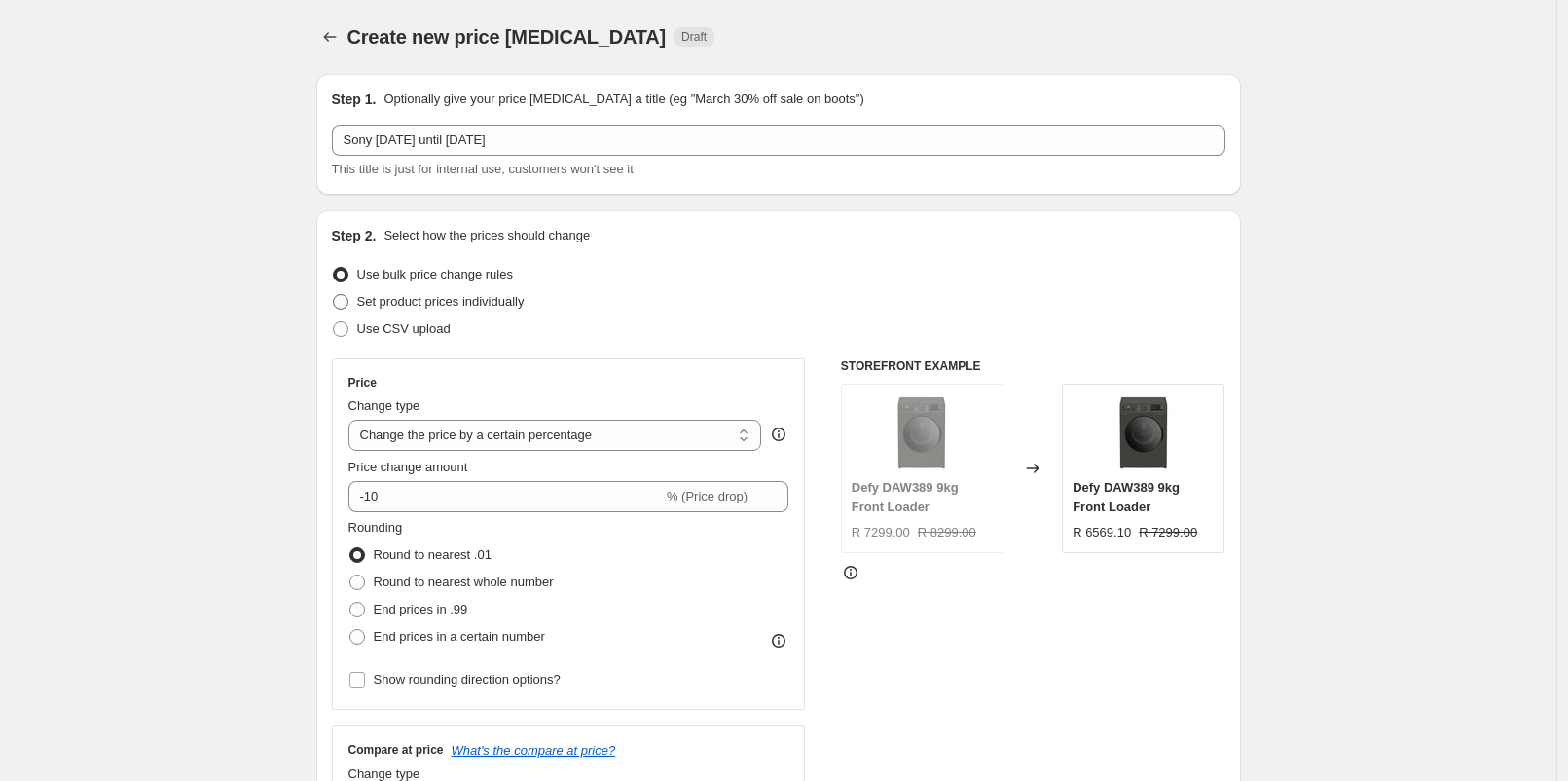 click at bounding box center (341, 302) 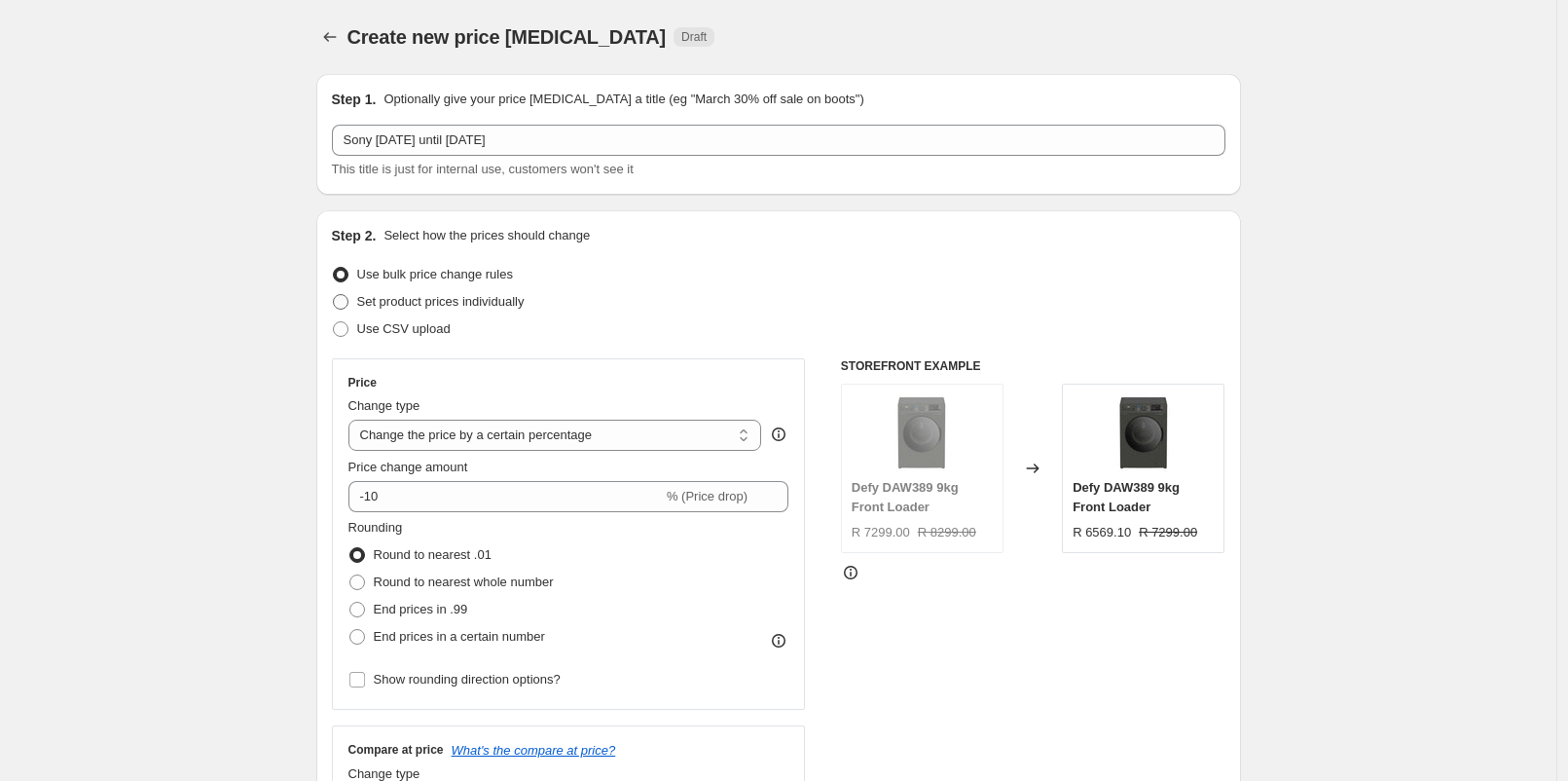 radio on "true" 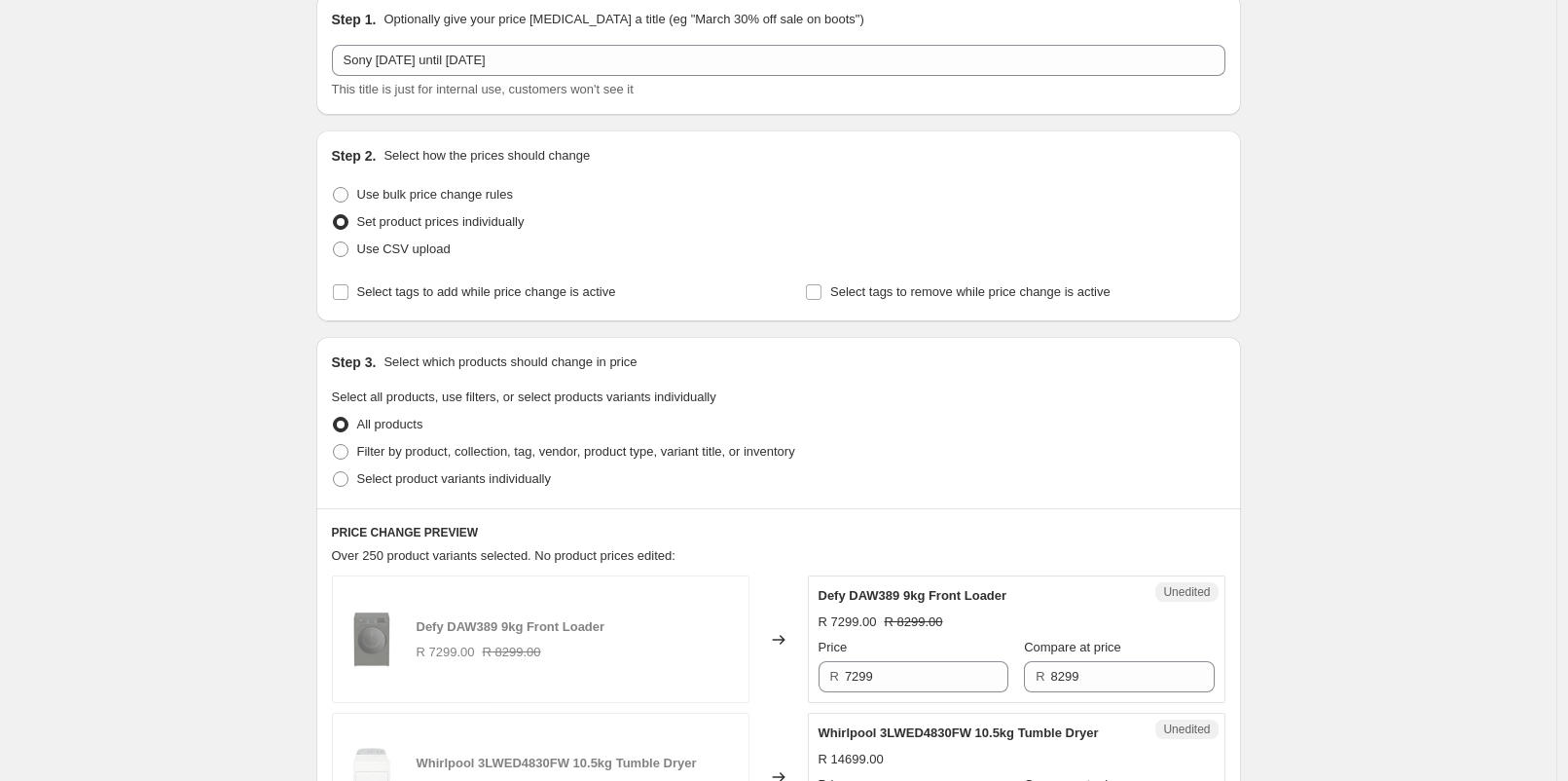 scroll, scrollTop: 0, scrollLeft: 0, axis: both 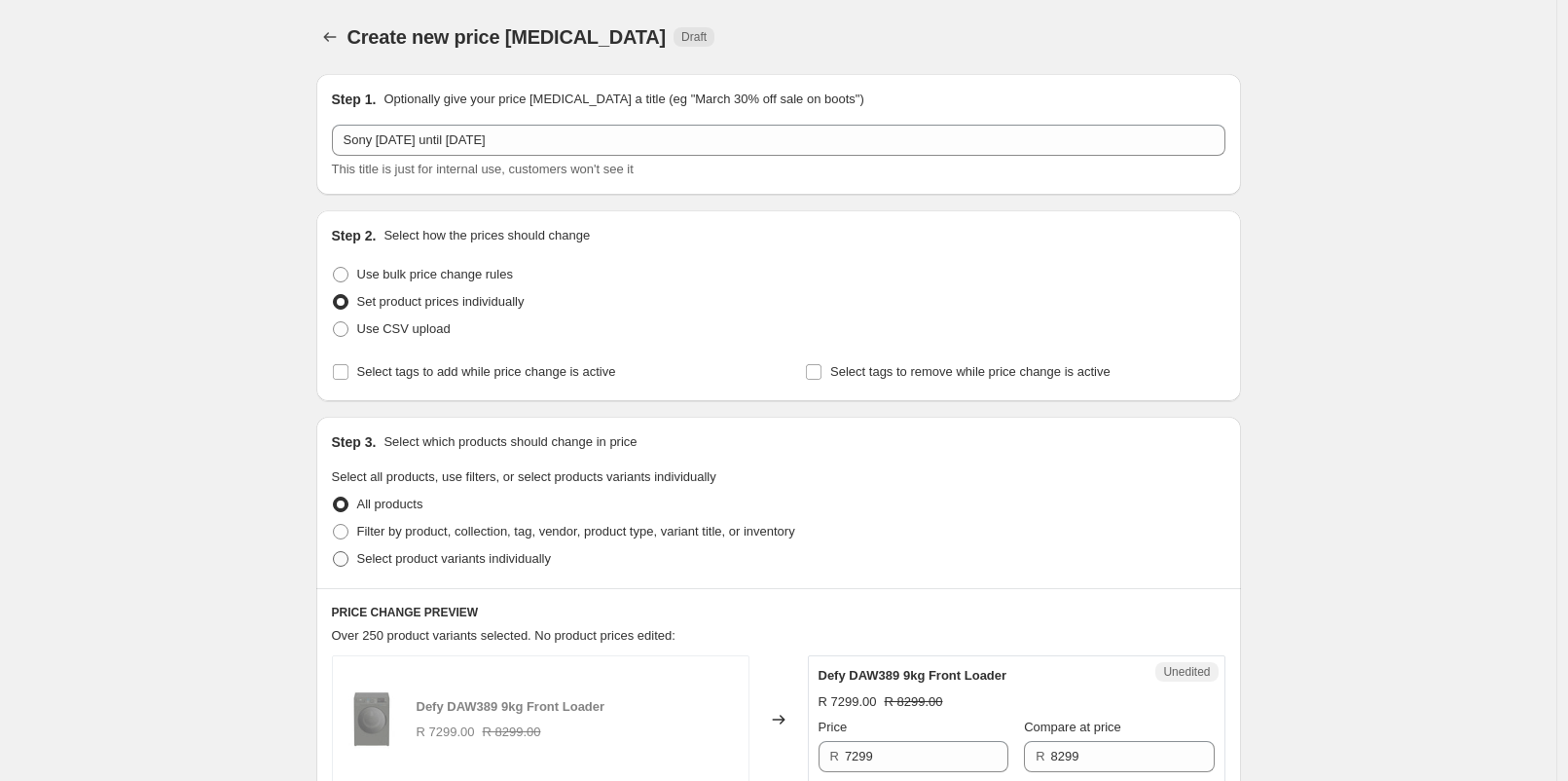 click at bounding box center [341, 559] 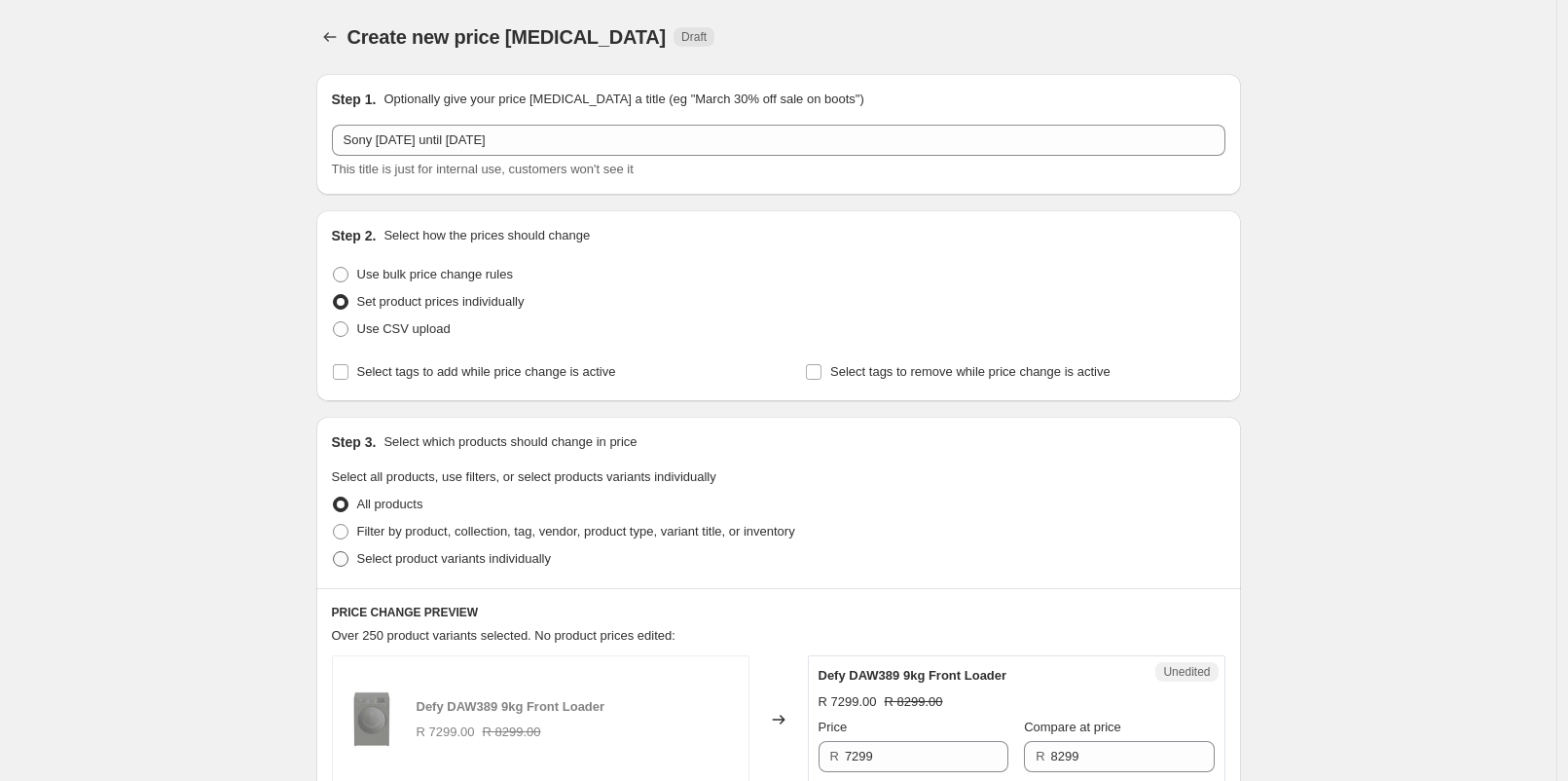 radio on "true" 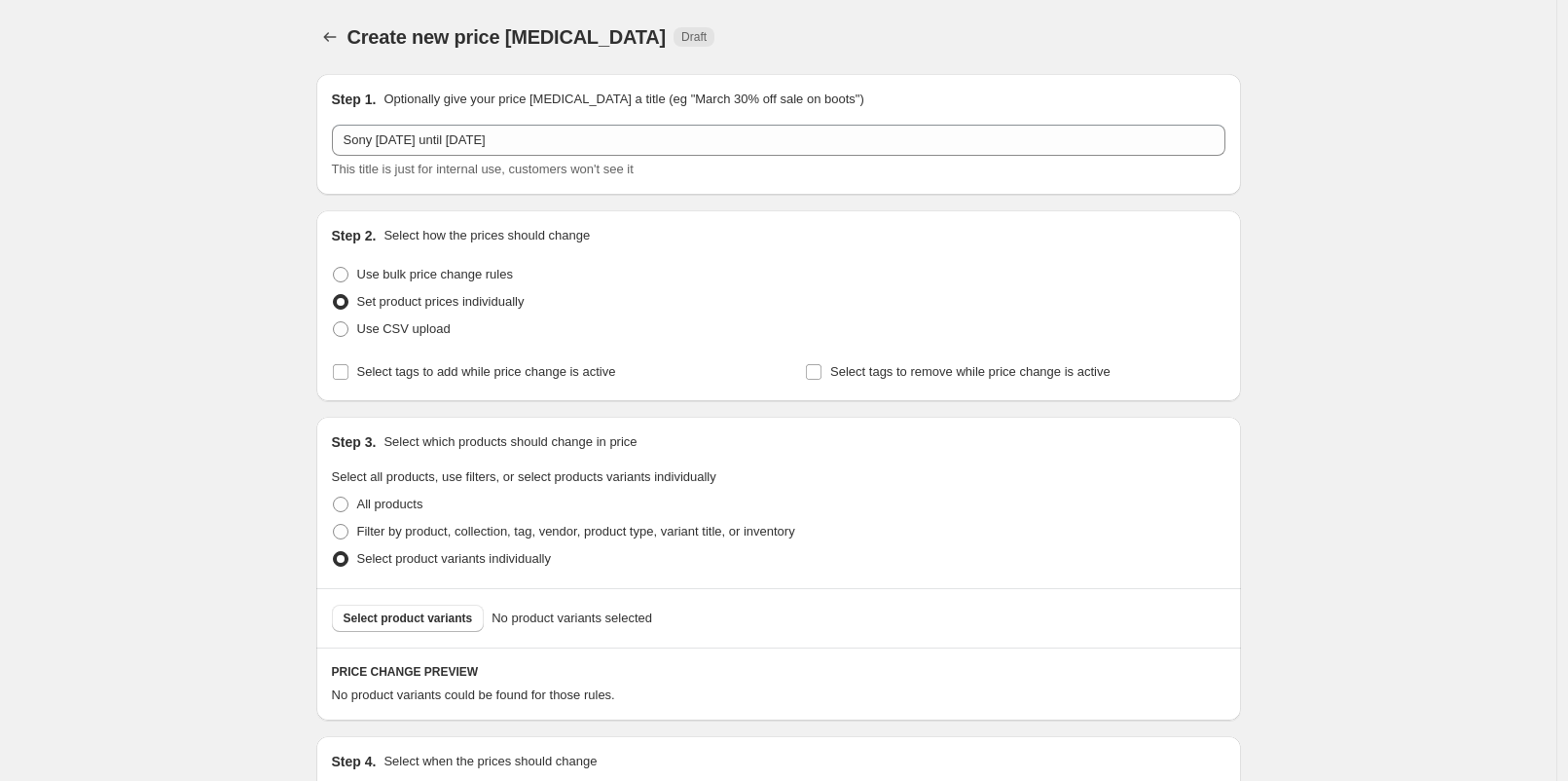 scroll, scrollTop: 240, scrollLeft: 0, axis: vertical 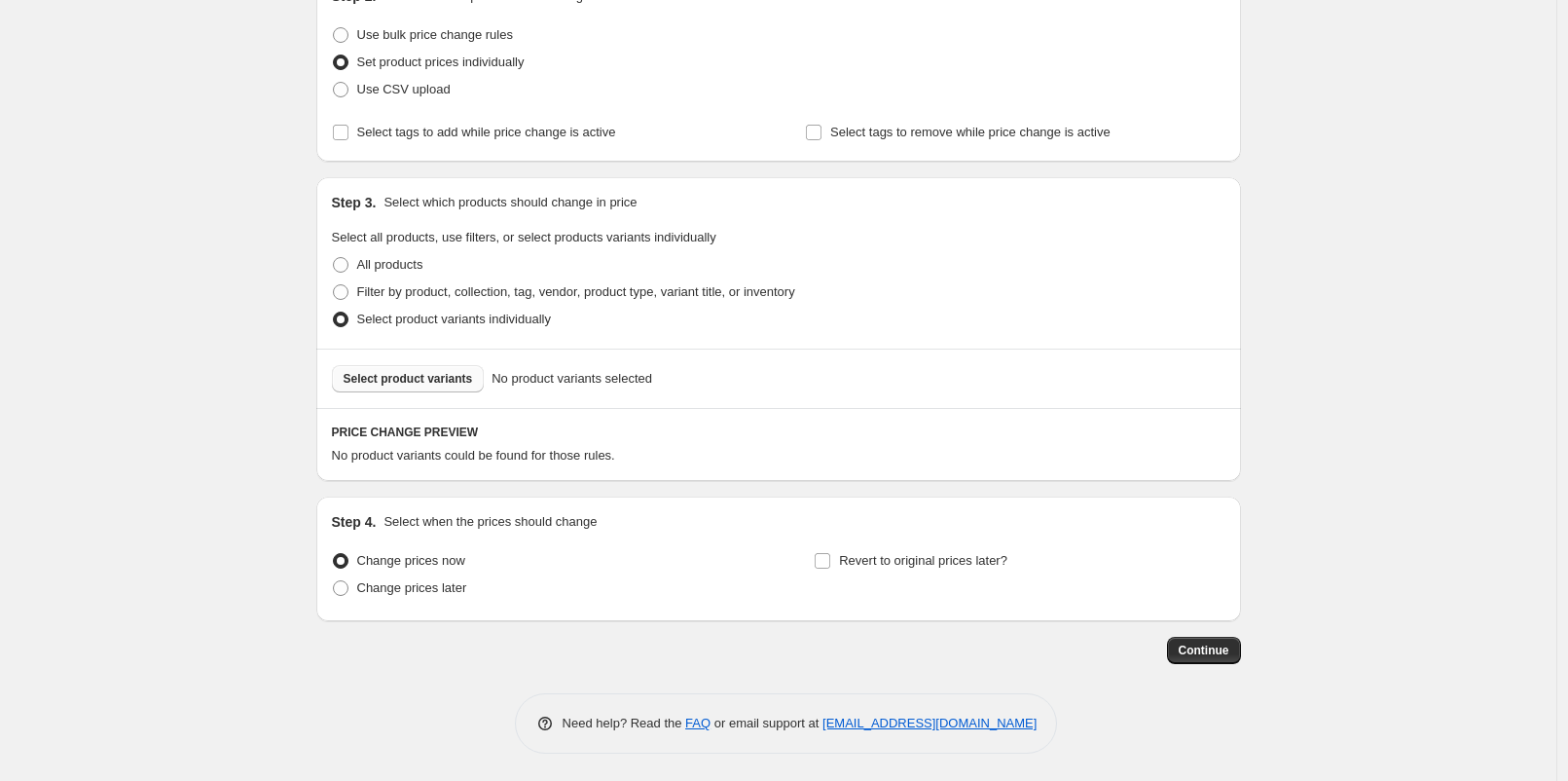 click on "Select product variants" at bounding box center [408, 379] 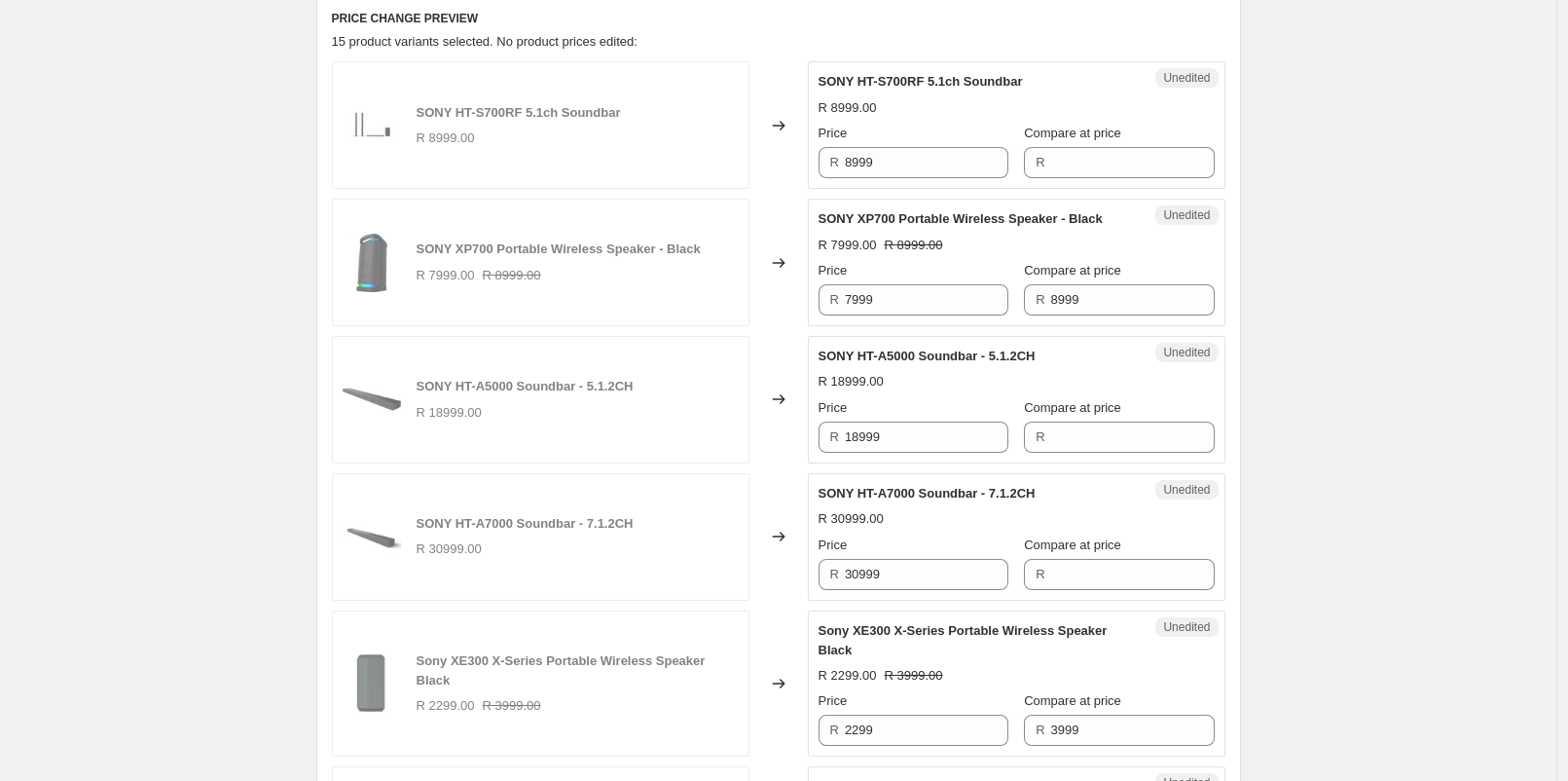 scroll, scrollTop: 648, scrollLeft: 0, axis: vertical 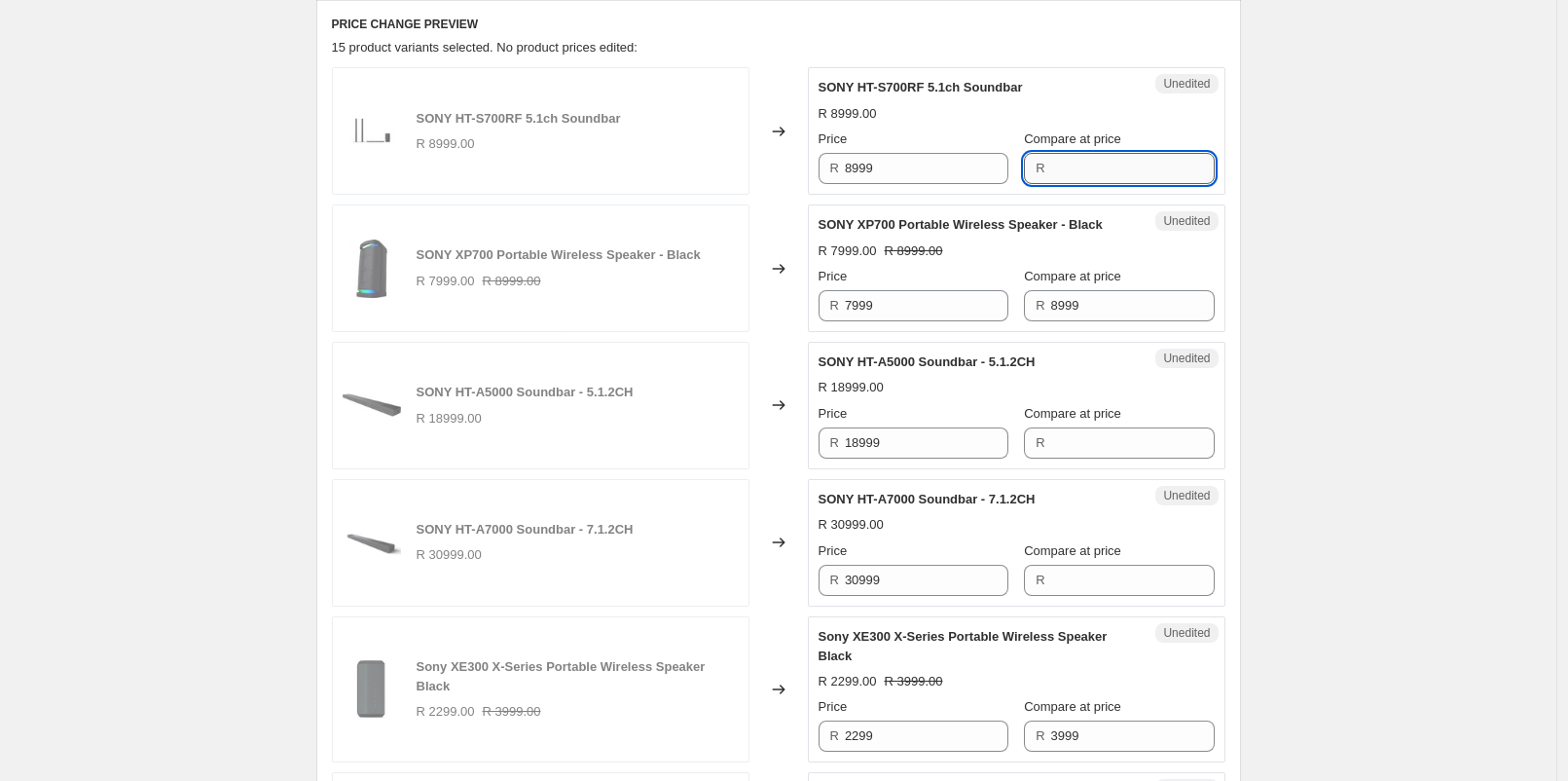click on "Compare at price" at bounding box center [1133, 168] 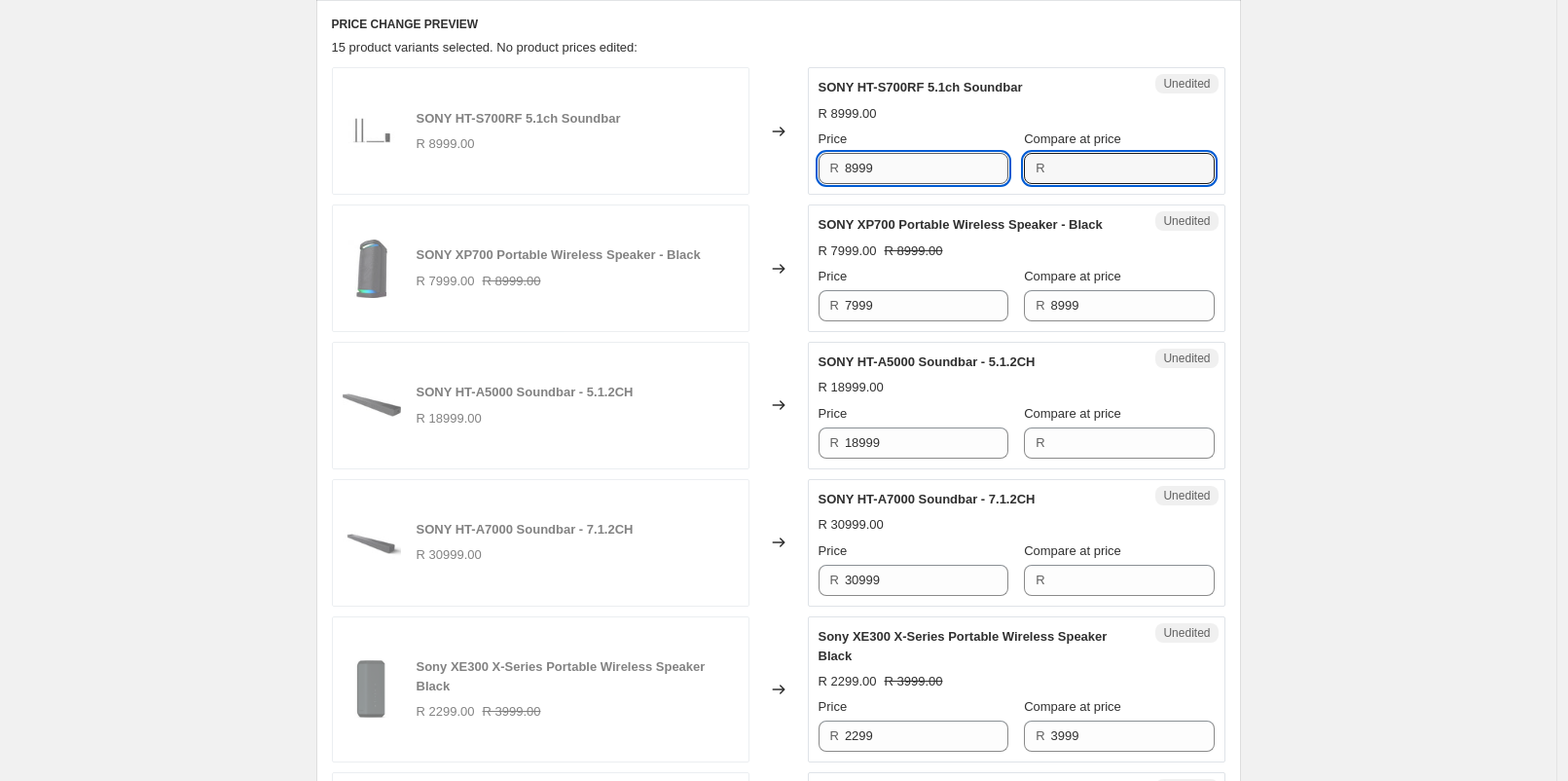 click on "8999" at bounding box center [927, 168] 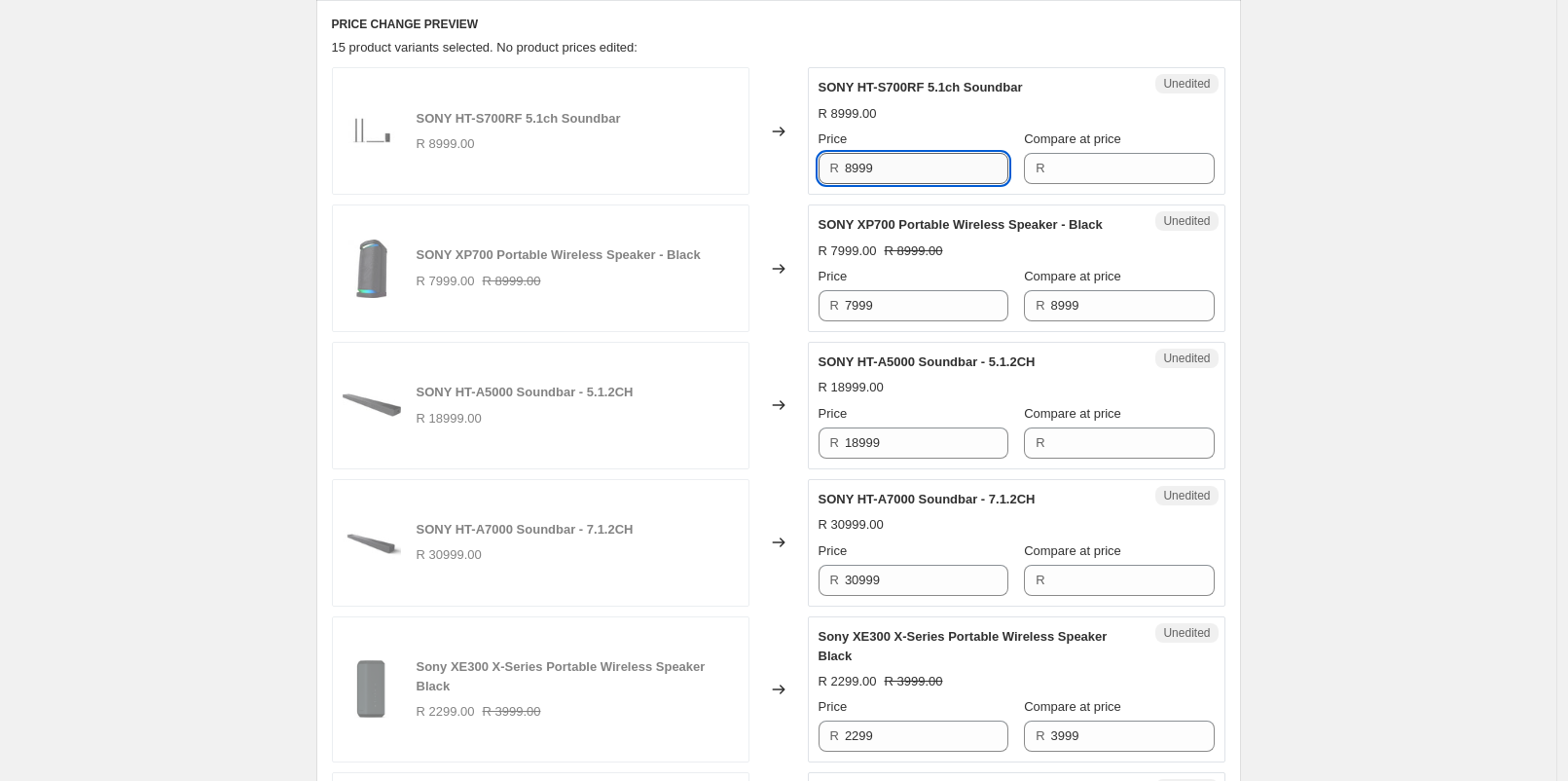 drag, startPoint x: 851, startPoint y: 164, endPoint x: 893, endPoint y: 167, distance: 42.107007 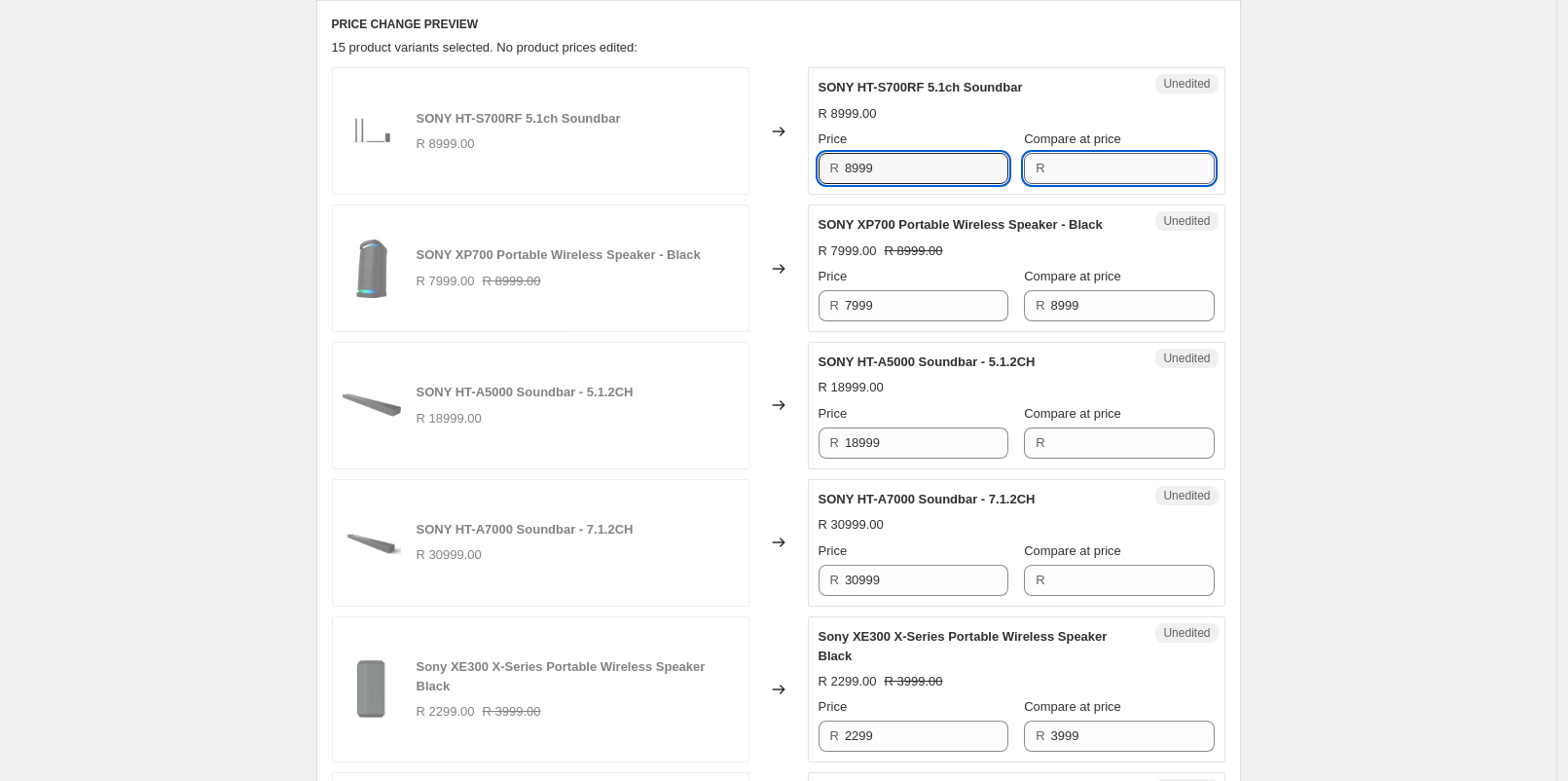click on "Compare at price" at bounding box center (1133, 168) 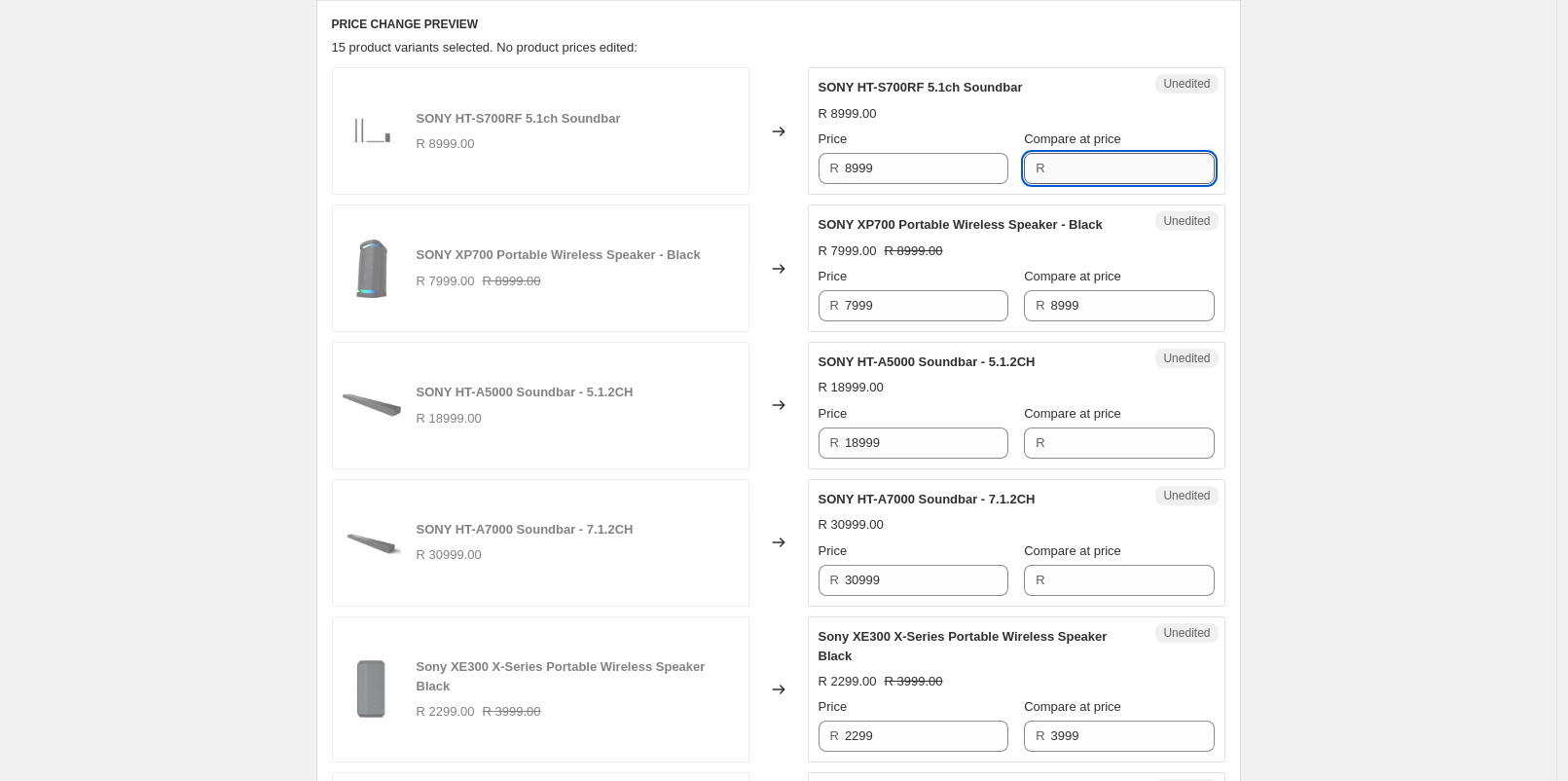 paste on "8999" 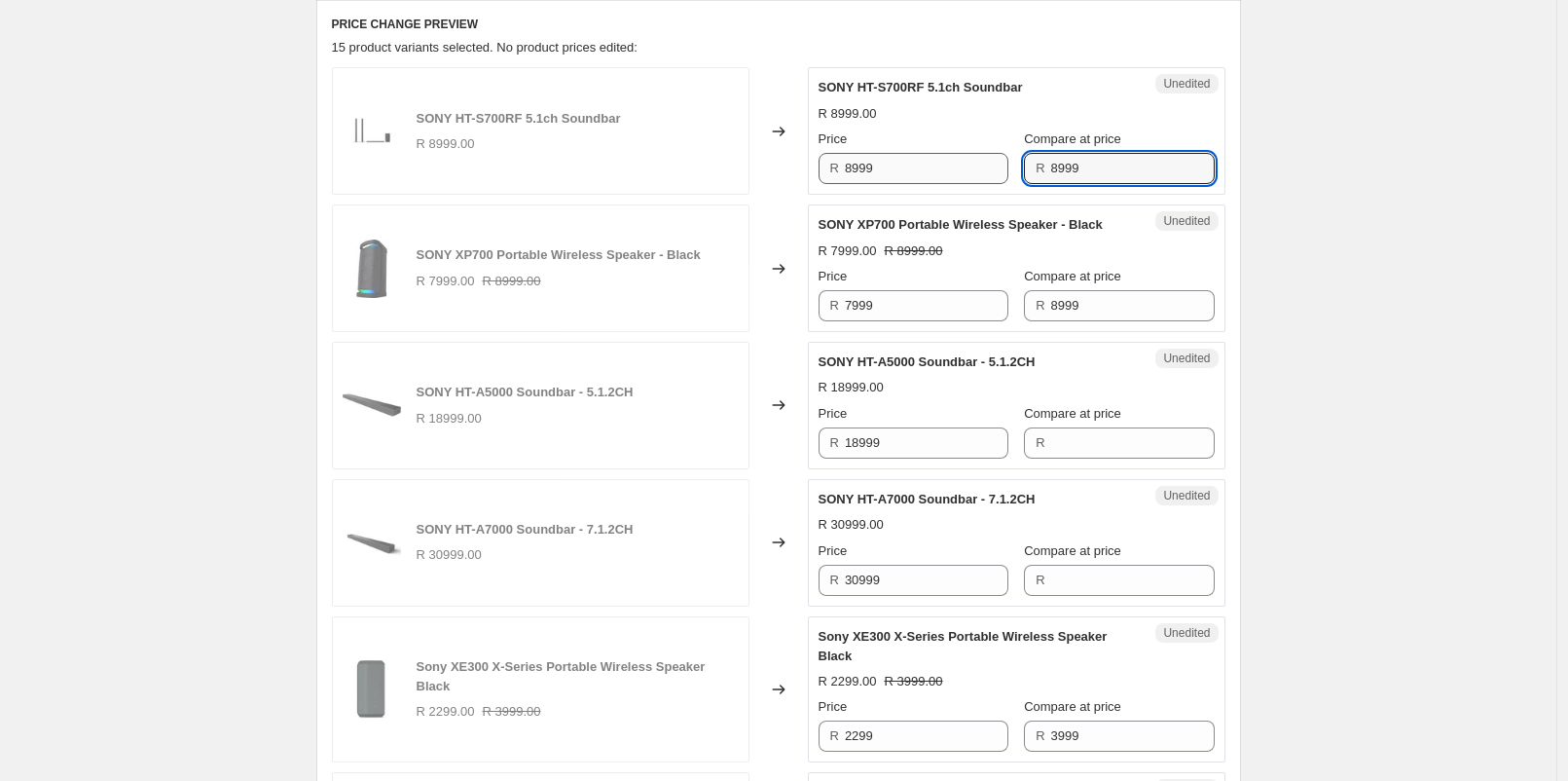 type on "8999" 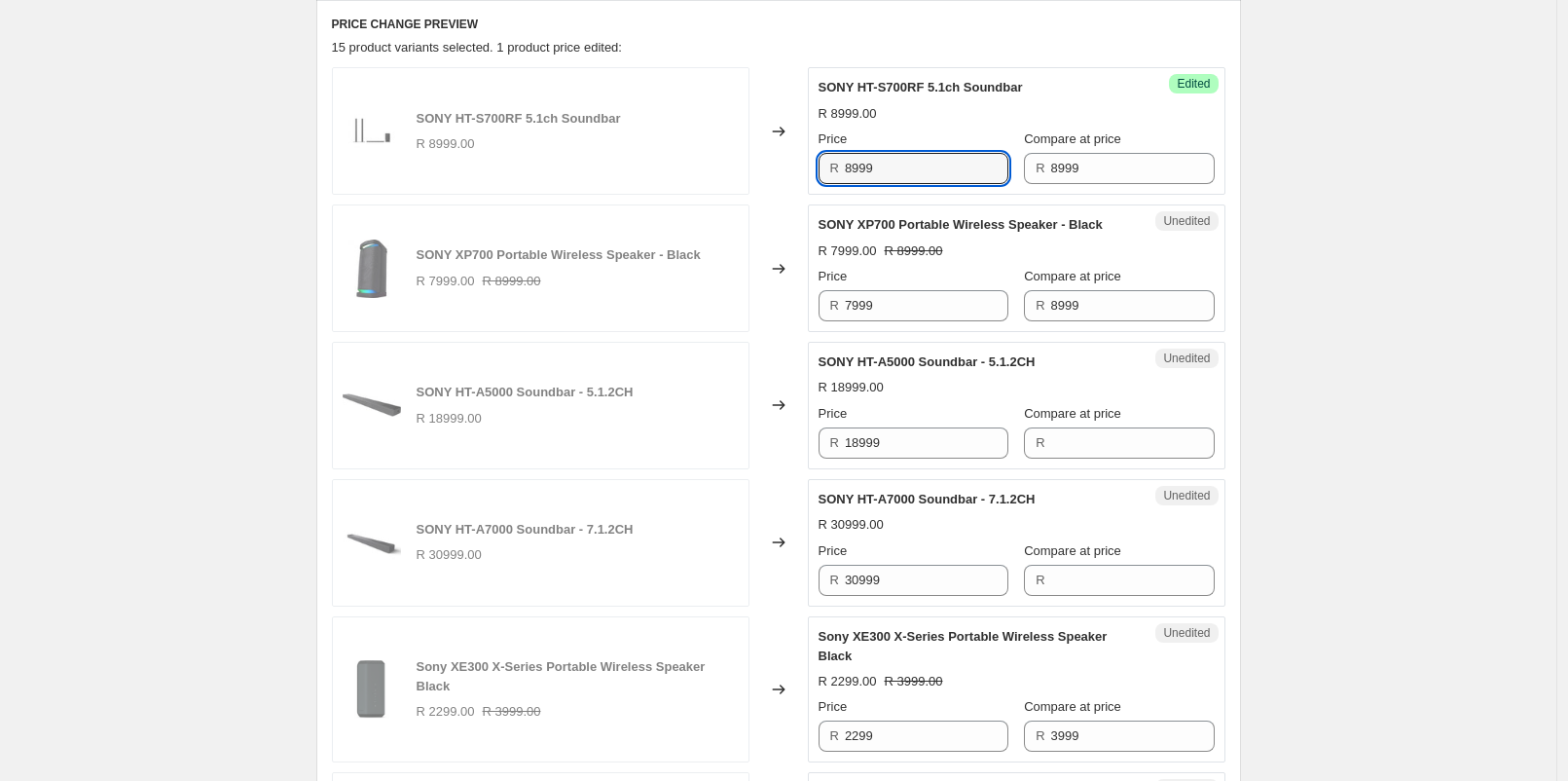 drag, startPoint x: 948, startPoint y: 163, endPoint x: 842, endPoint y: 157, distance: 106.169676 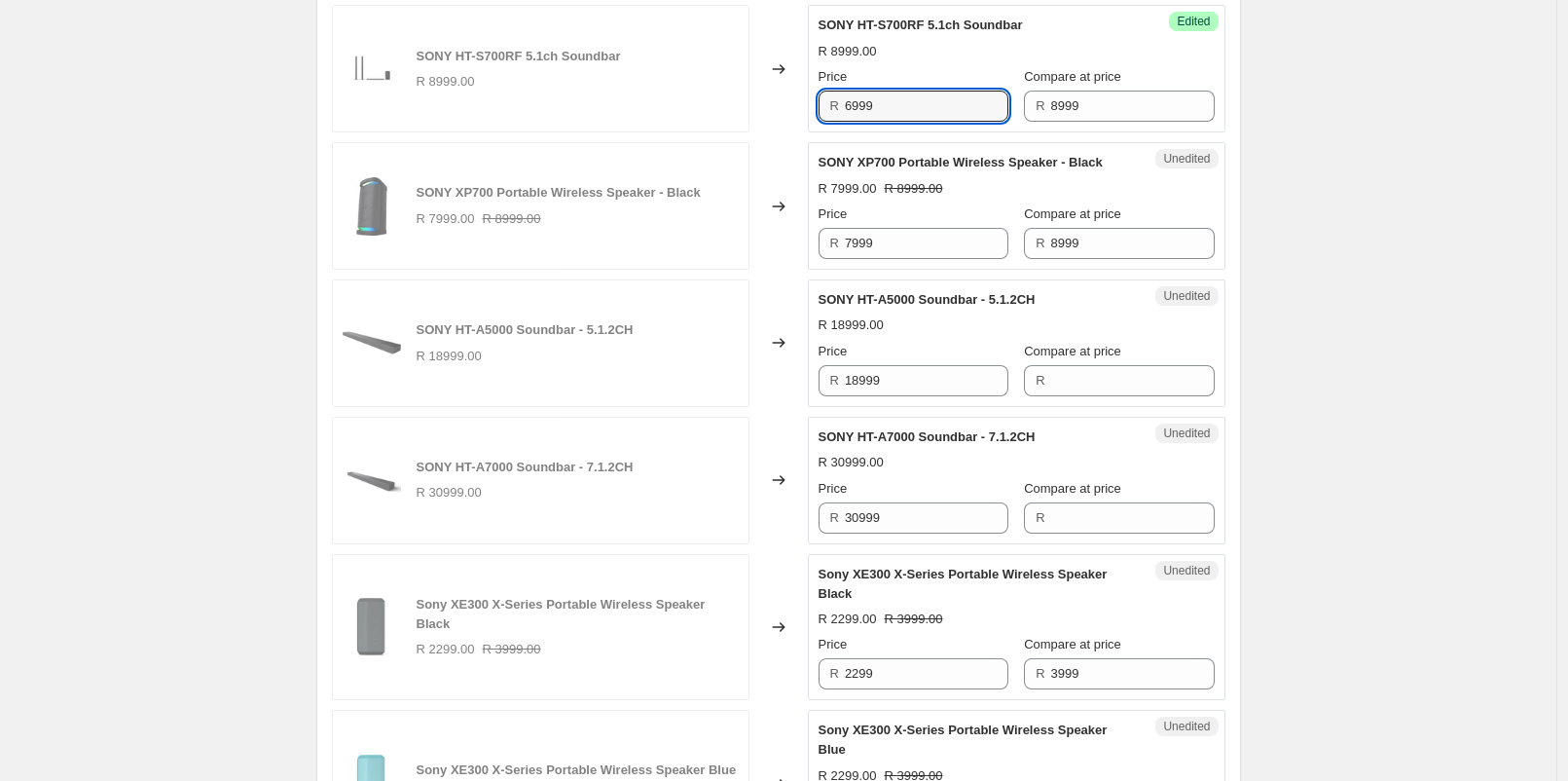 scroll, scrollTop: 757, scrollLeft: 0, axis: vertical 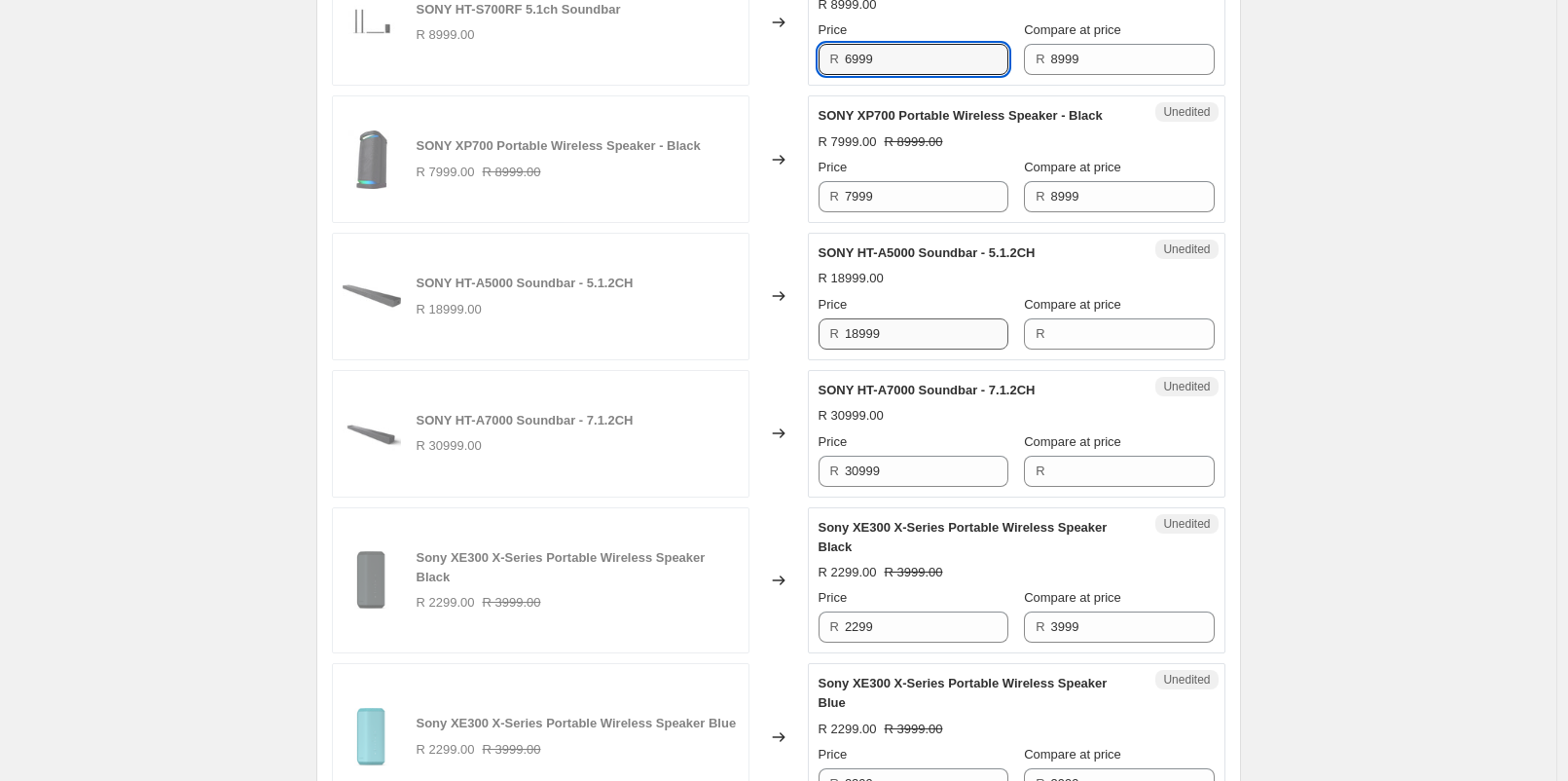 type on "6999" 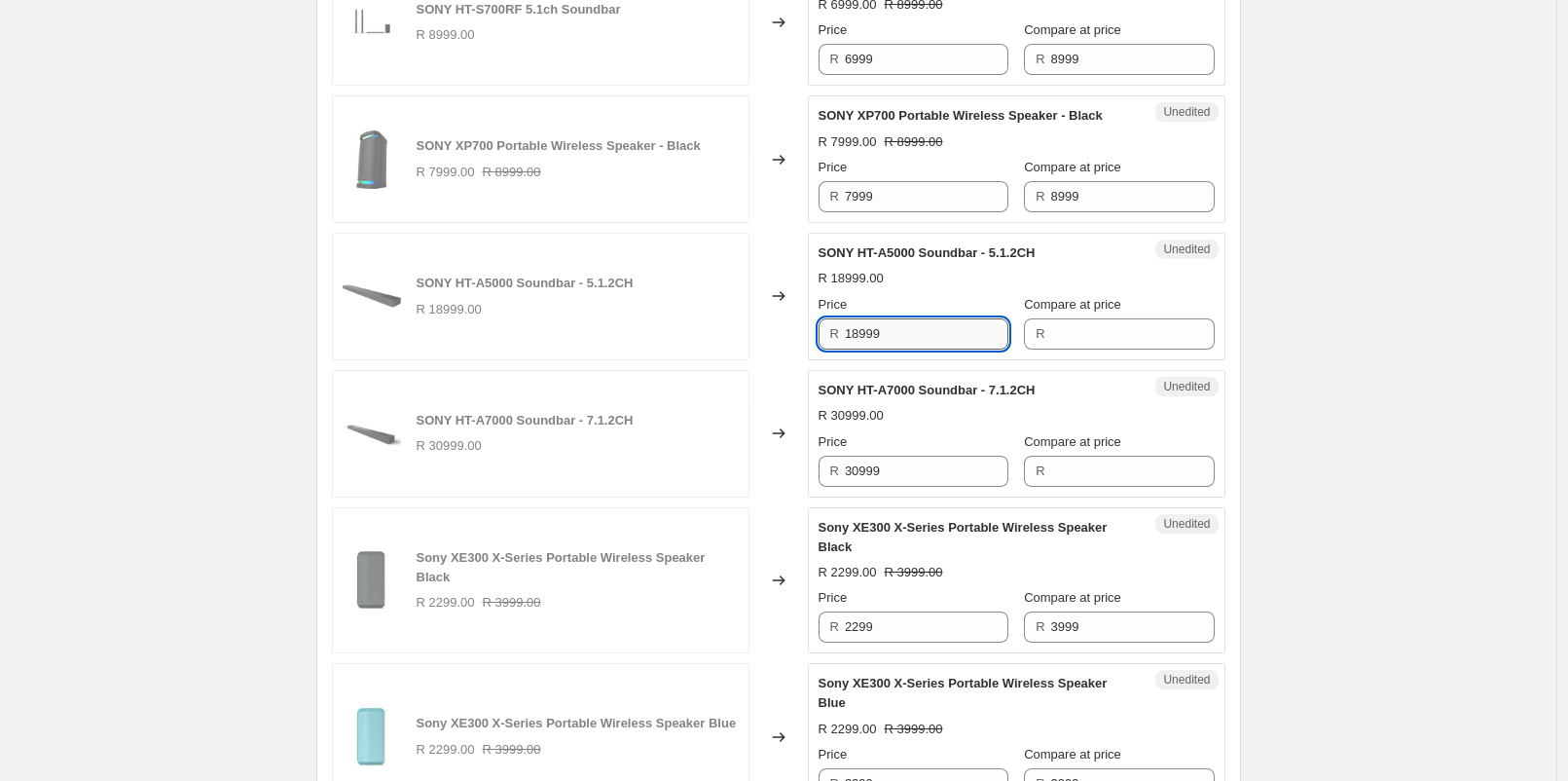 click on "18999" at bounding box center (927, 334) 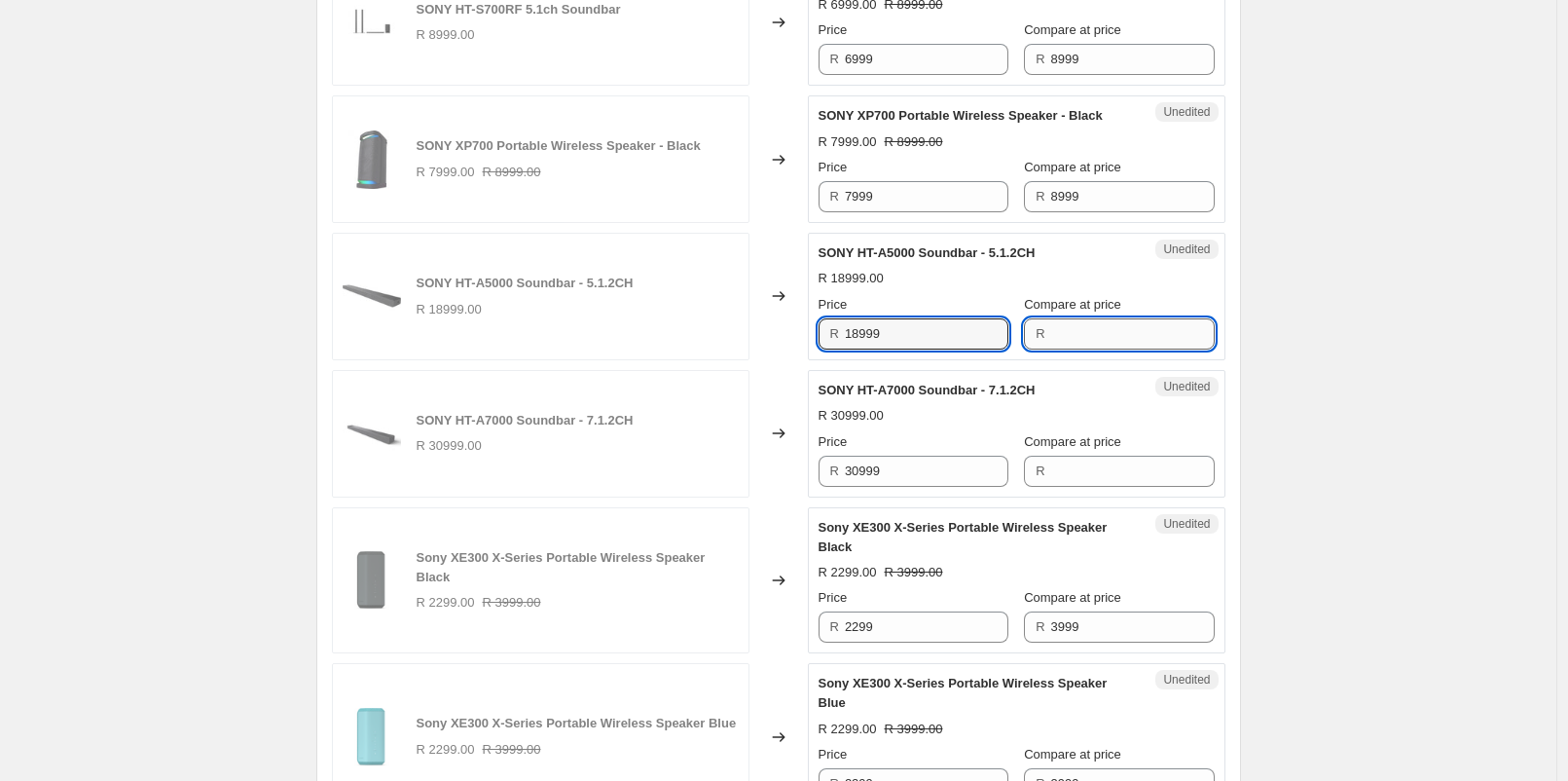 click on "Compare at price" at bounding box center (1133, 334) 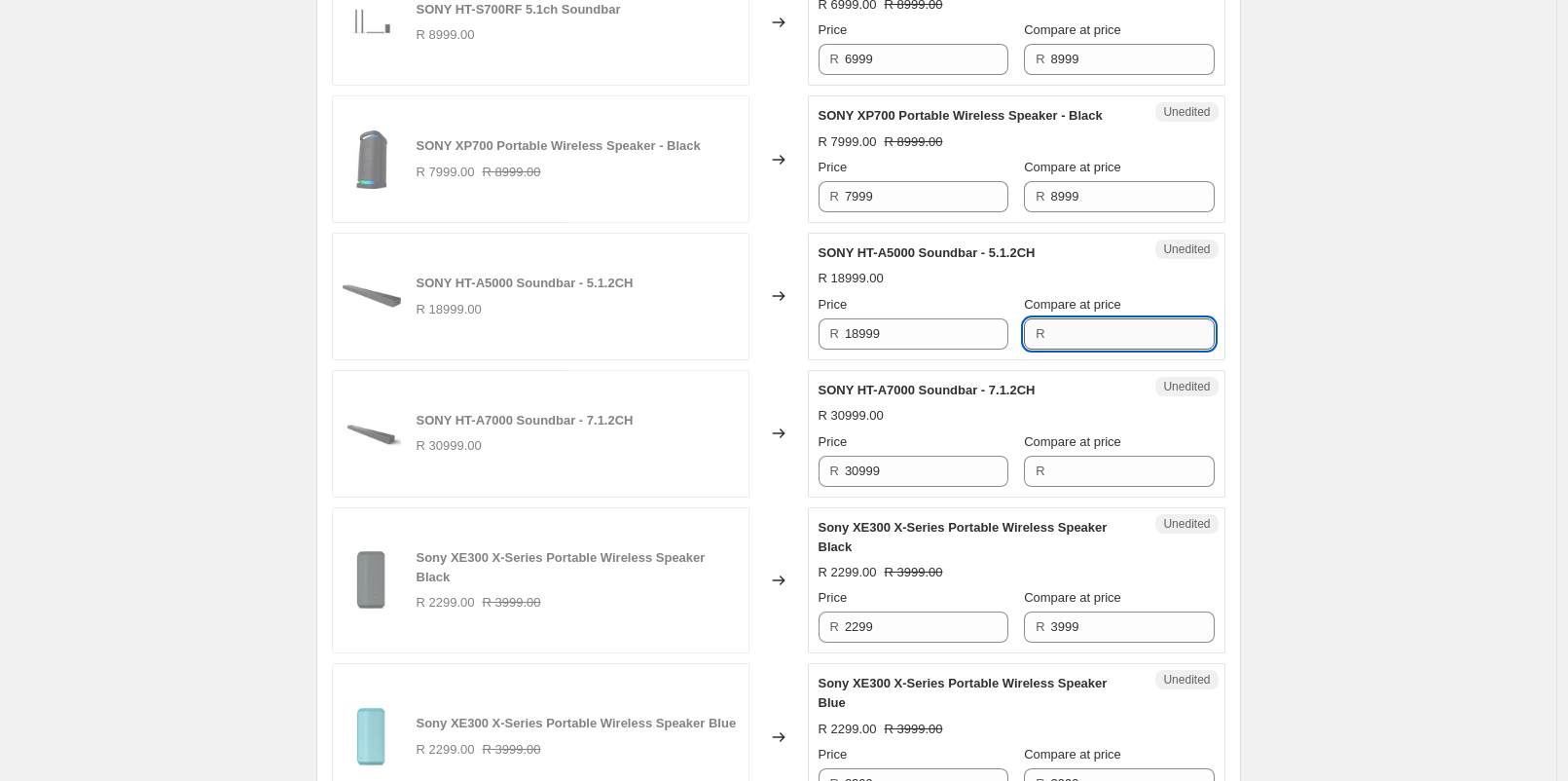 paste on "18999" 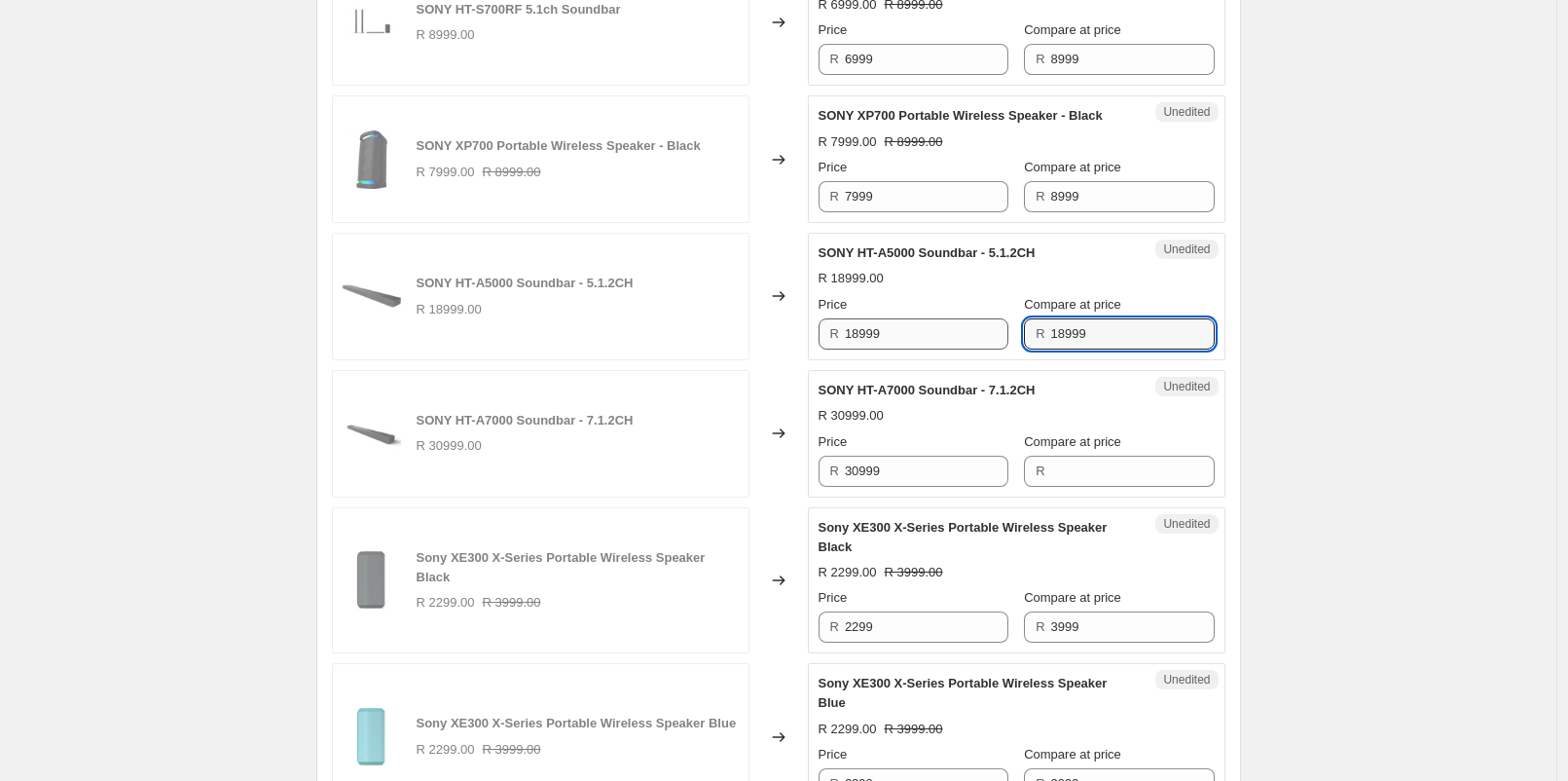 type on "18999" 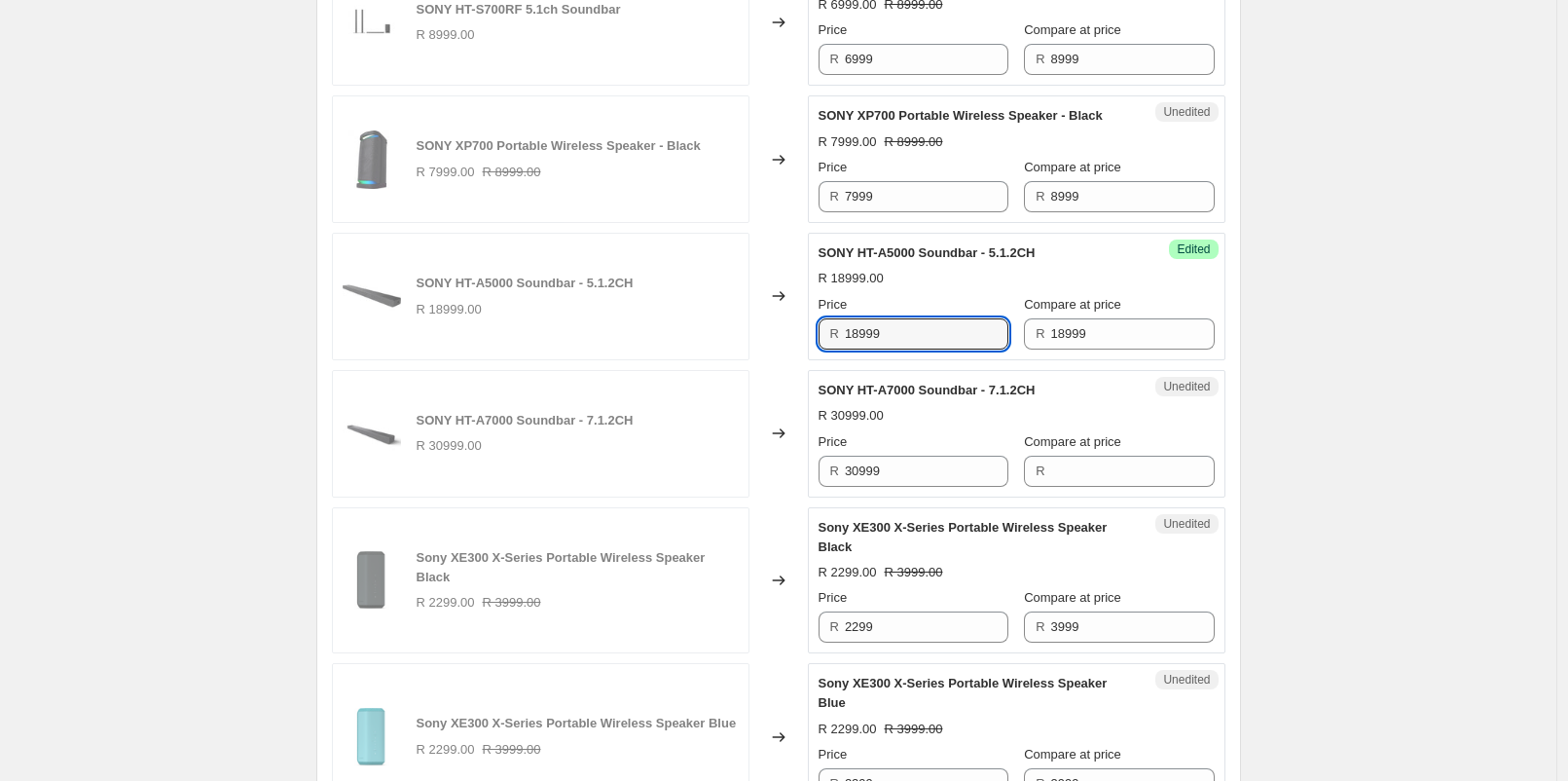 drag, startPoint x: 935, startPoint y: 326, endPoint x: 812, endPoint y: 332, distance: 123.146255 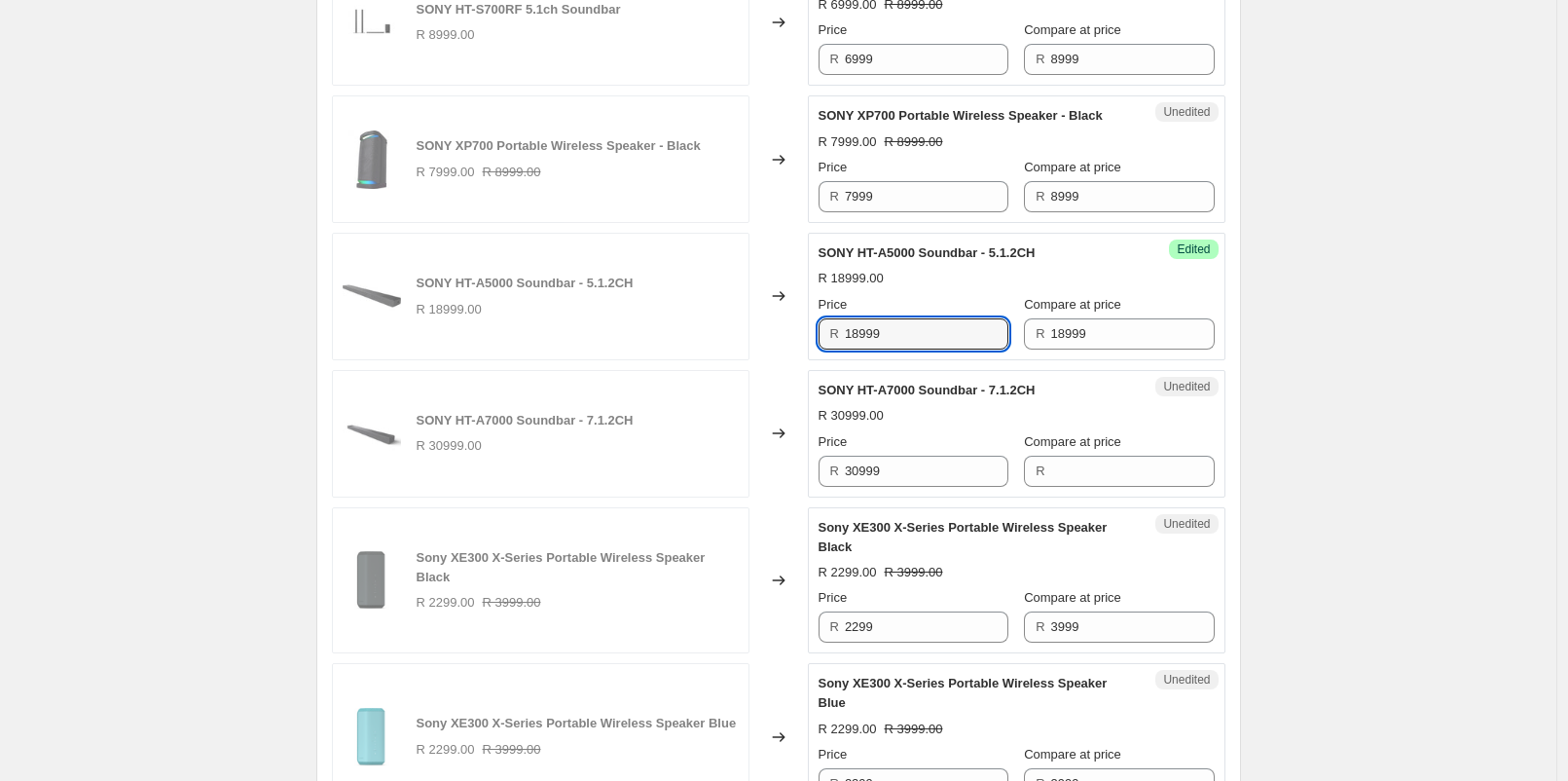 click on "Success Edited SONY HT-A5000 Soundbar - 5.1.2CH R 18999.00 Price R 18999 Compare at price R 18999" at bounding box center (1016, 296) 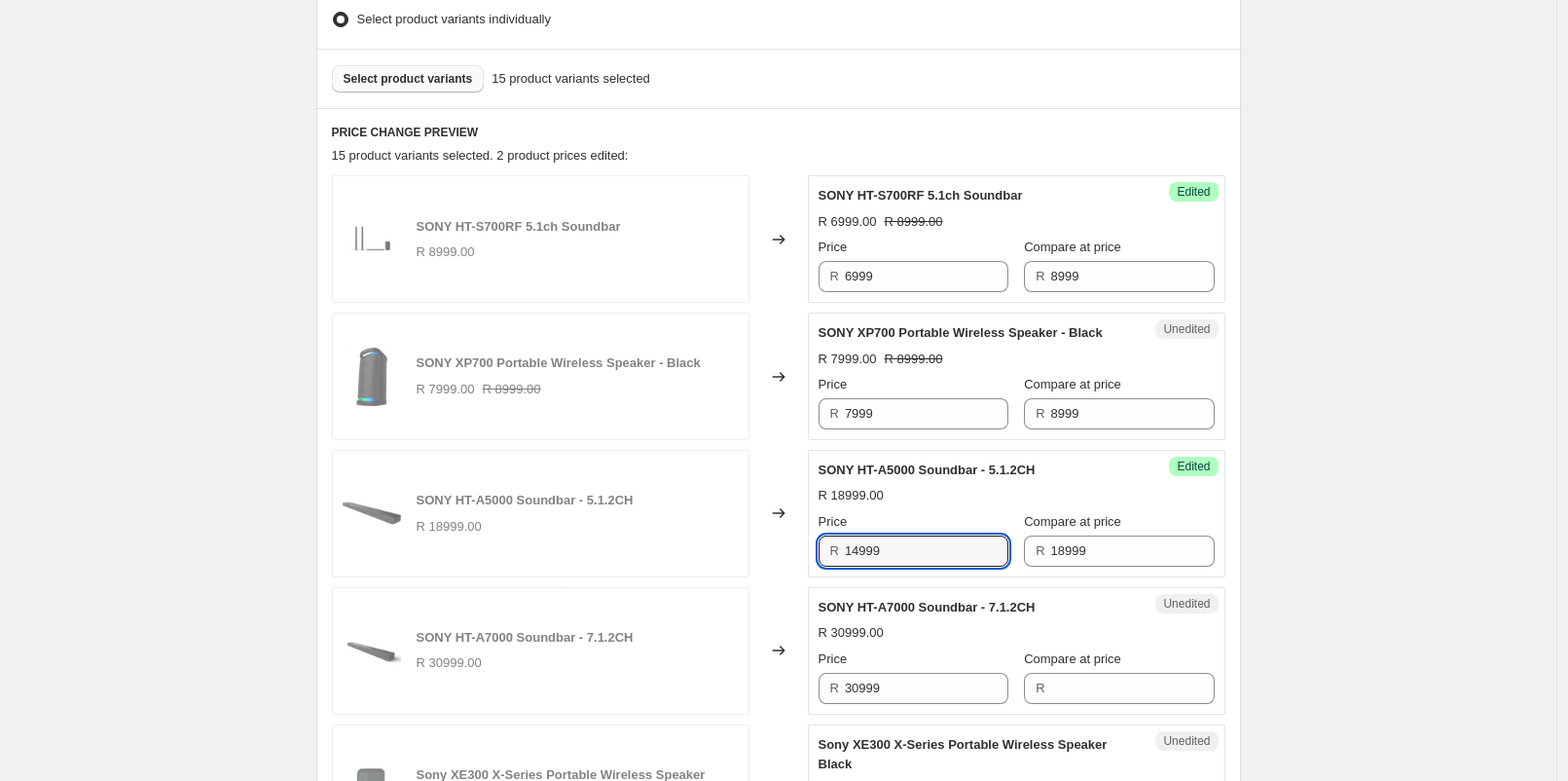 scroll, scrollTop: 539, scrollLeft: 0, axis: vertical 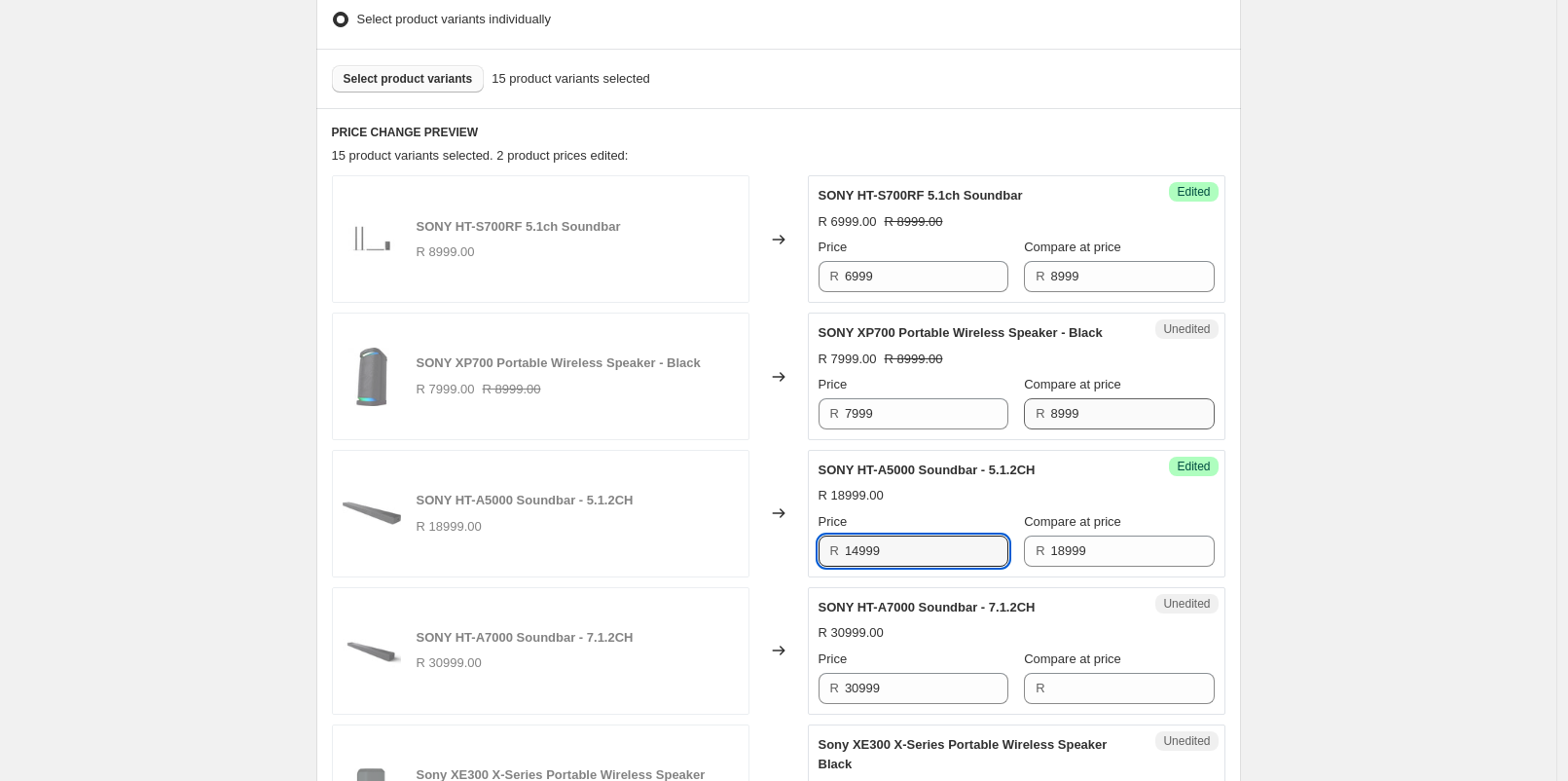 type on "14999" 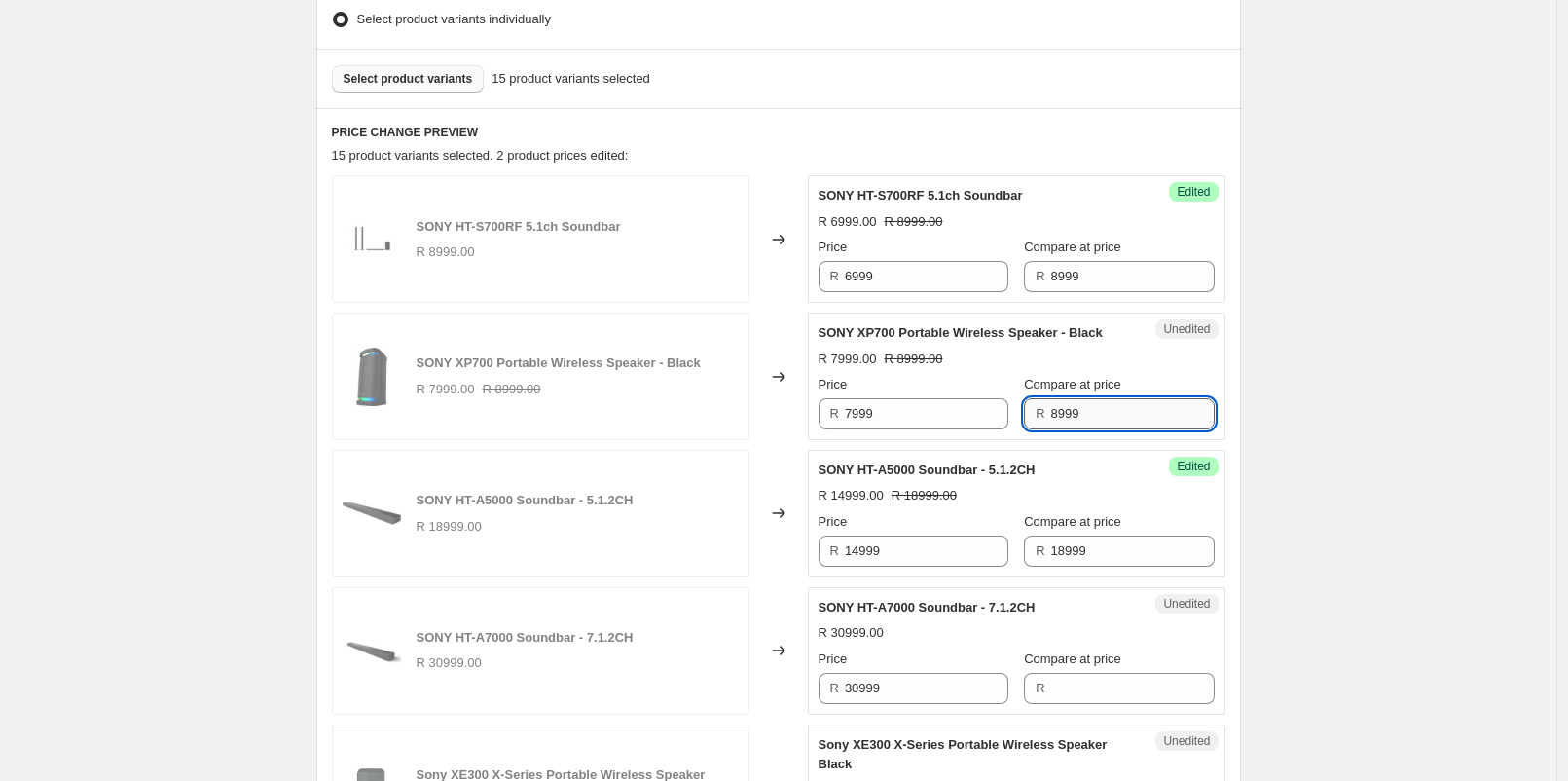 drag, startPoint x: 1040, startPoint y: 410, endPoint x: 1094, endPoint y: 415, distance: 54.230987 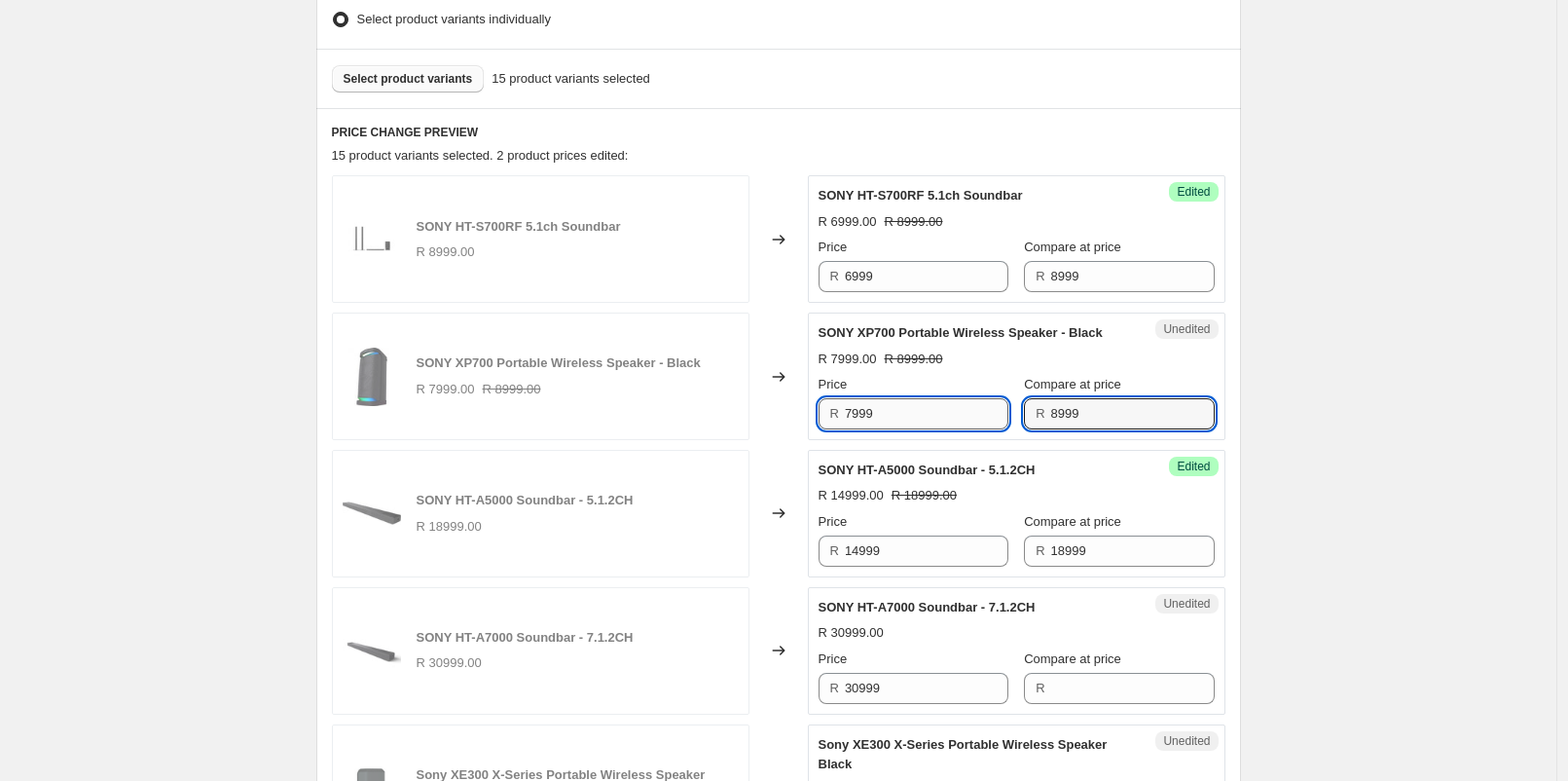 click on "7999" at bounding box center [927, 414] 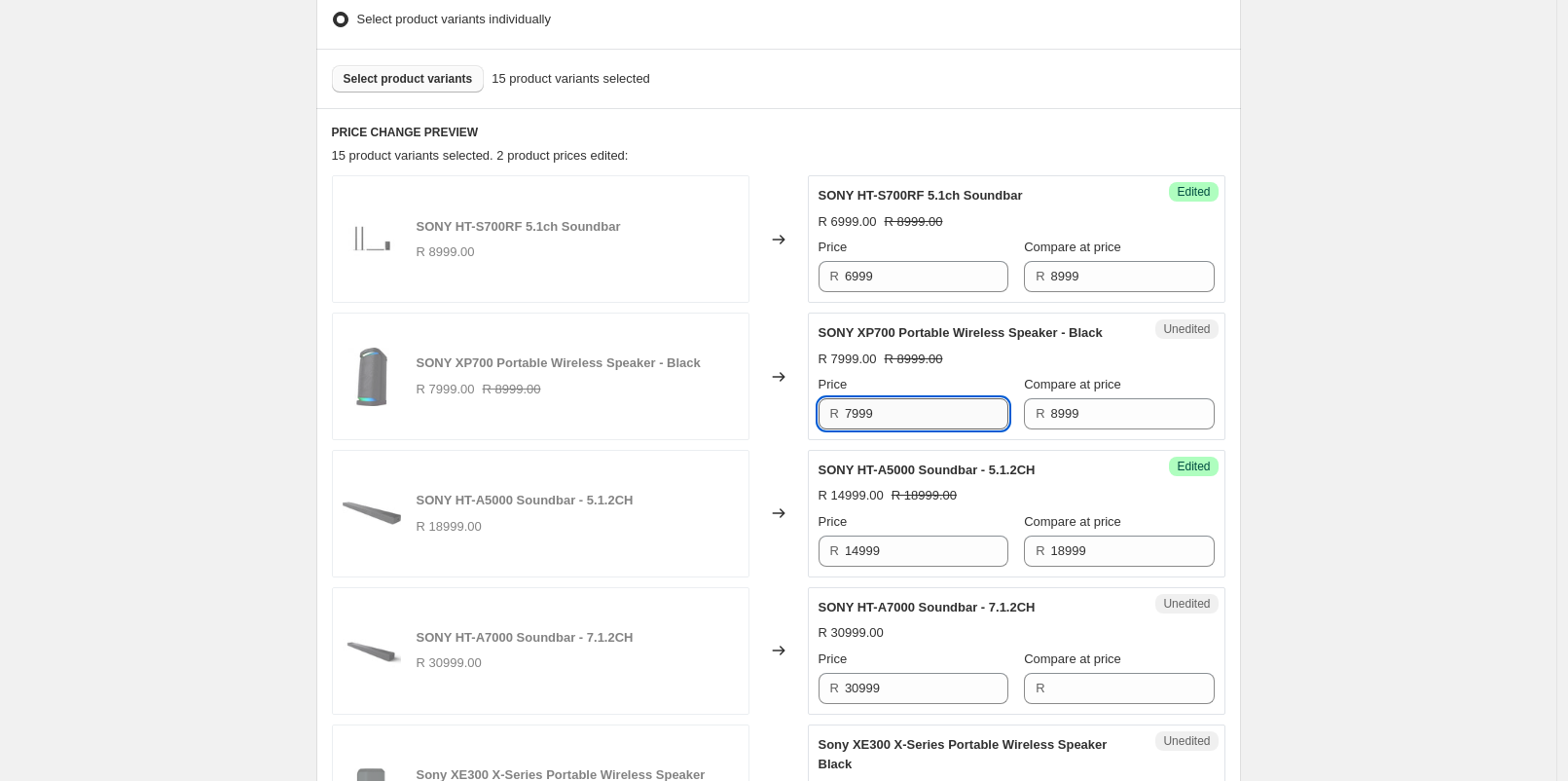 click on "7999" at bounding box center [927, 414] 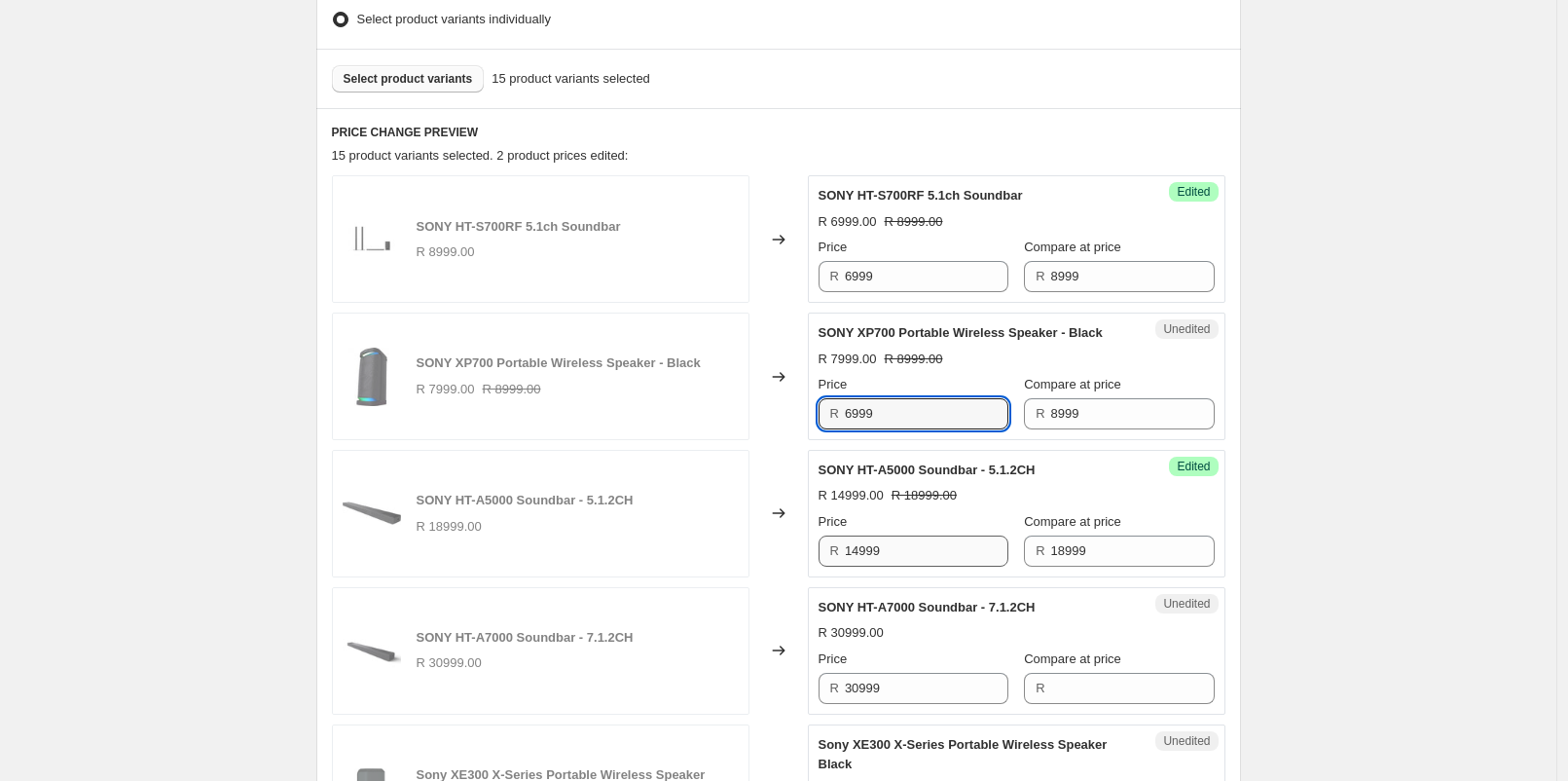 type on "6999" 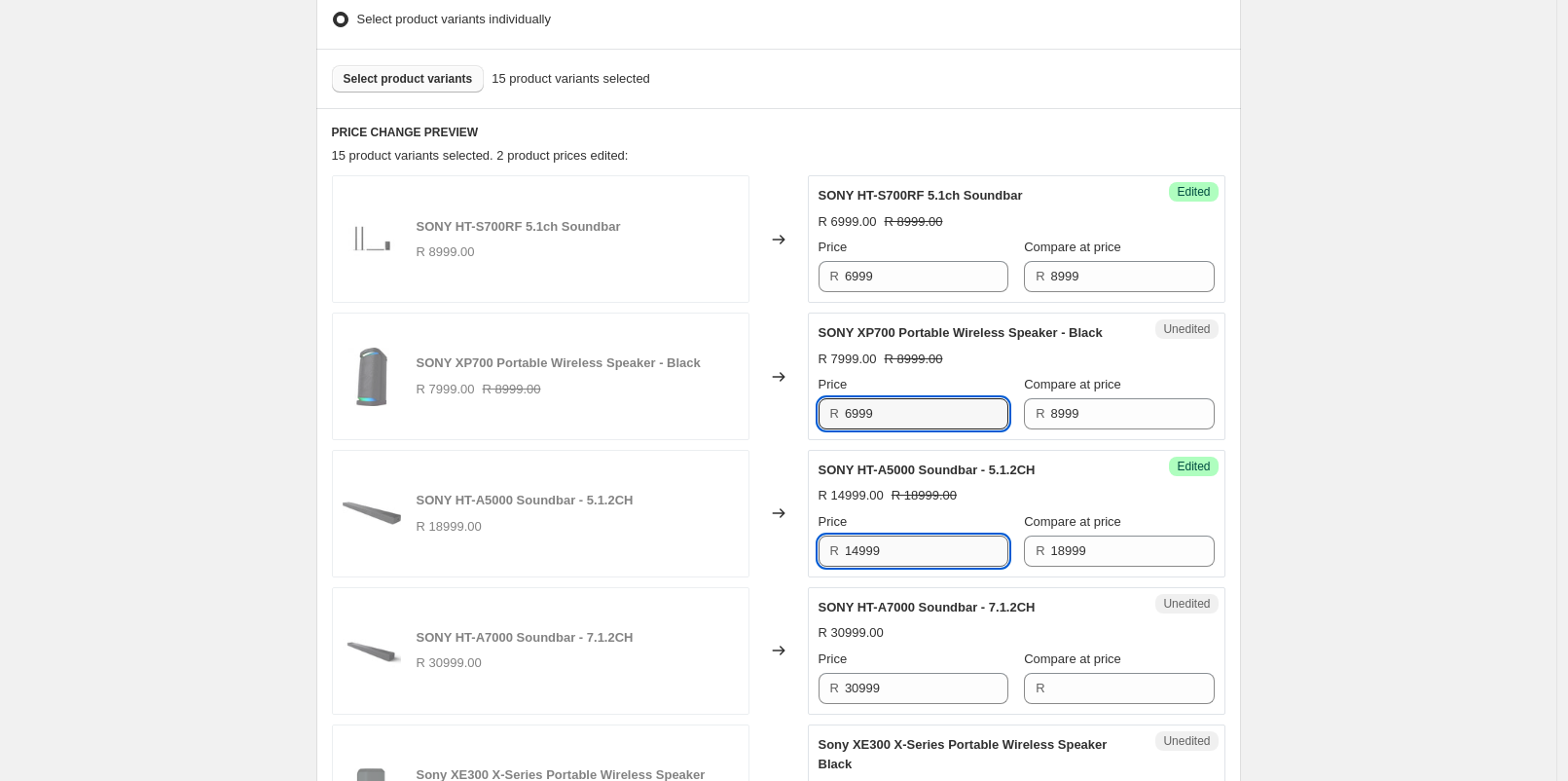 click on "14999" at bounding box center [927, 551] 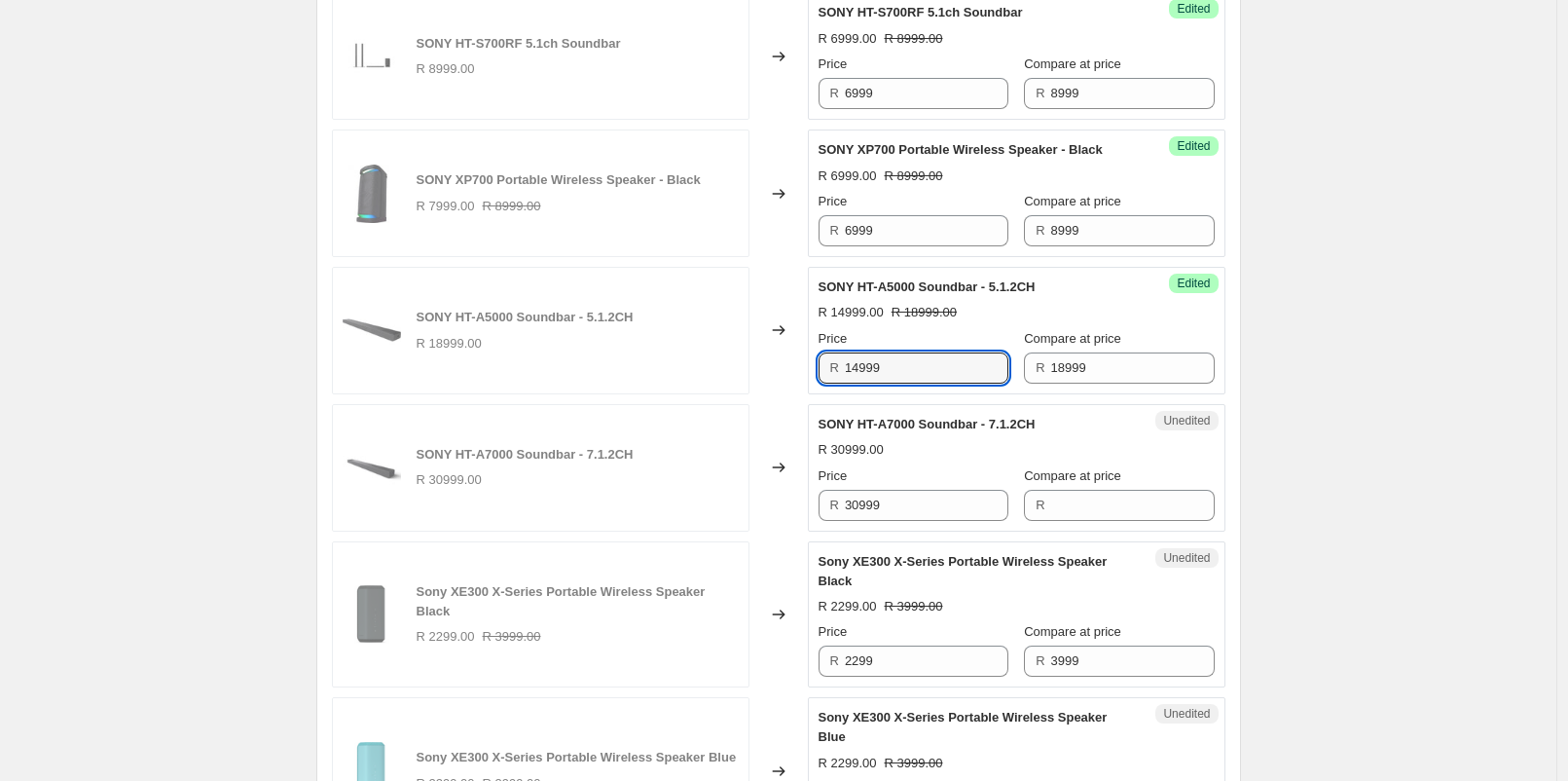 scroll, scrollTop: 757, scrollLeft: 0, axis: vertical 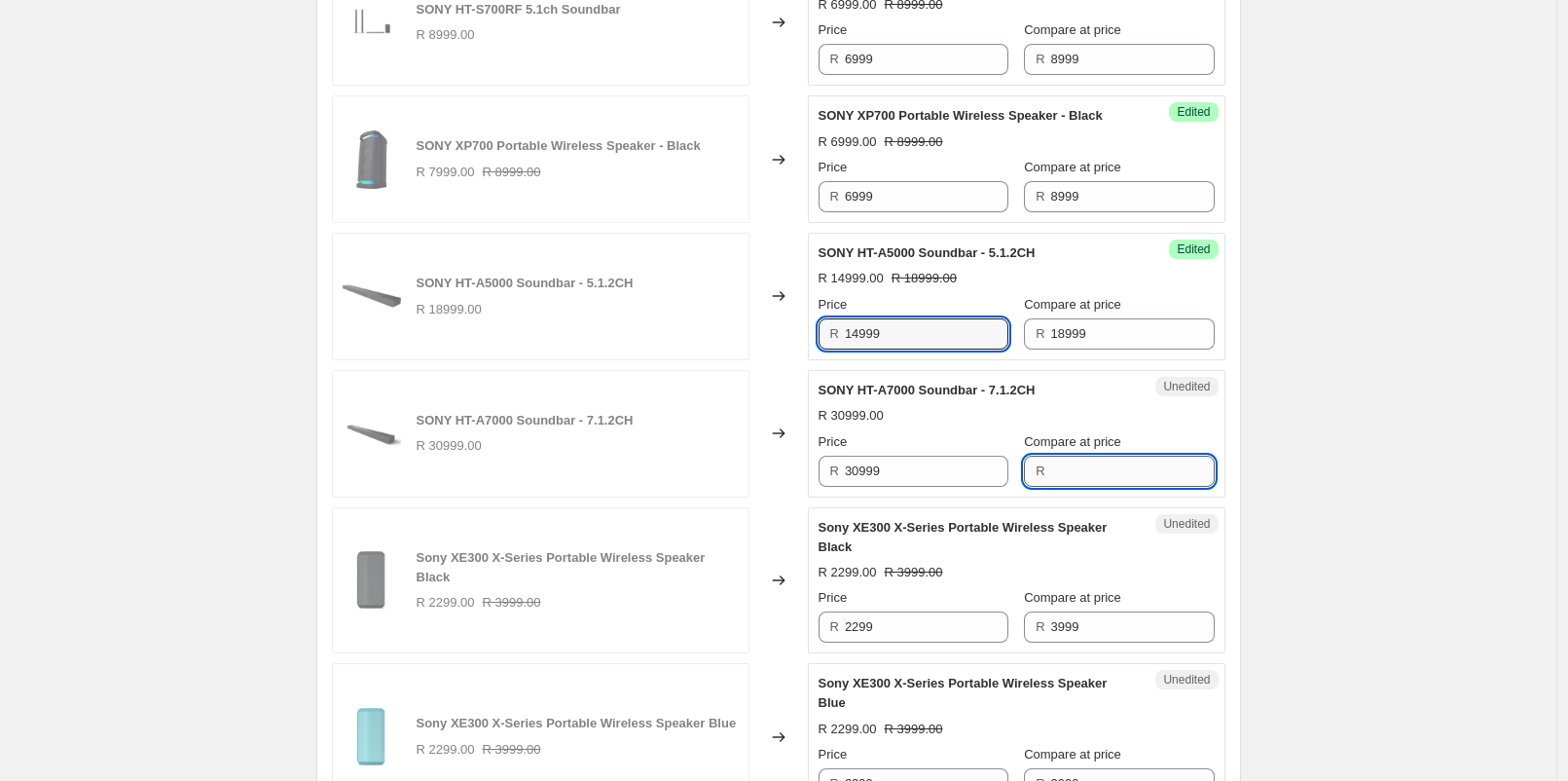 click on "Compare at price" at bounding box center [1133, 471] 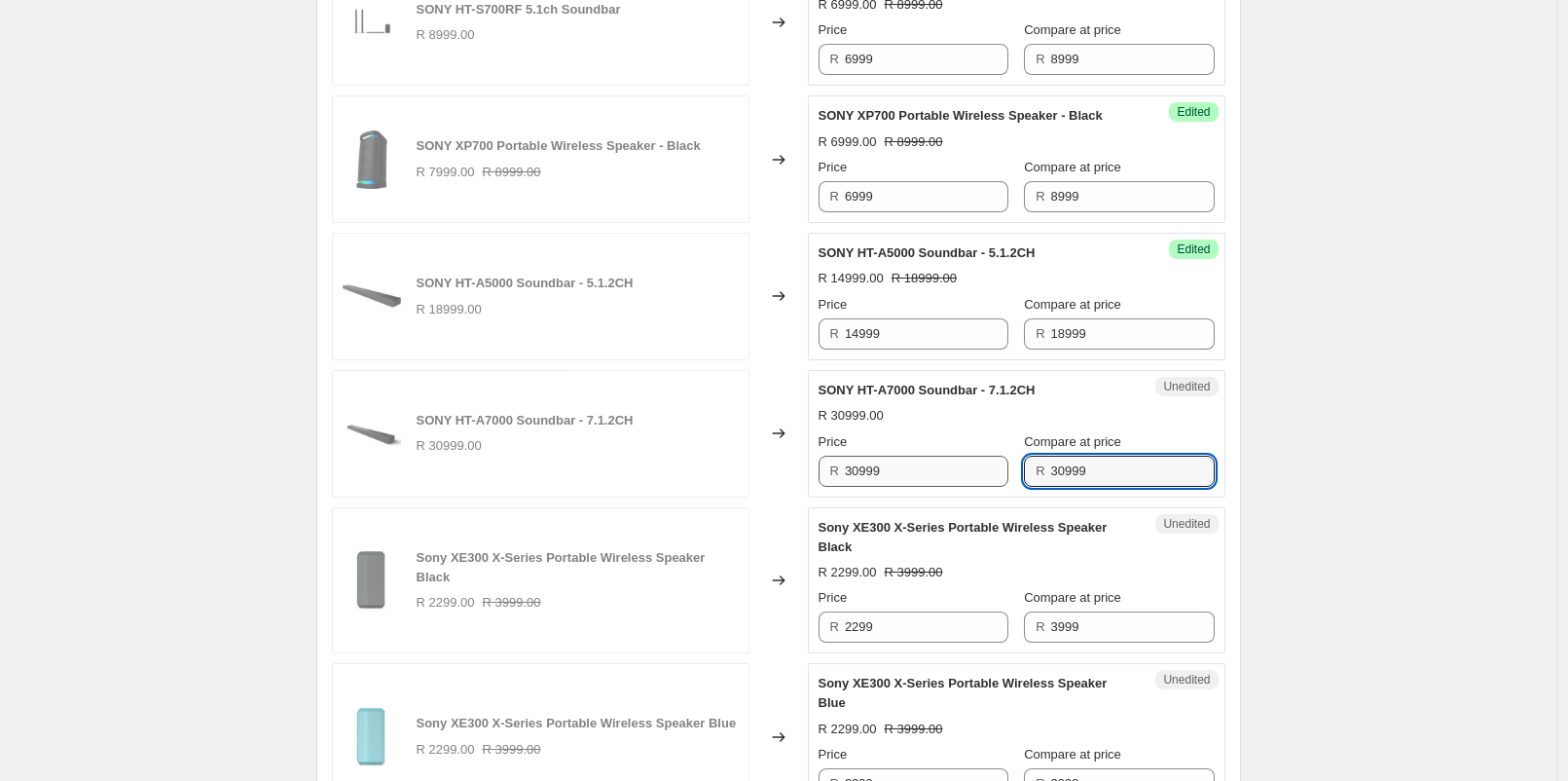 type on "30999" 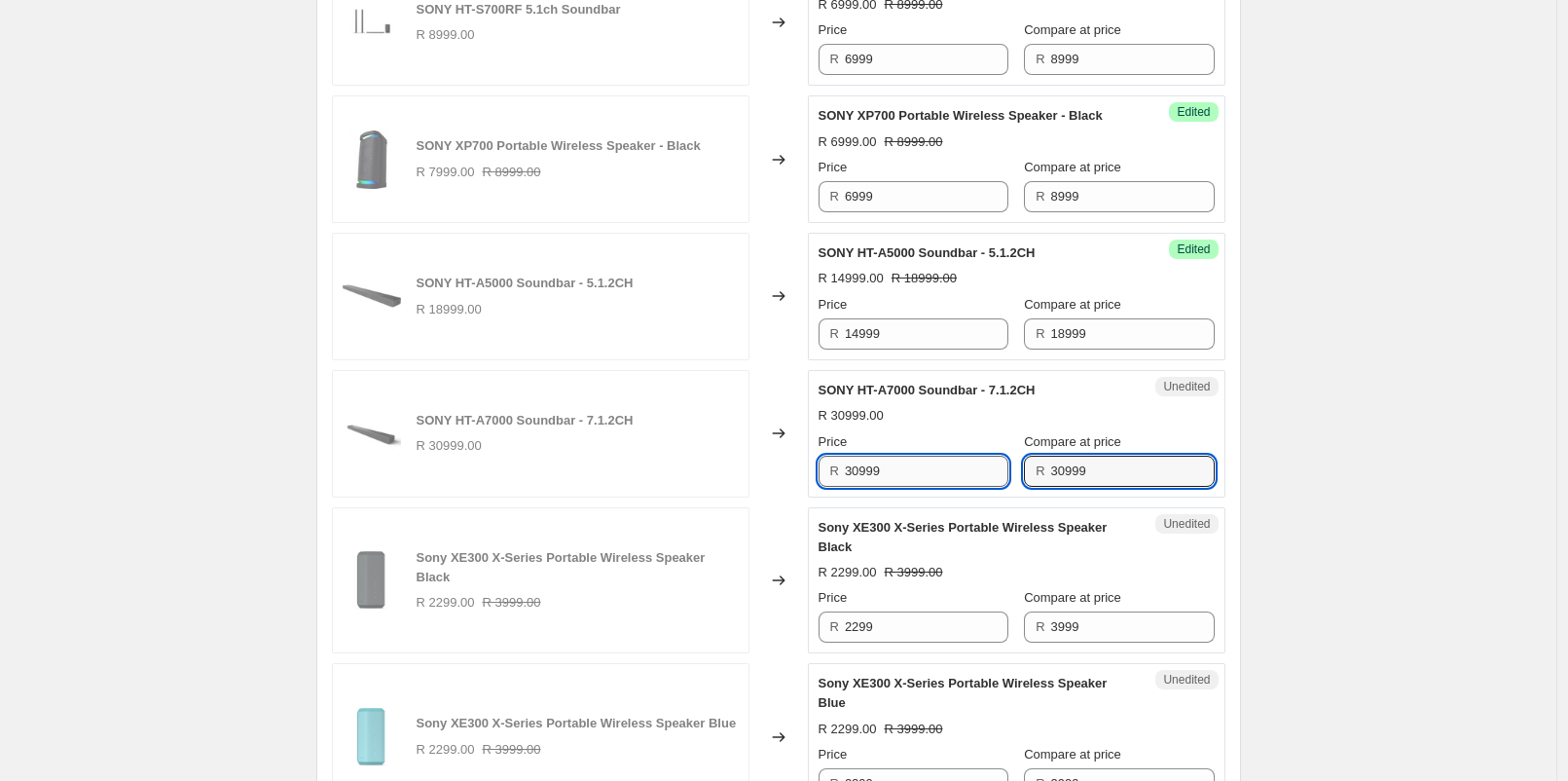 click on "30999" at bounding box center [927, 471] 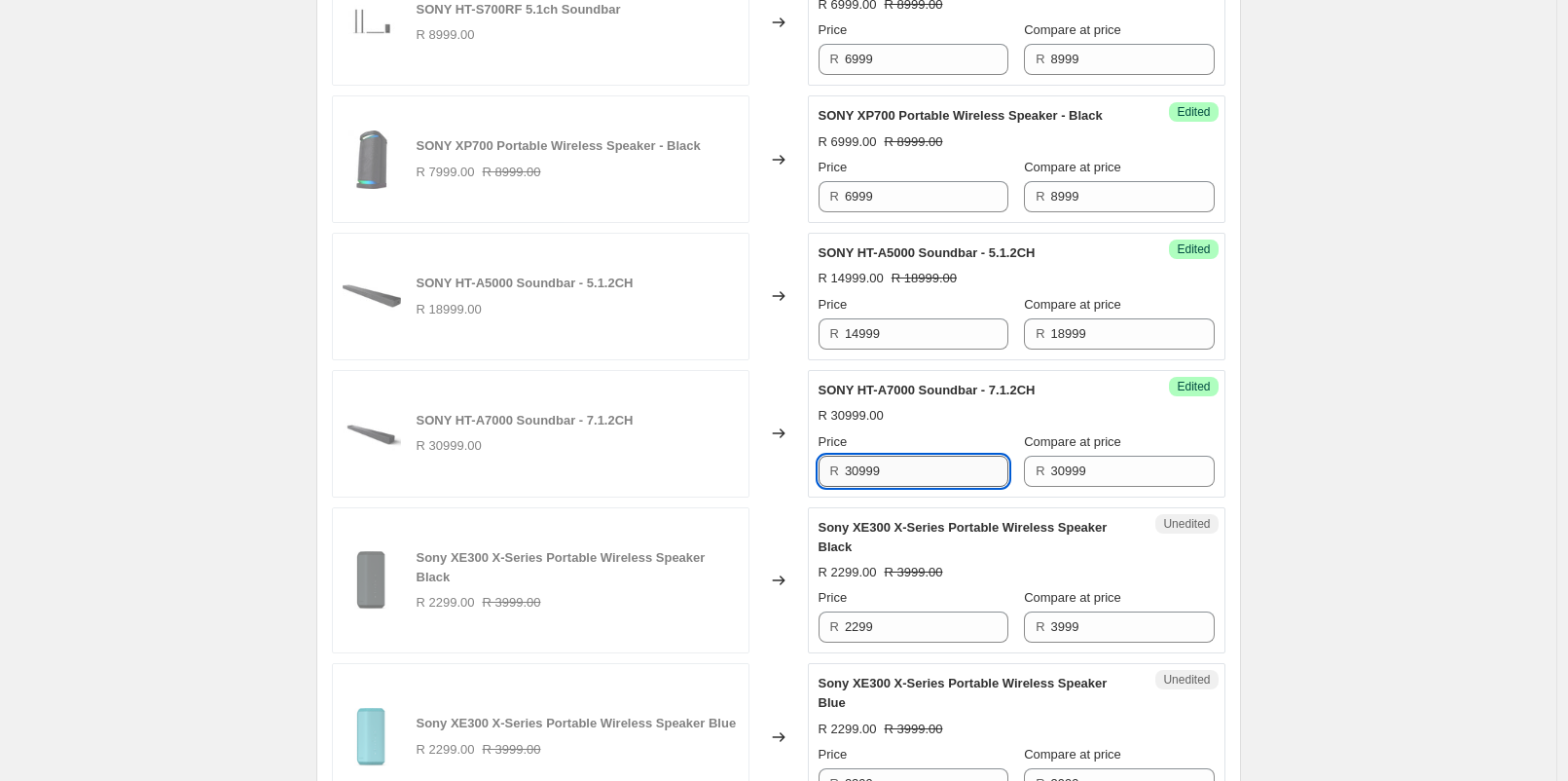 click on "30999" at bounding box center (927, 471) 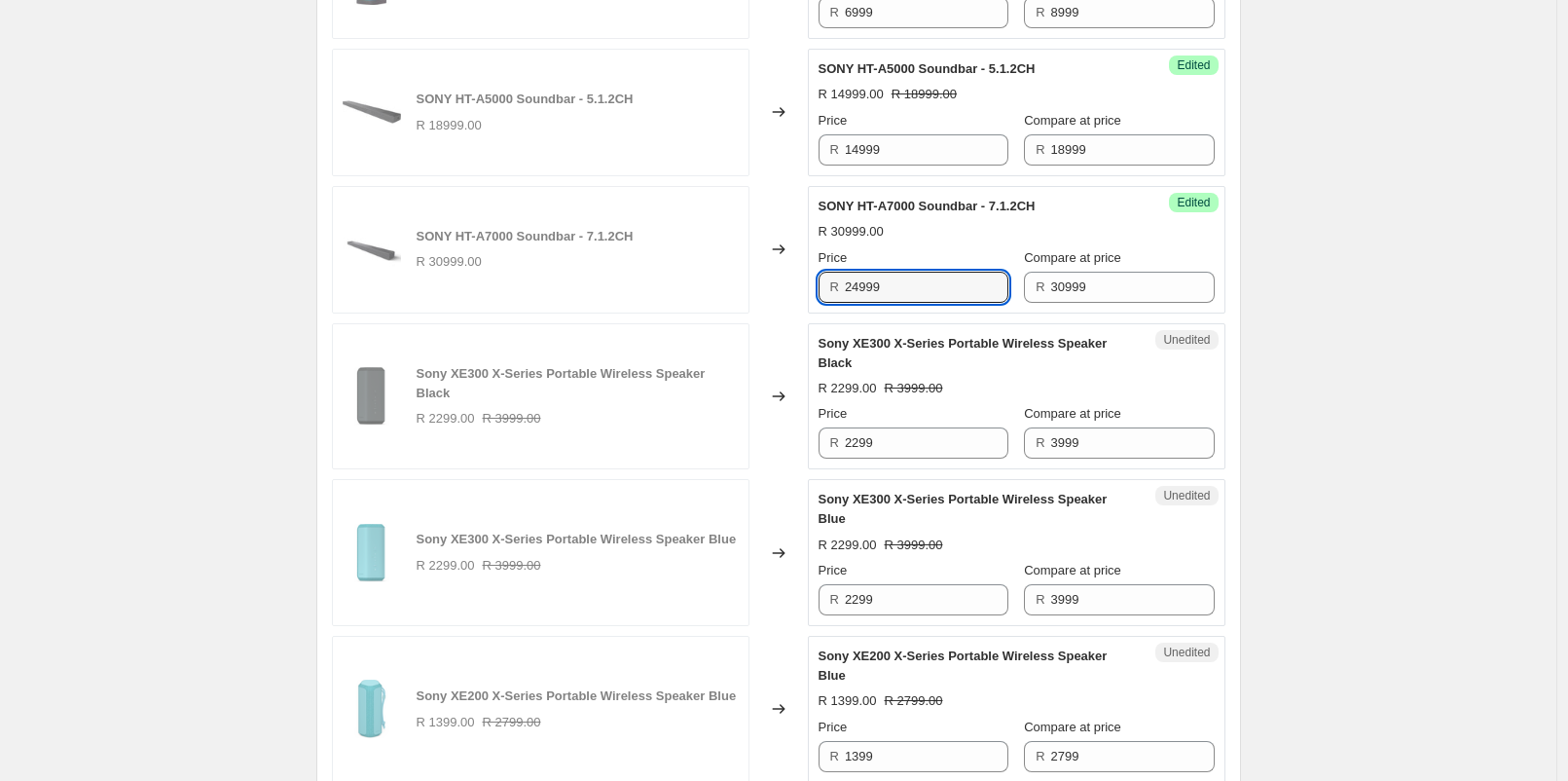 scroll, scrollTop: 973, scrollLeft: 0, axis: vertical 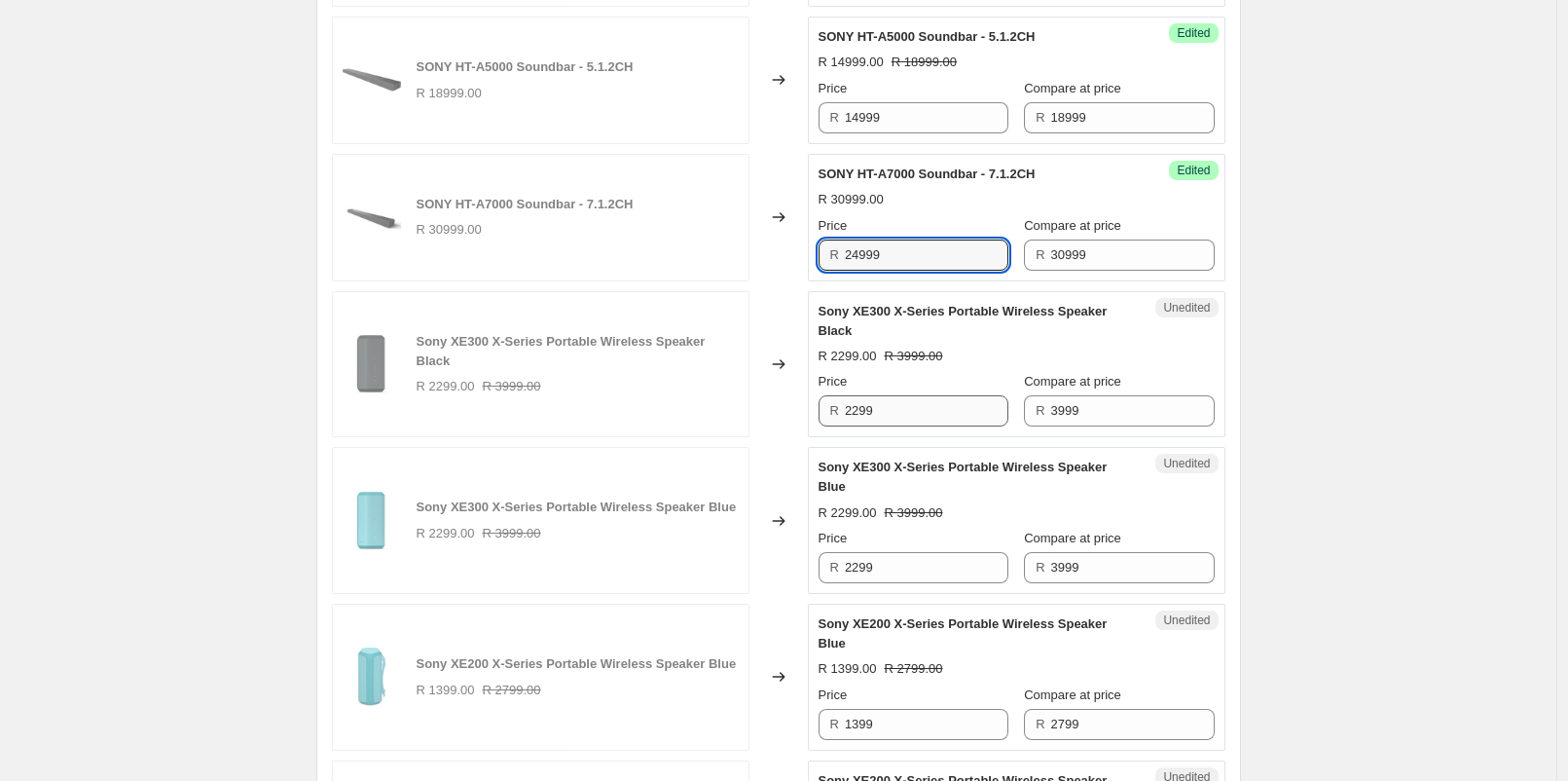 type on "24999" 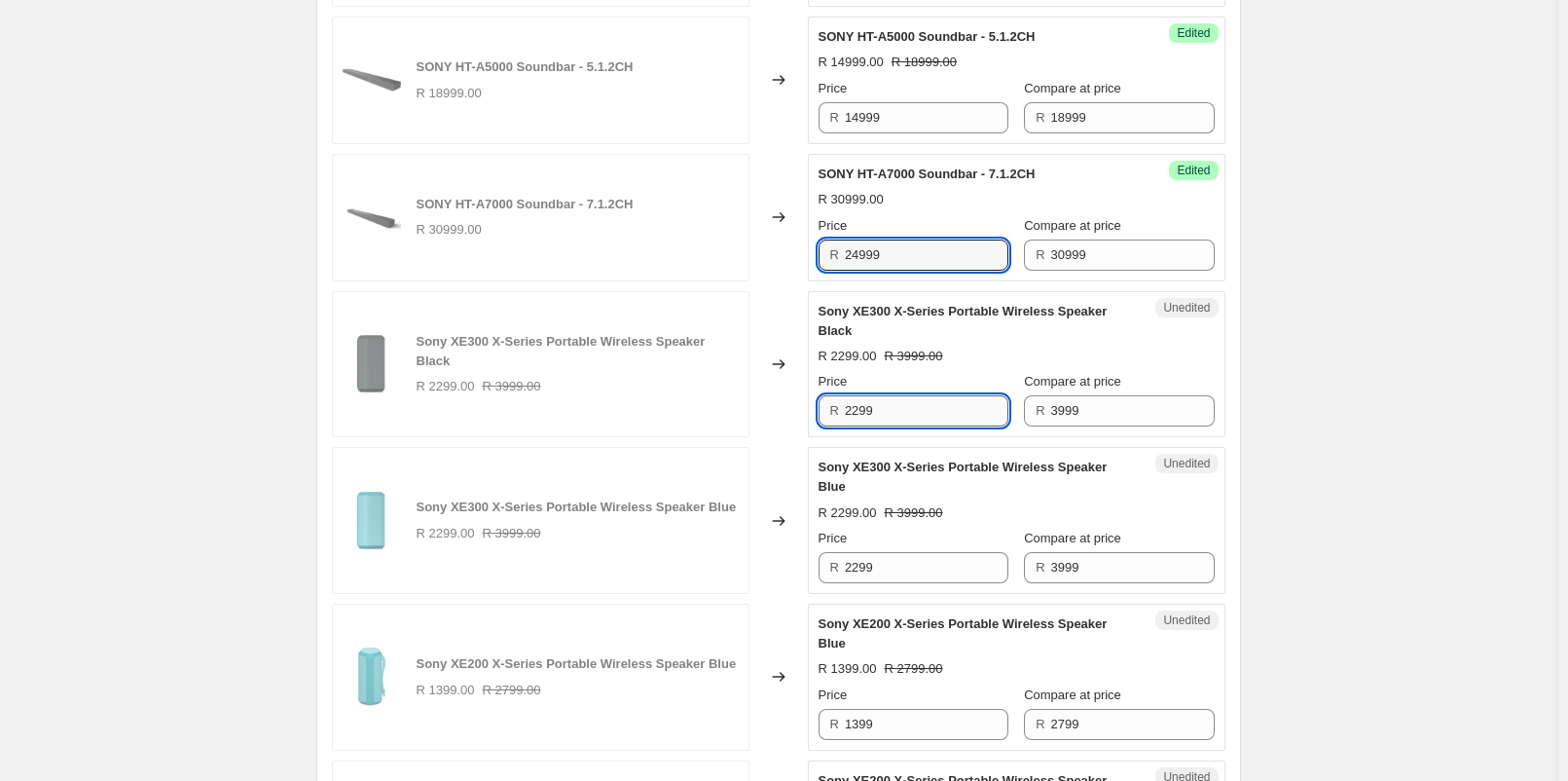 click on "2299" at bounding box center (927, 411) 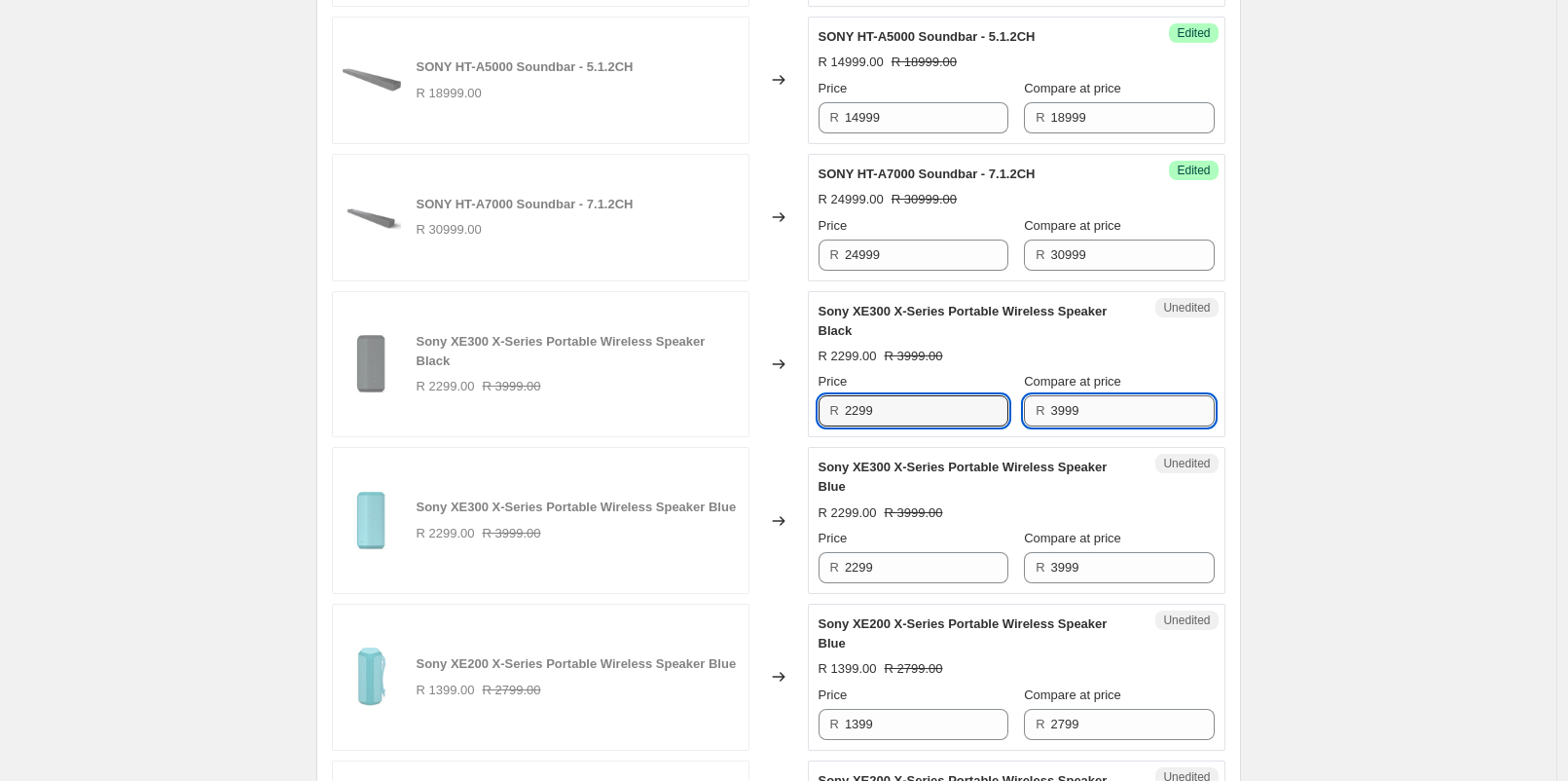 click on "3999" at bounding box center [1133, 411] 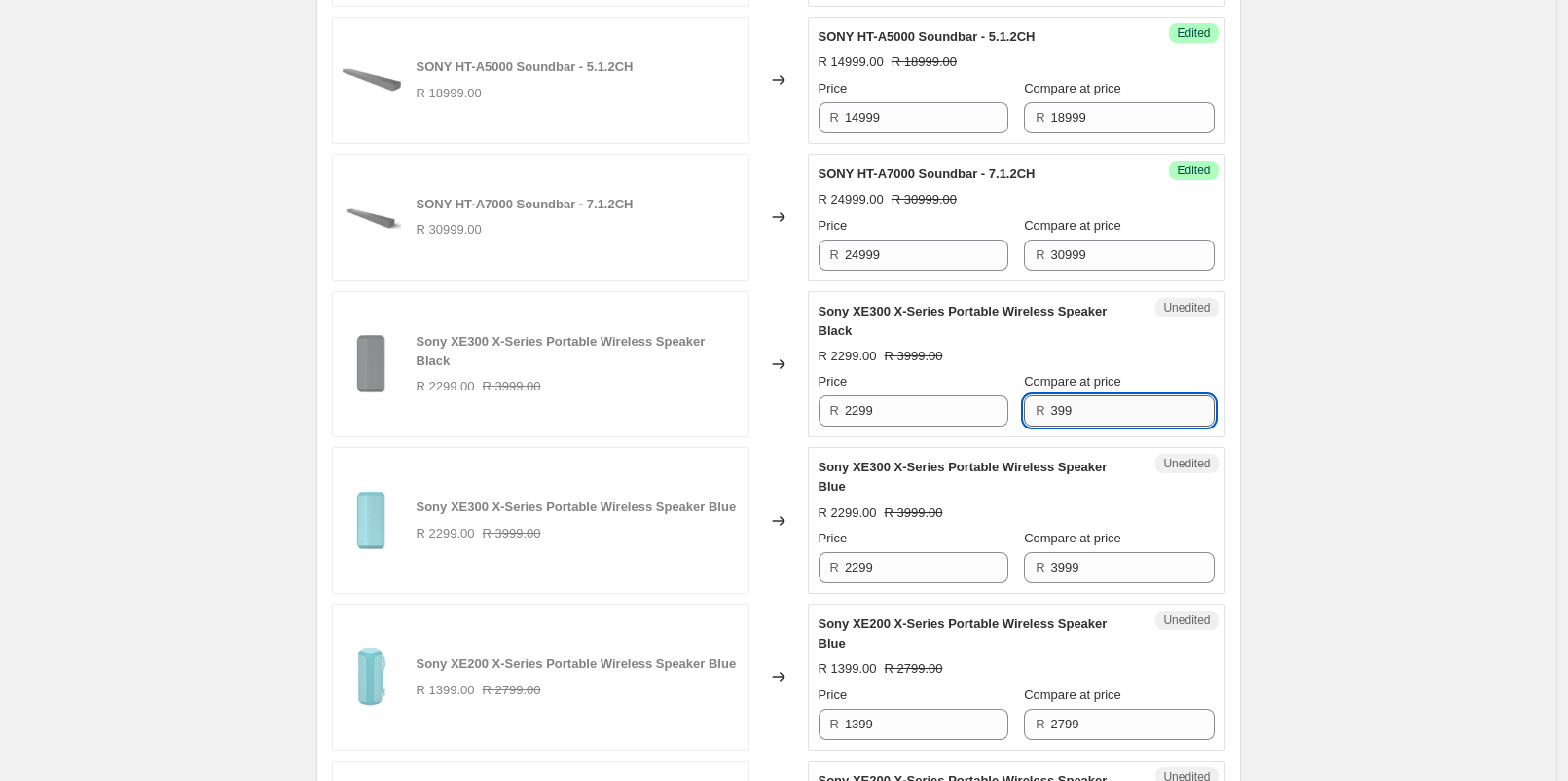 type on "3999" 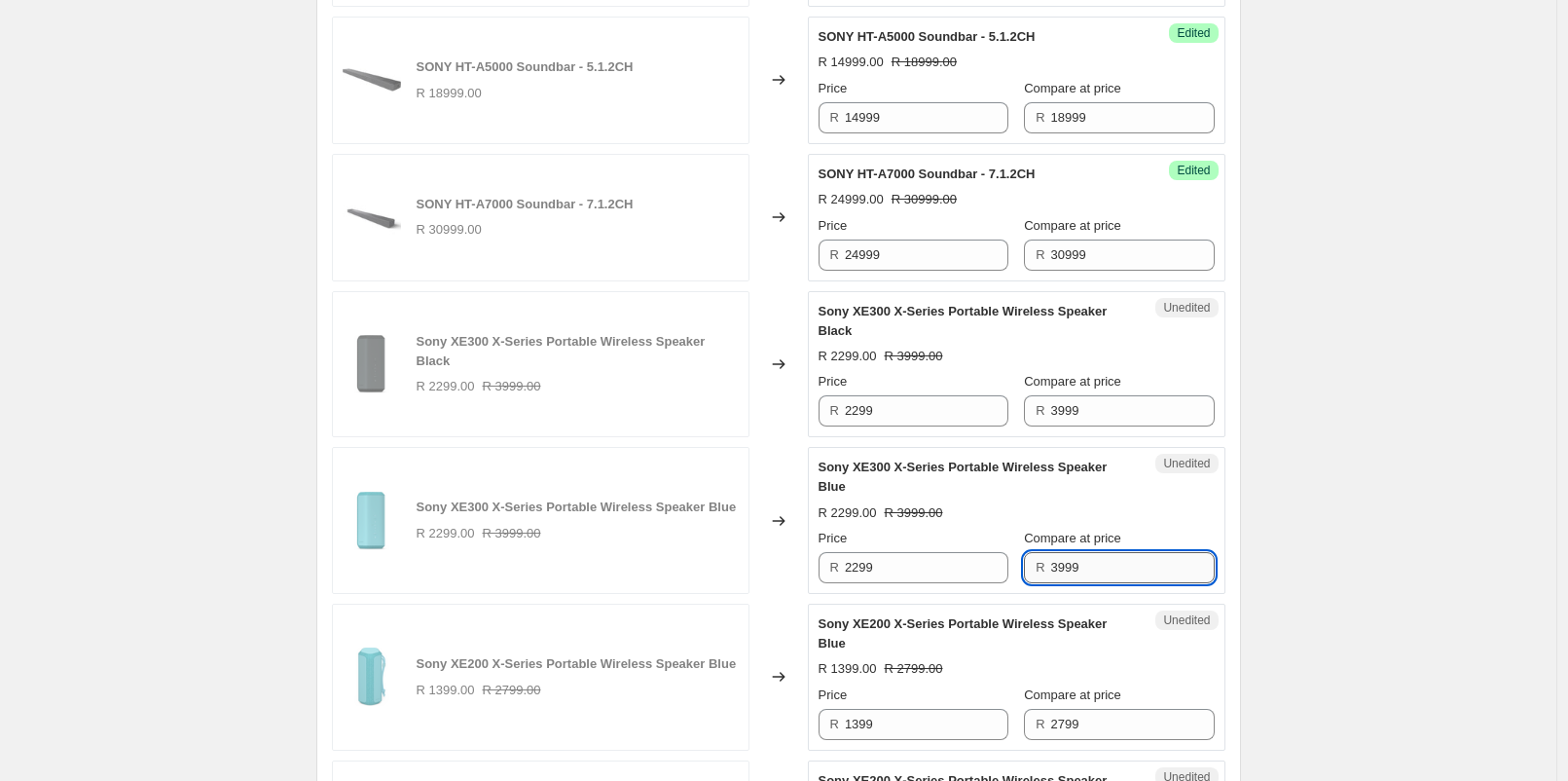 click on "3999" at bounding box center (1133, 568) 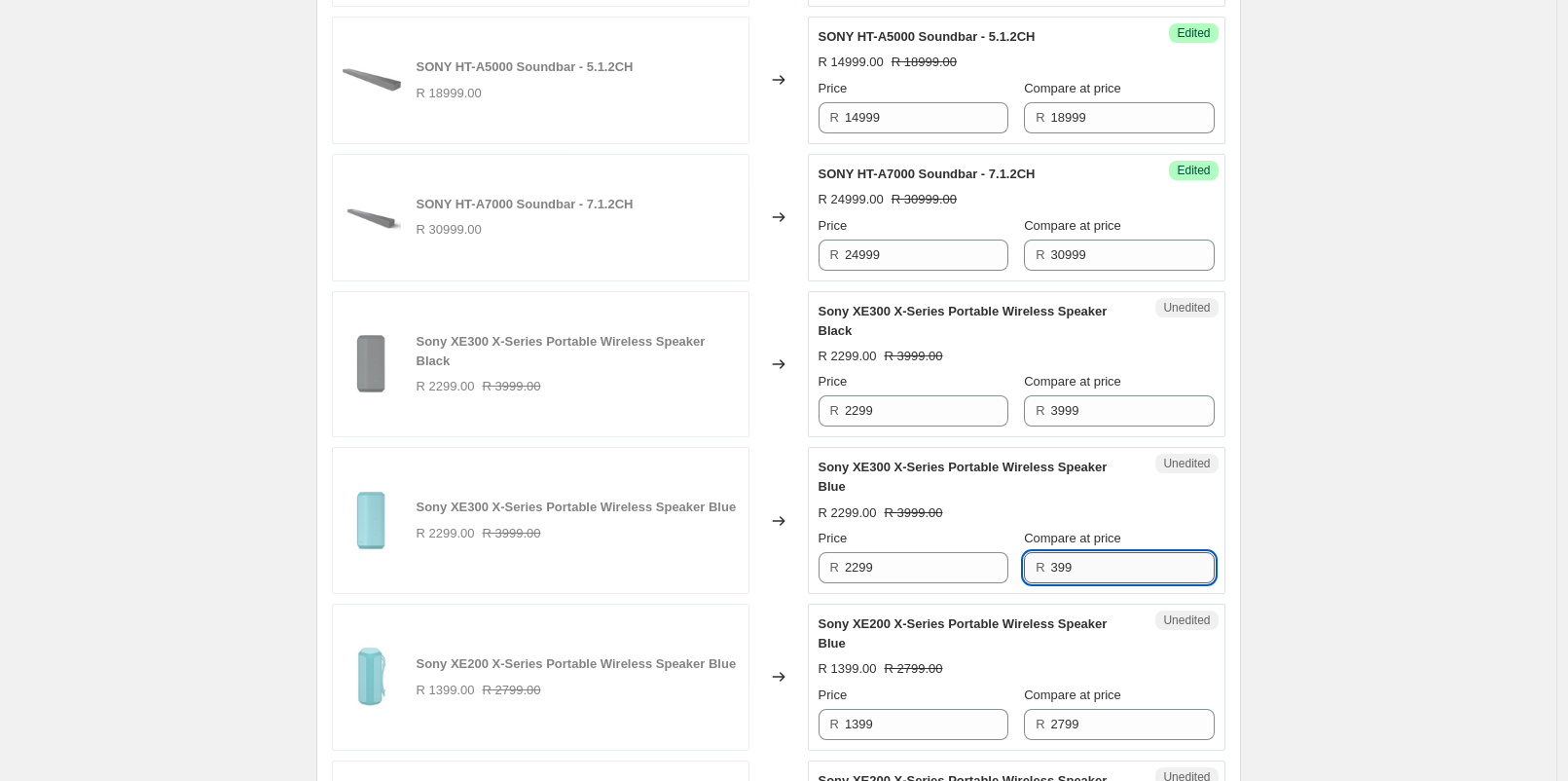 type on "3999" 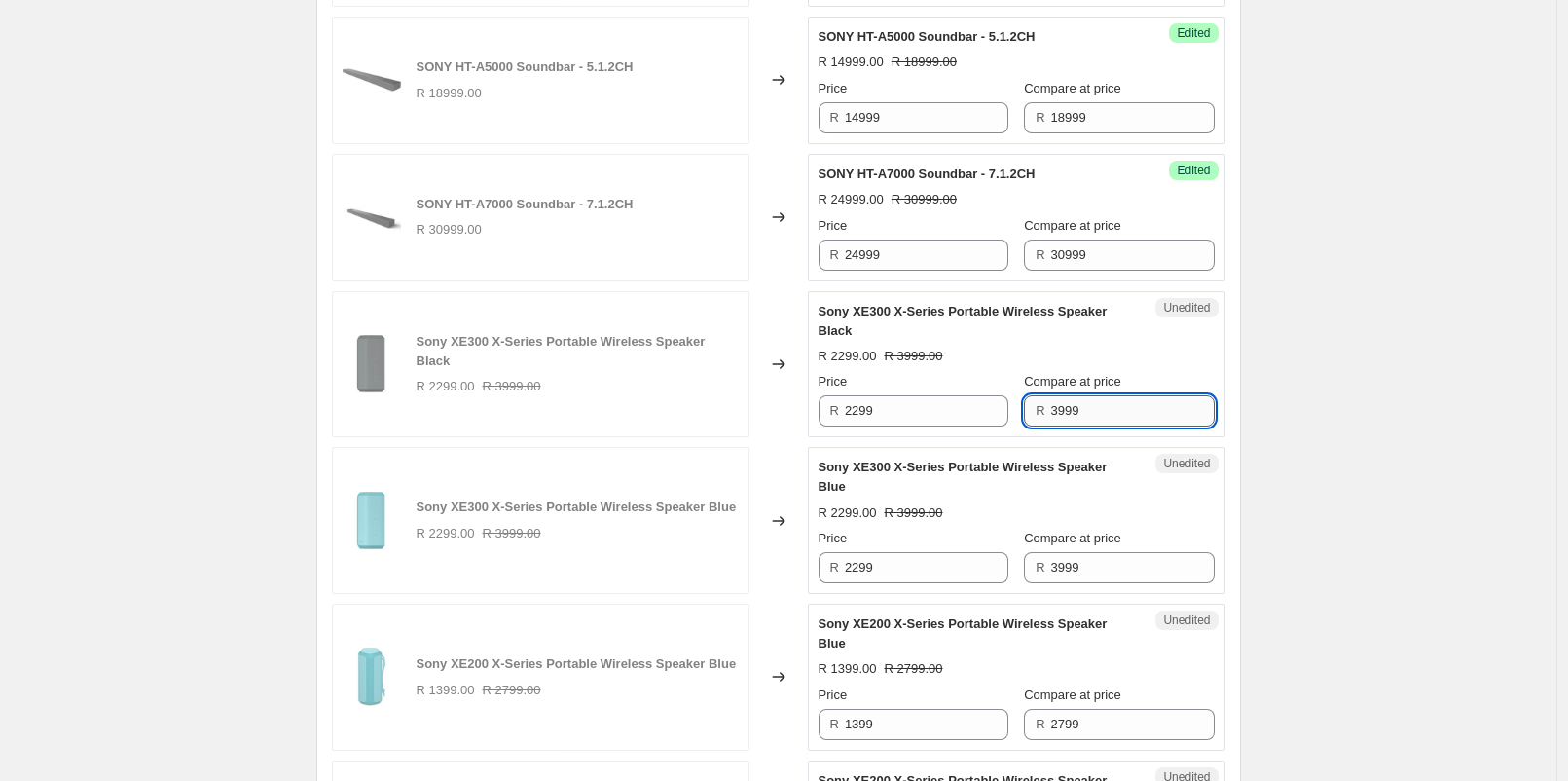 click on "3999" at bounding box center [1133, 411] 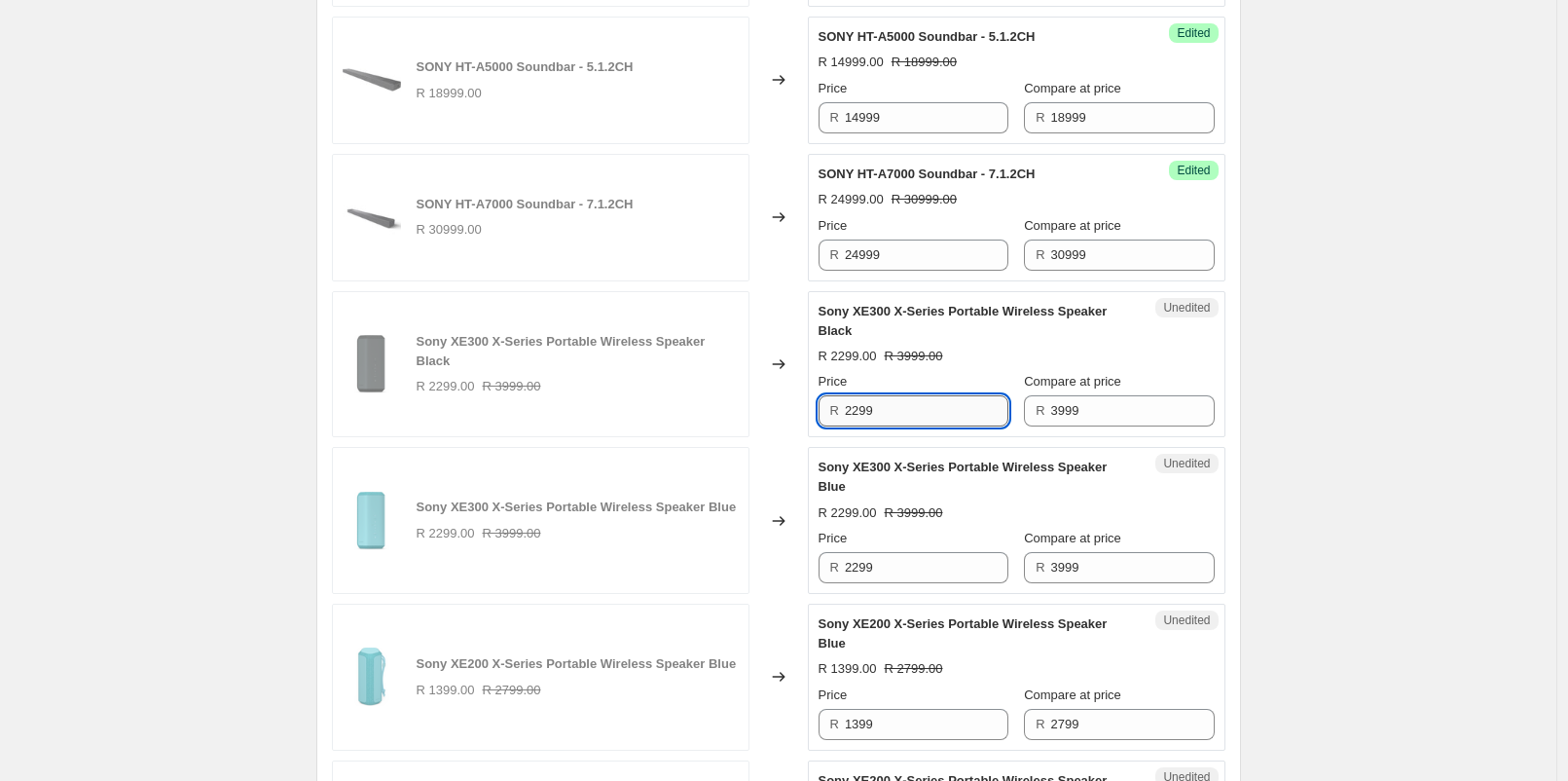 click on "2299" at bounding box center (927, 411) 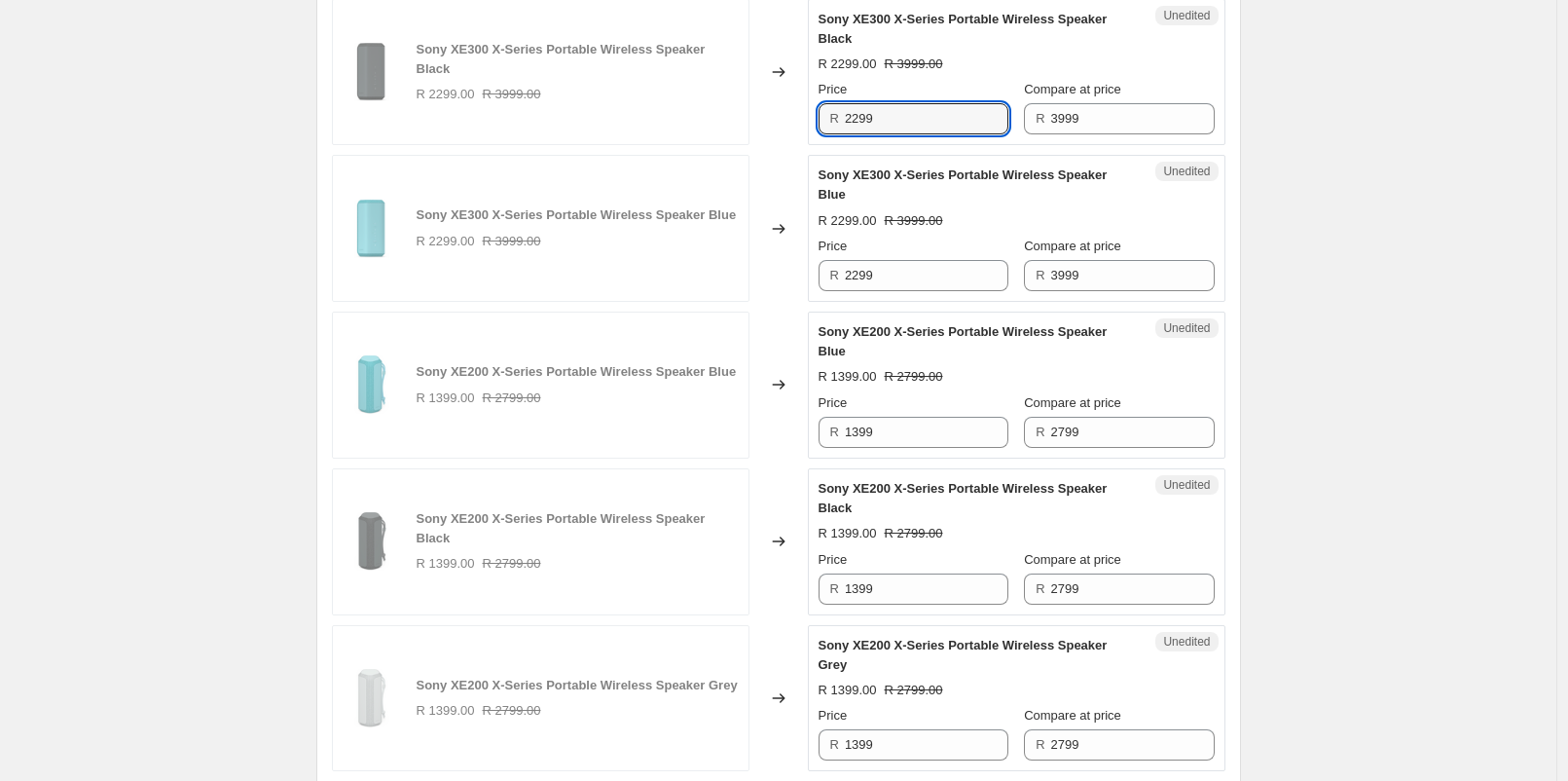 scroll, scrollTop: 1297, scrollLeft: 0, axis: vertical 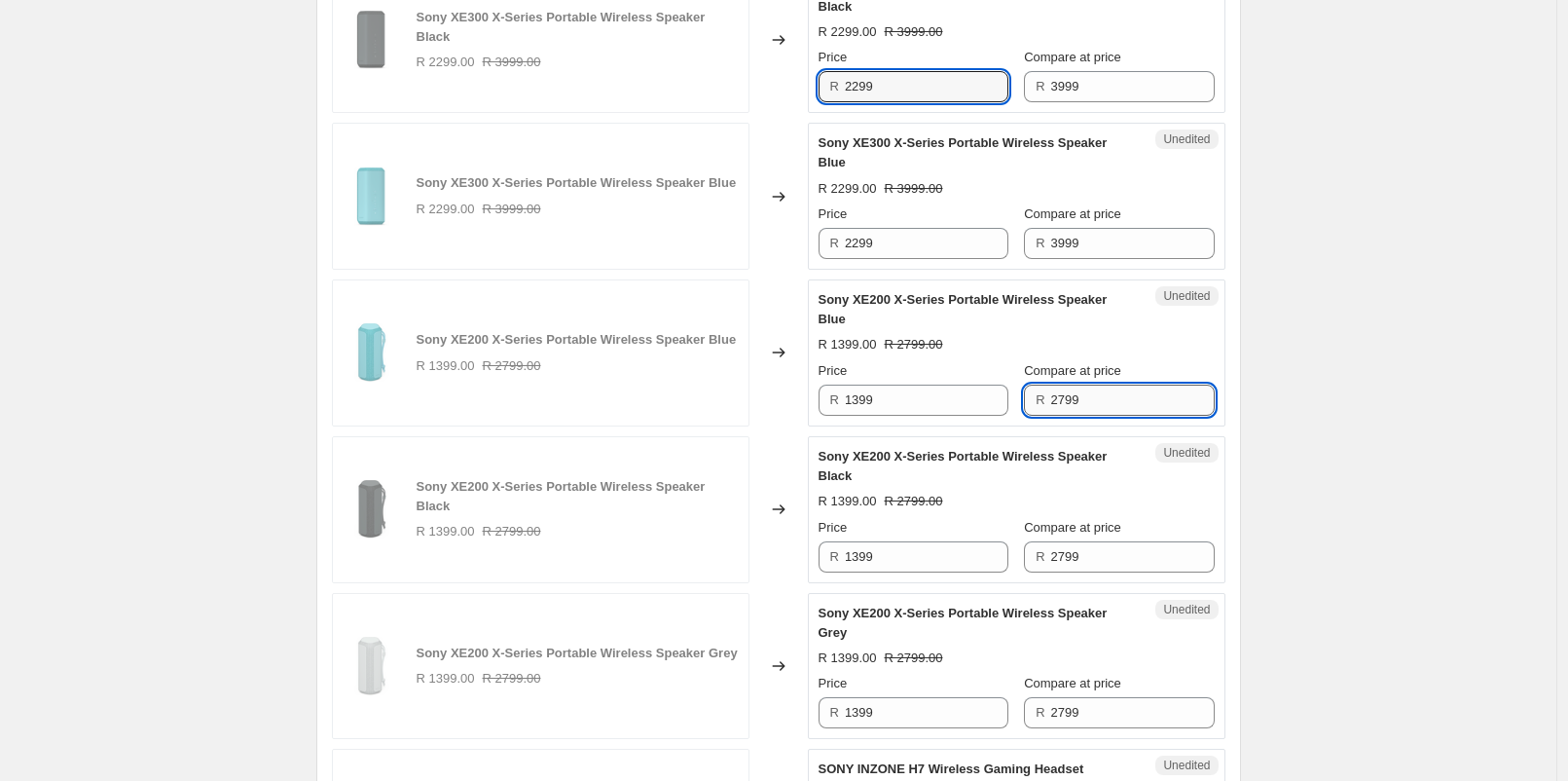 click on "2799" at bounding box center [1133, 400] 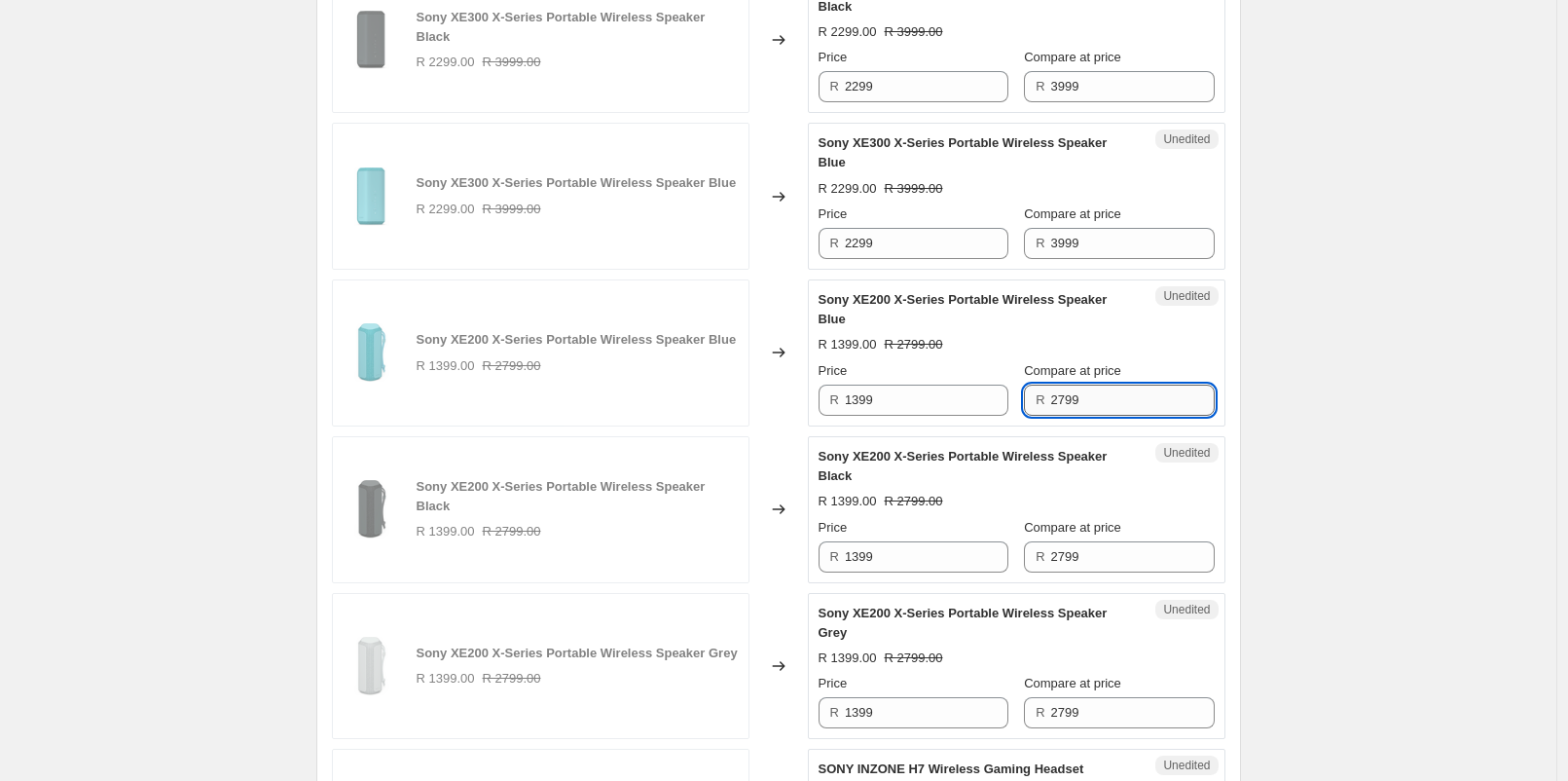 click on "2799" at bounding box center (1133, 400) 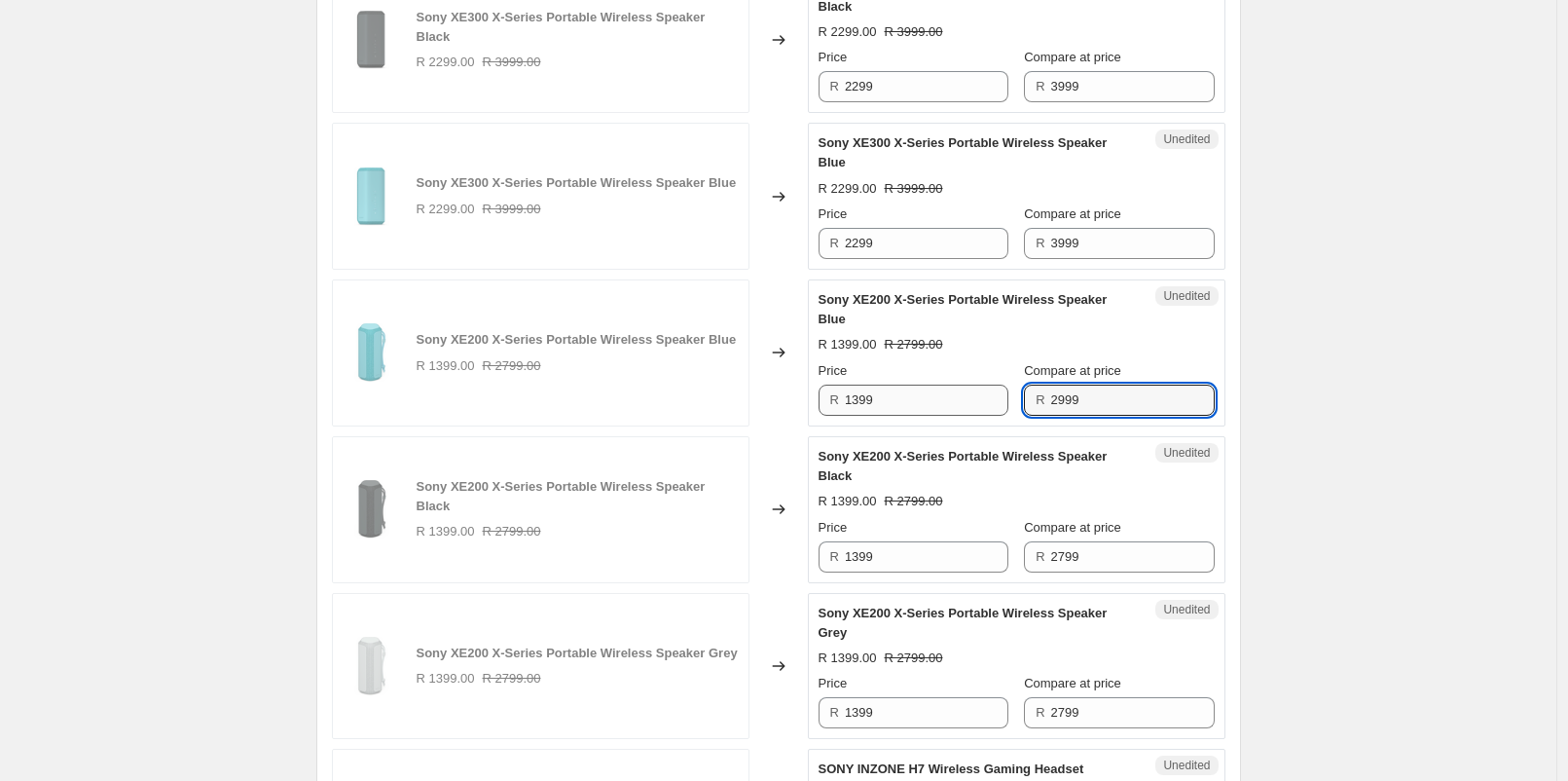 type on "2999" 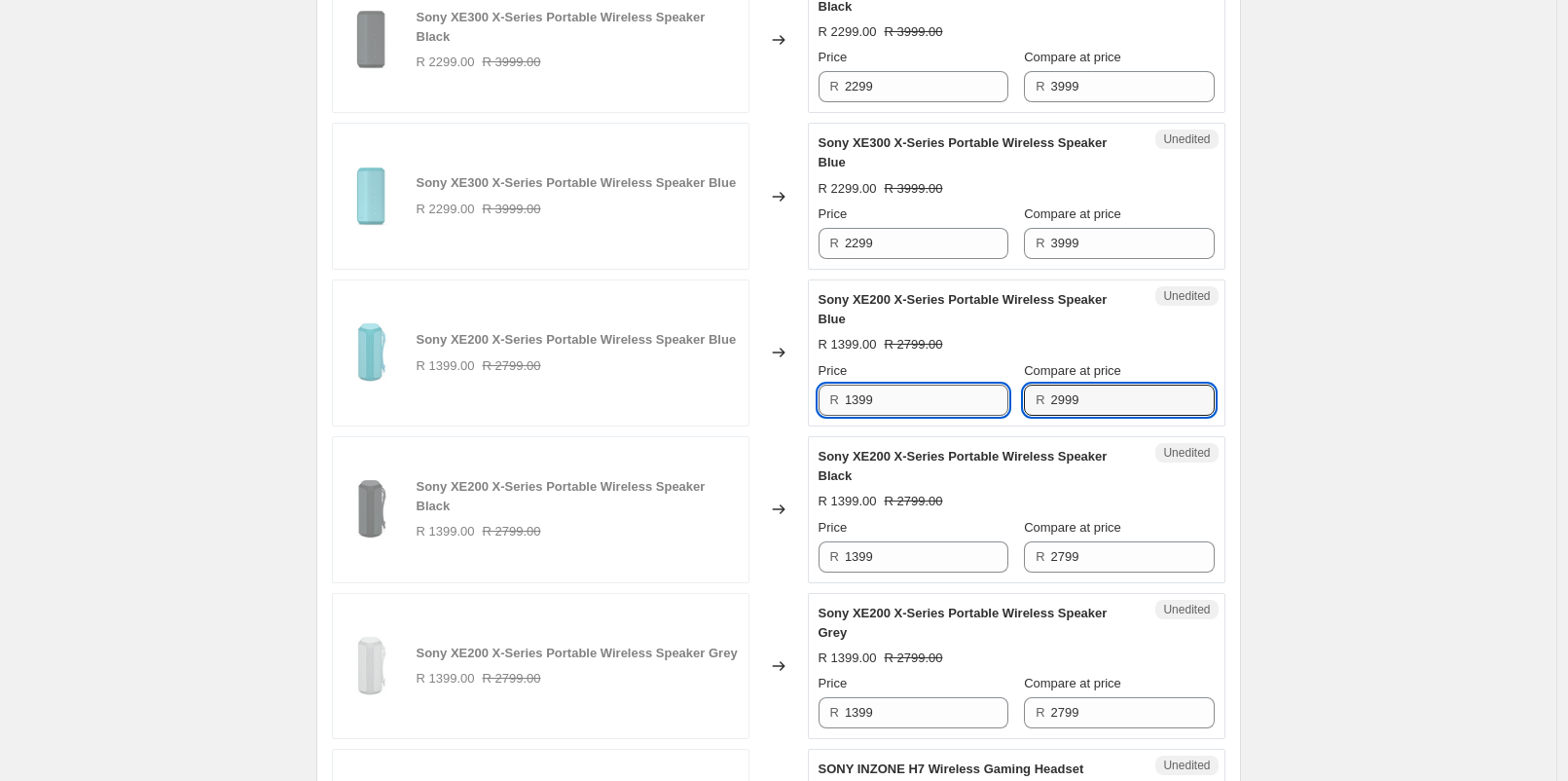 click on "1399" at bounding box center (927, 400) 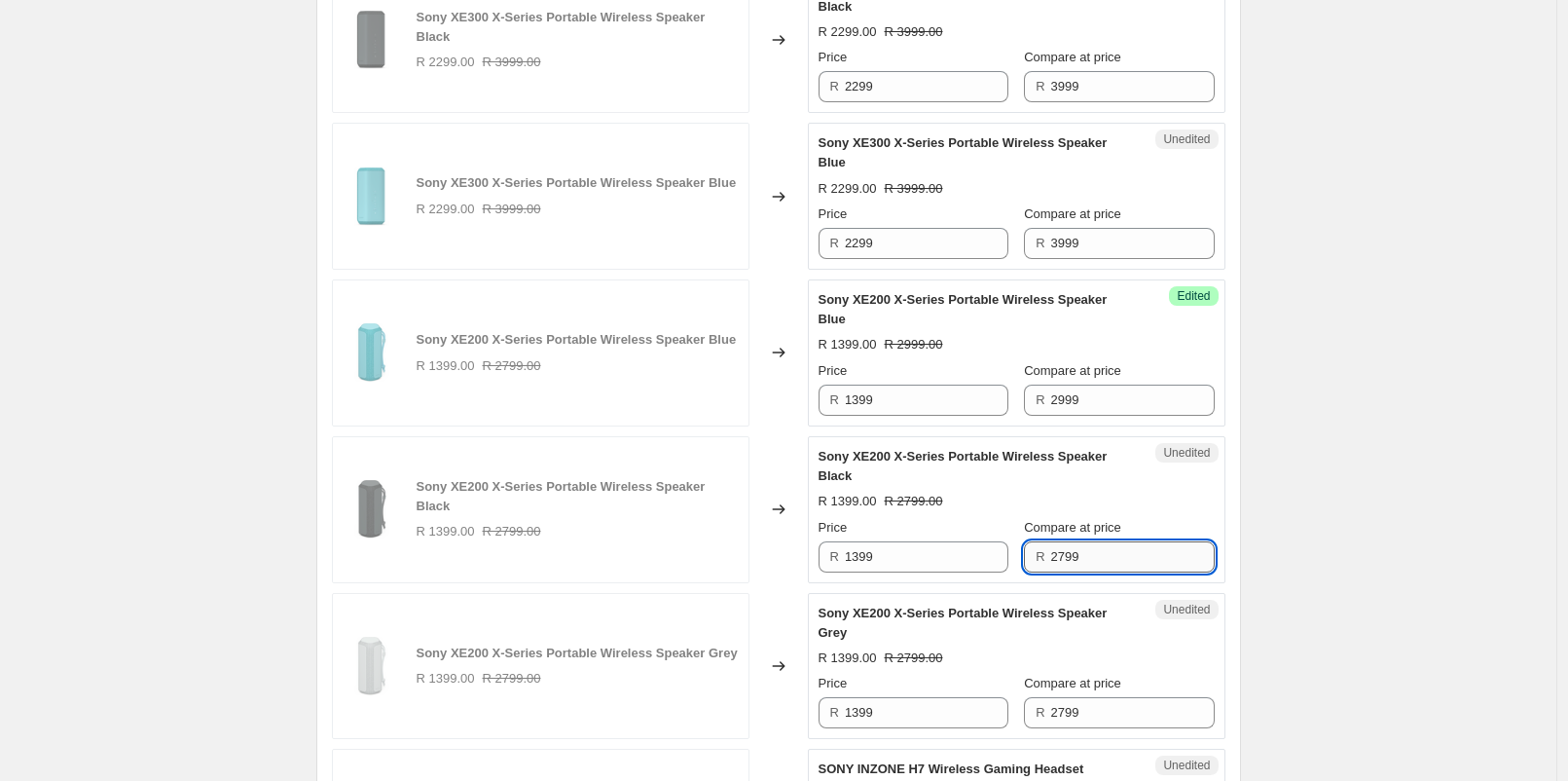 click on "2799" at bounding box center (1133, 557) 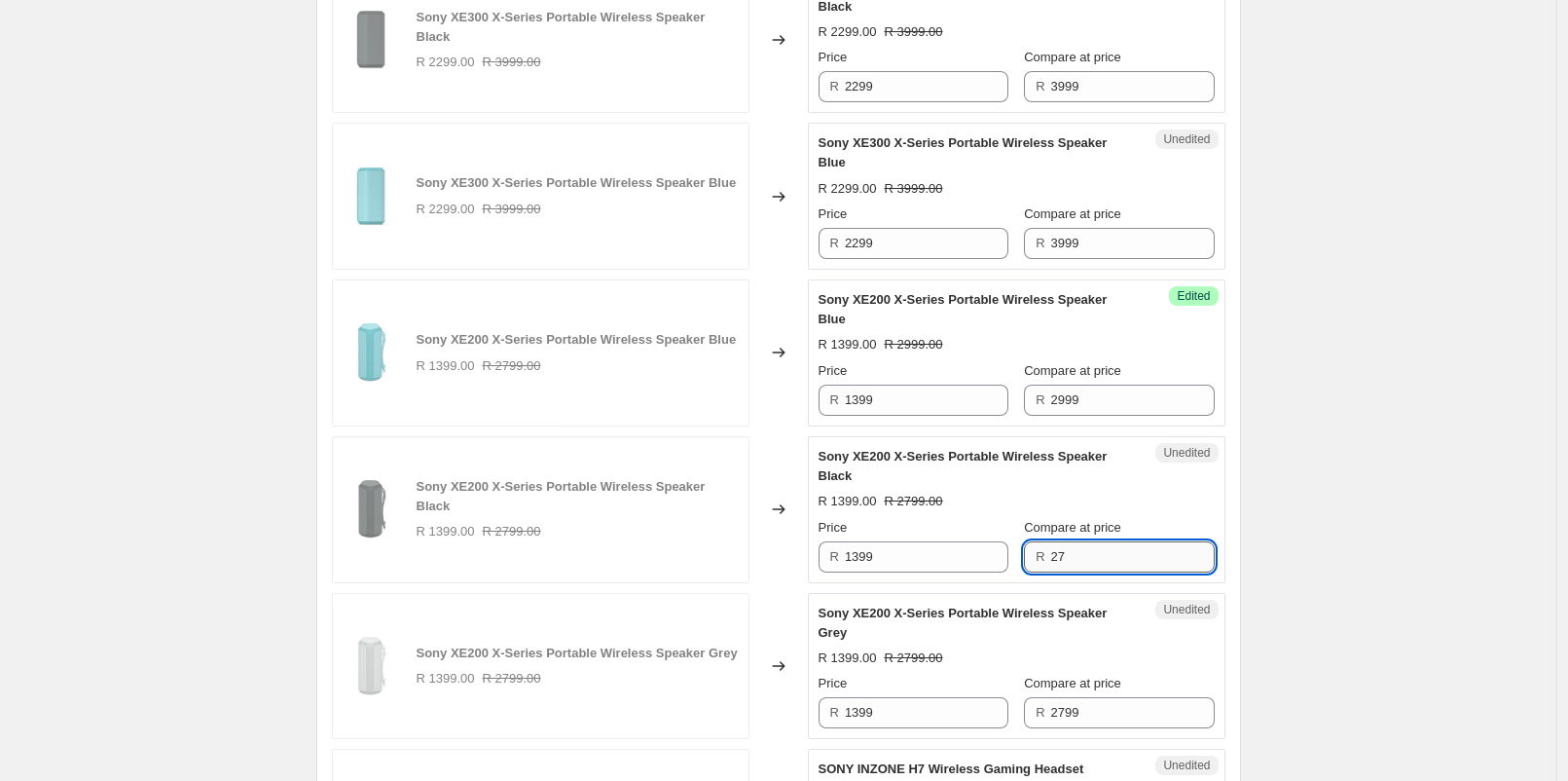 type on "2" 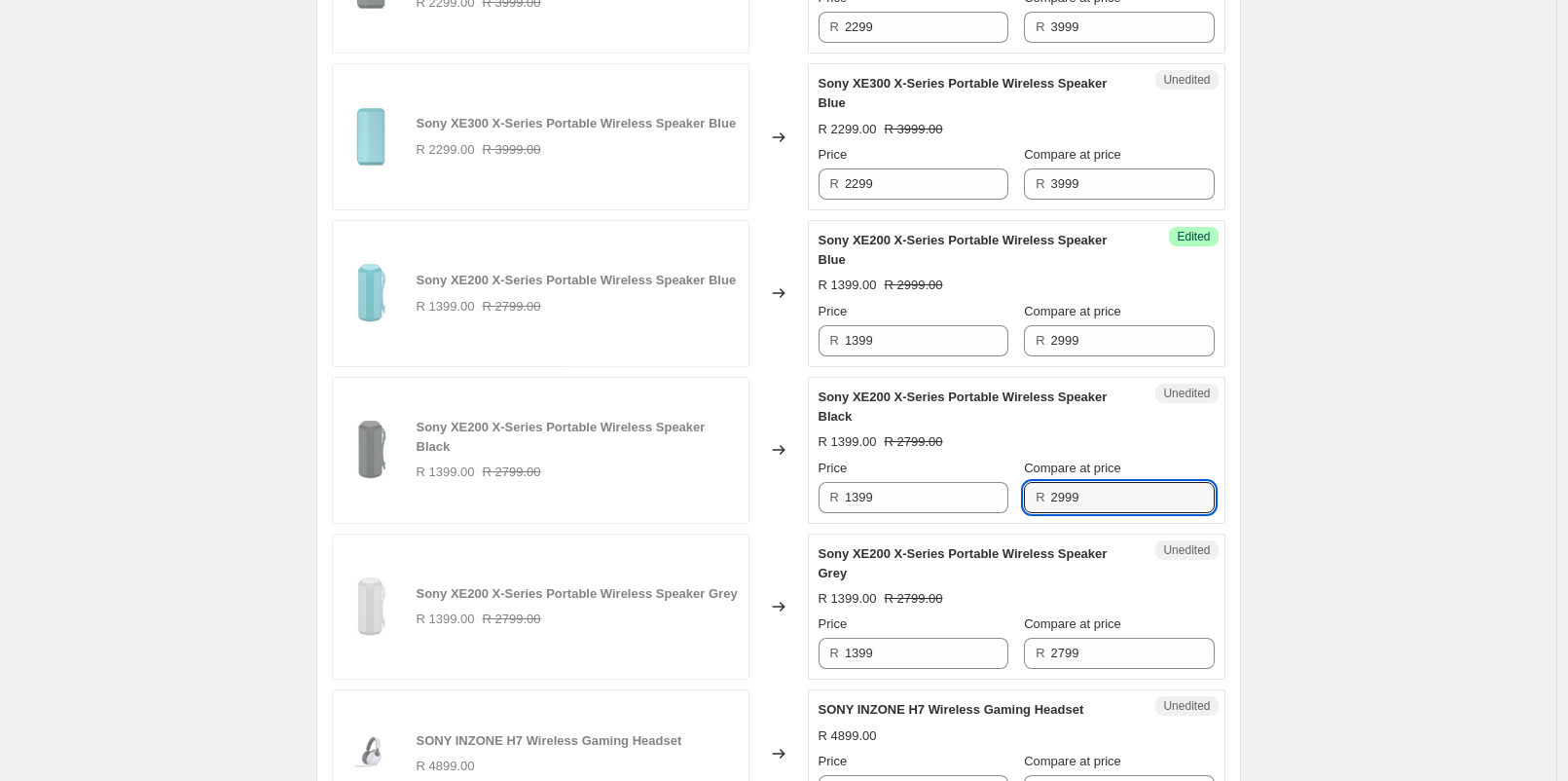 scroll, scrollTop: 1405, scrollLeft: 0, axis: vertical 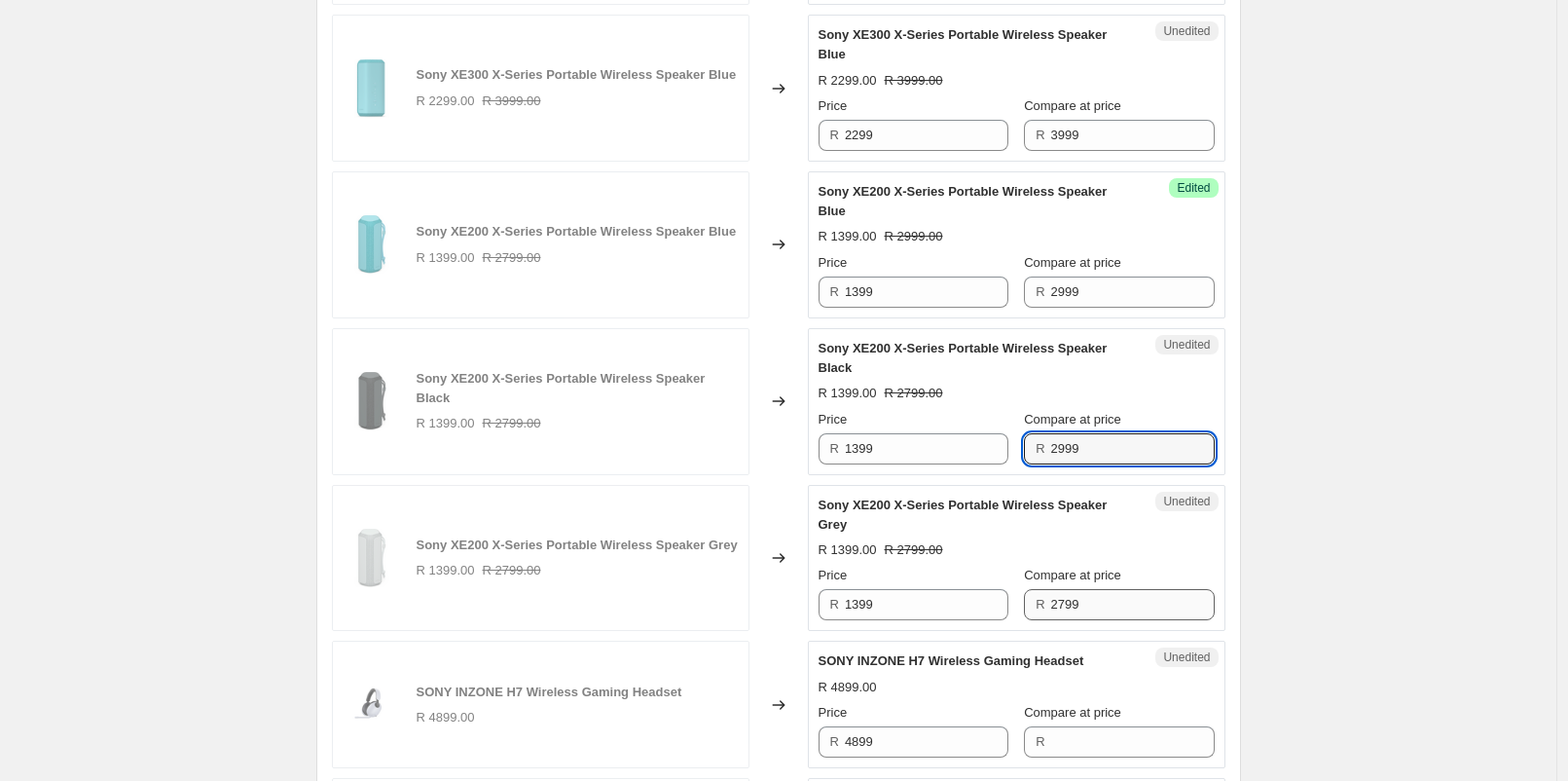type on "2999" 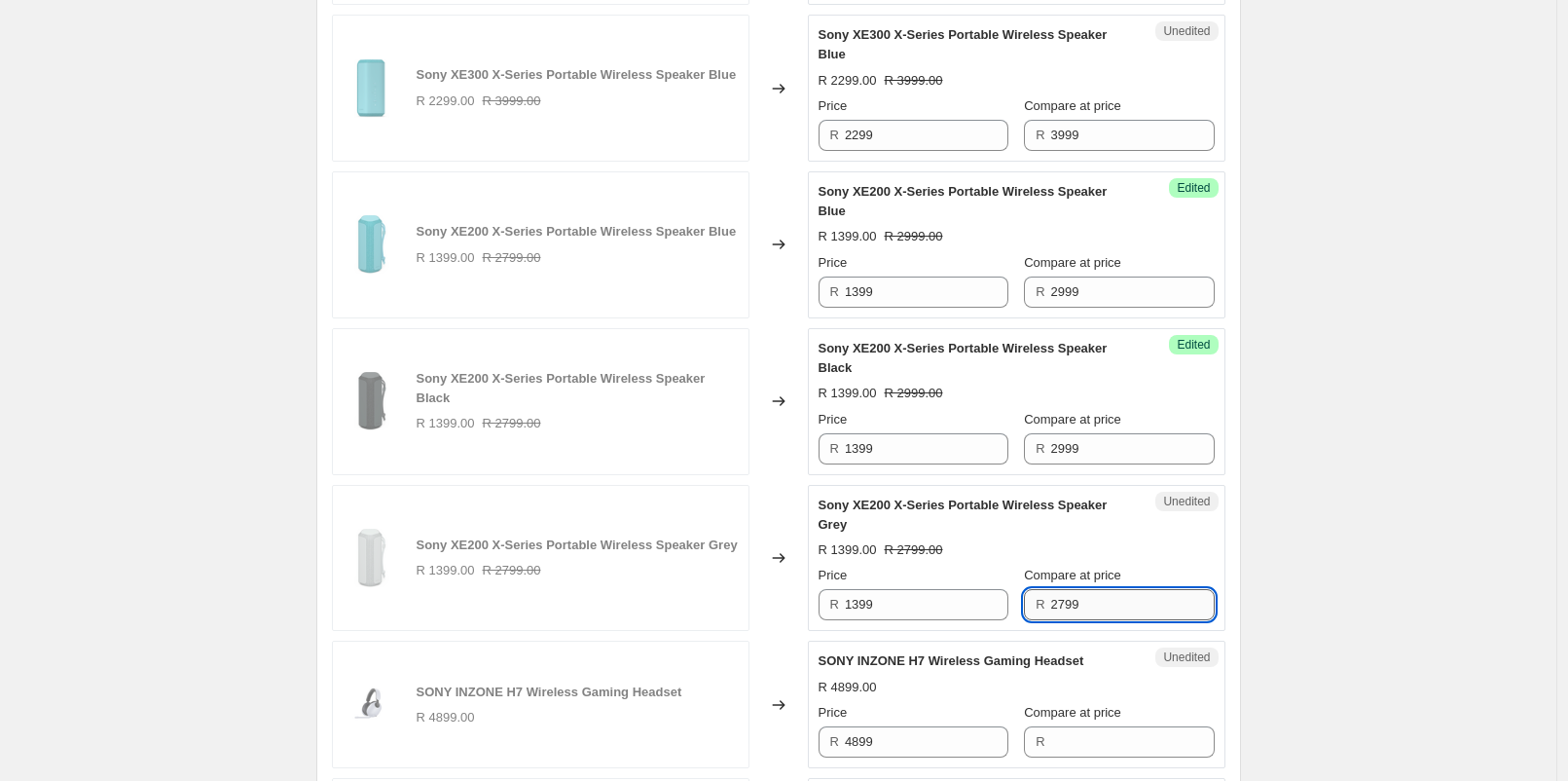 click on "2799" at bounding box center [1133, 605] 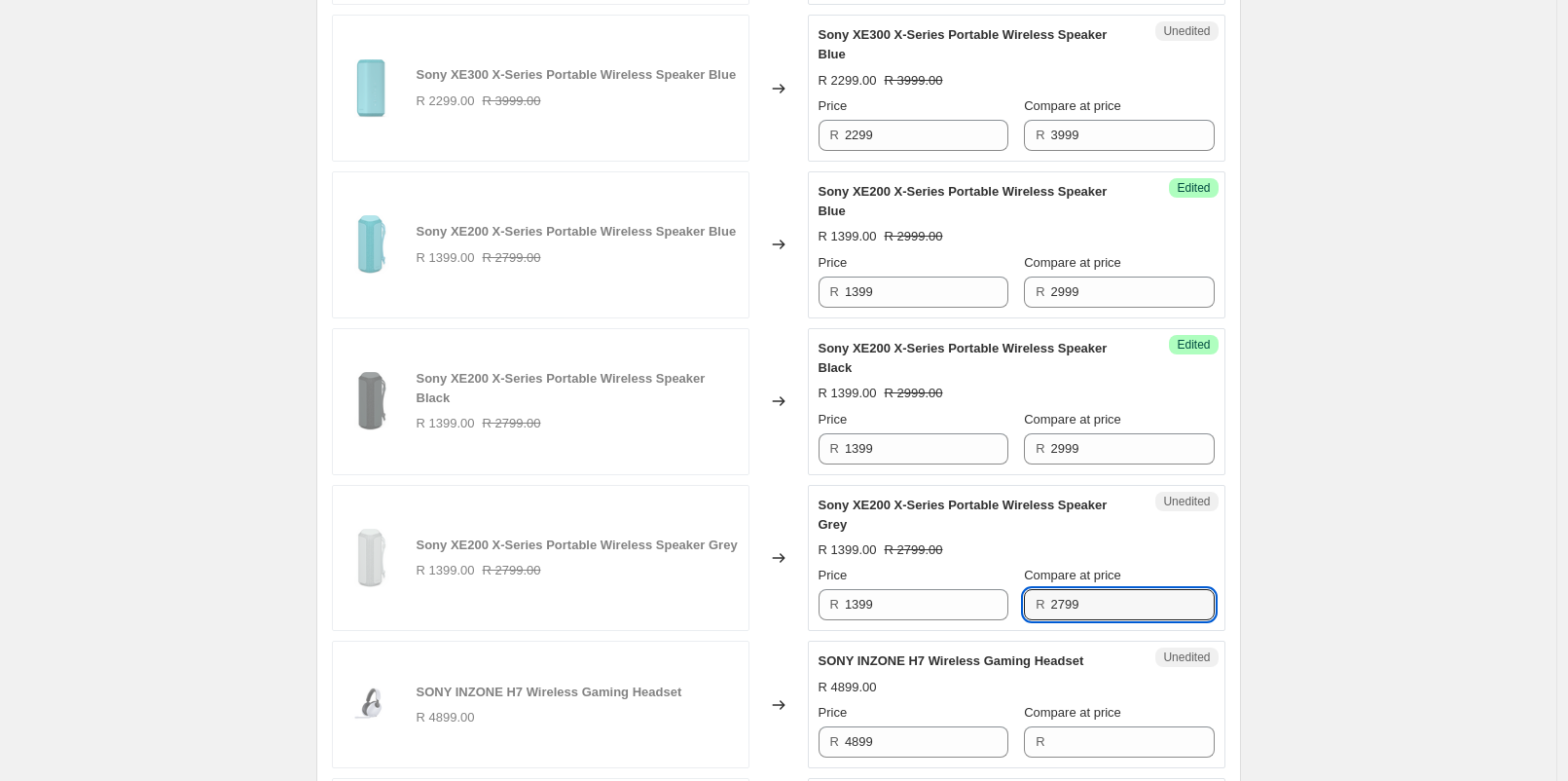 drag, startPoint x: 1088, startPoint y: 606, endPoint x: 1043, endPoint y: 619, distance: 46.84015 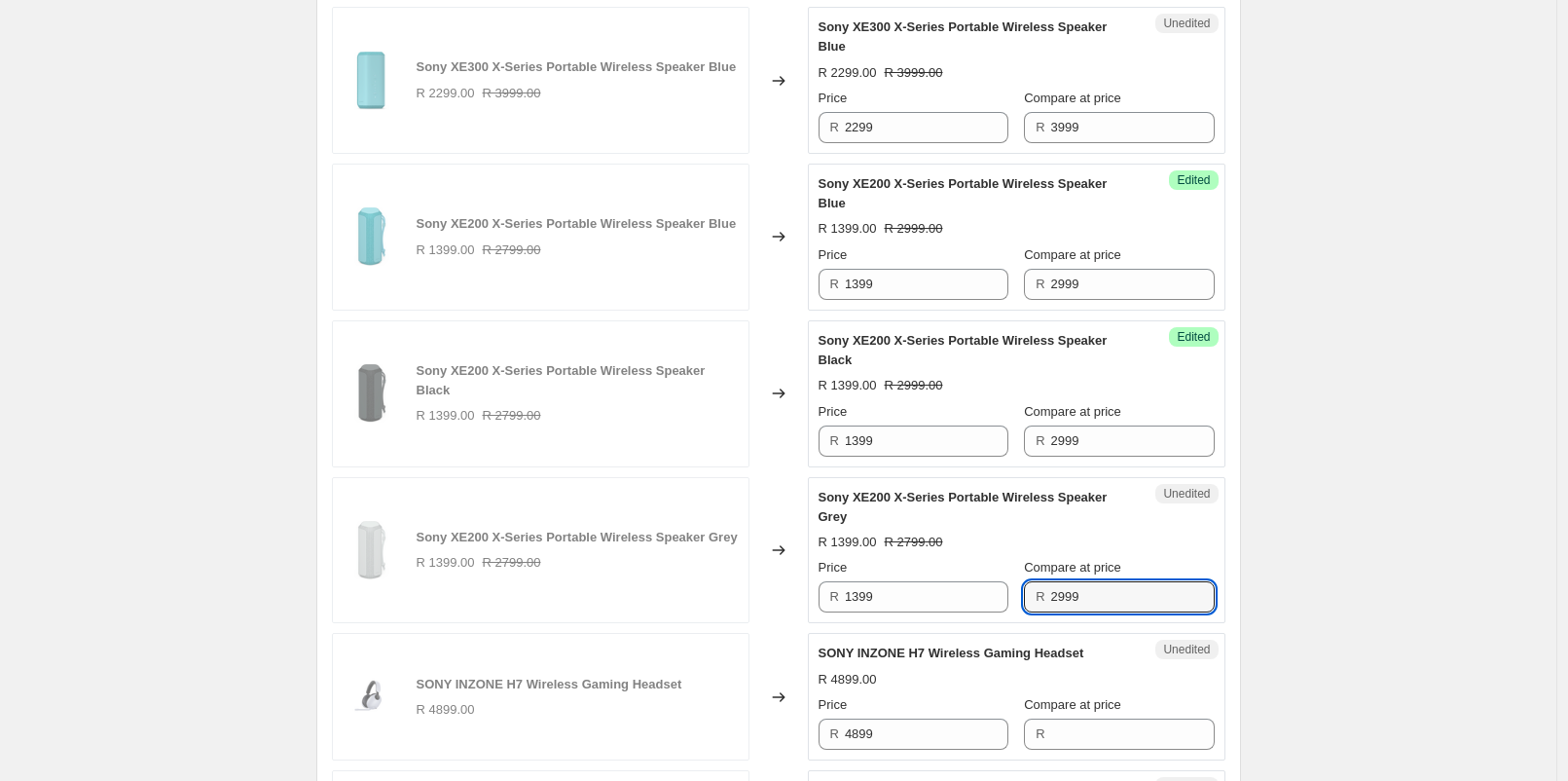 scroll, scrollTop: 1730, scrollLeft: 0, axis: vertical 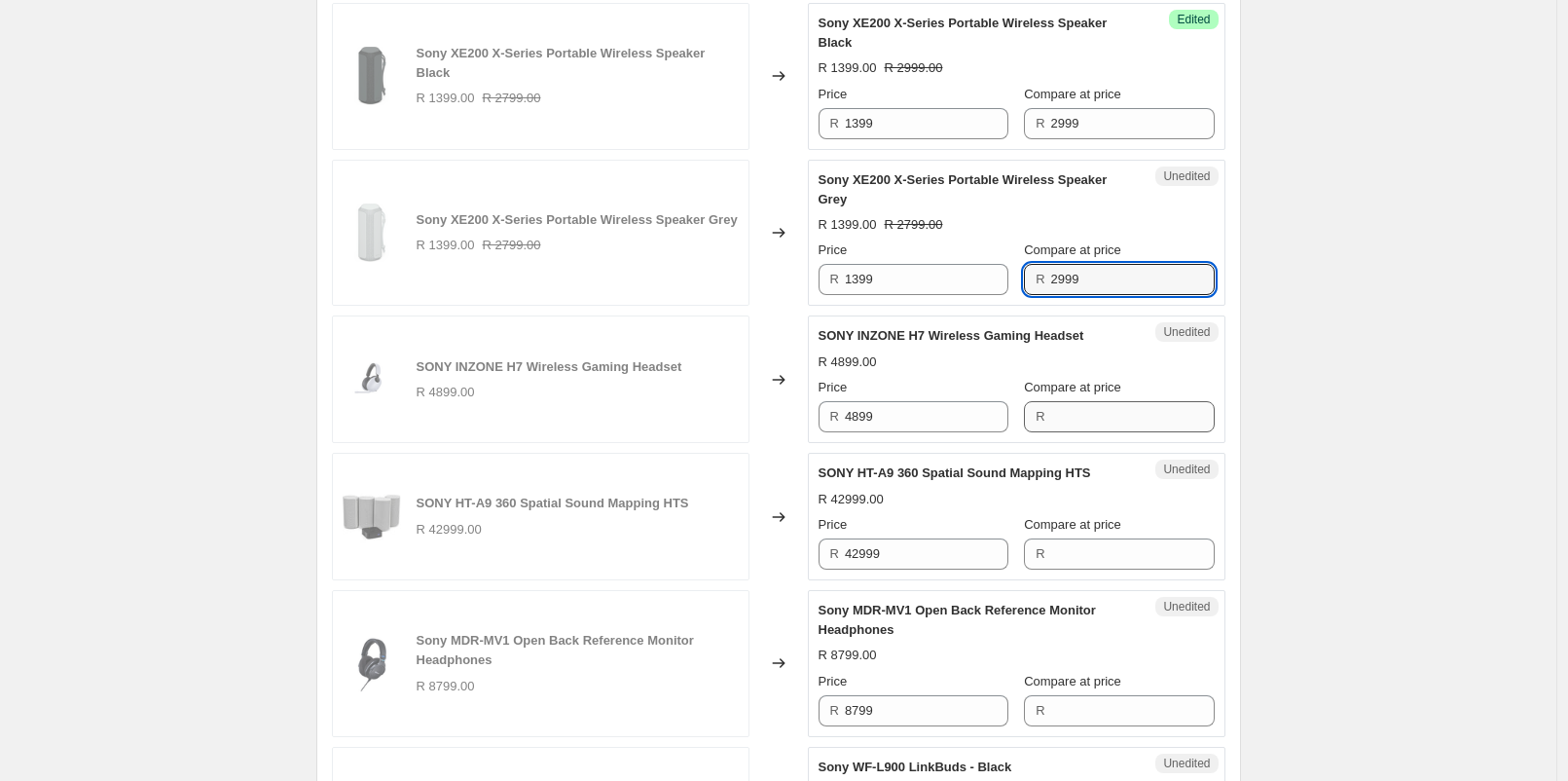 type on "2999" 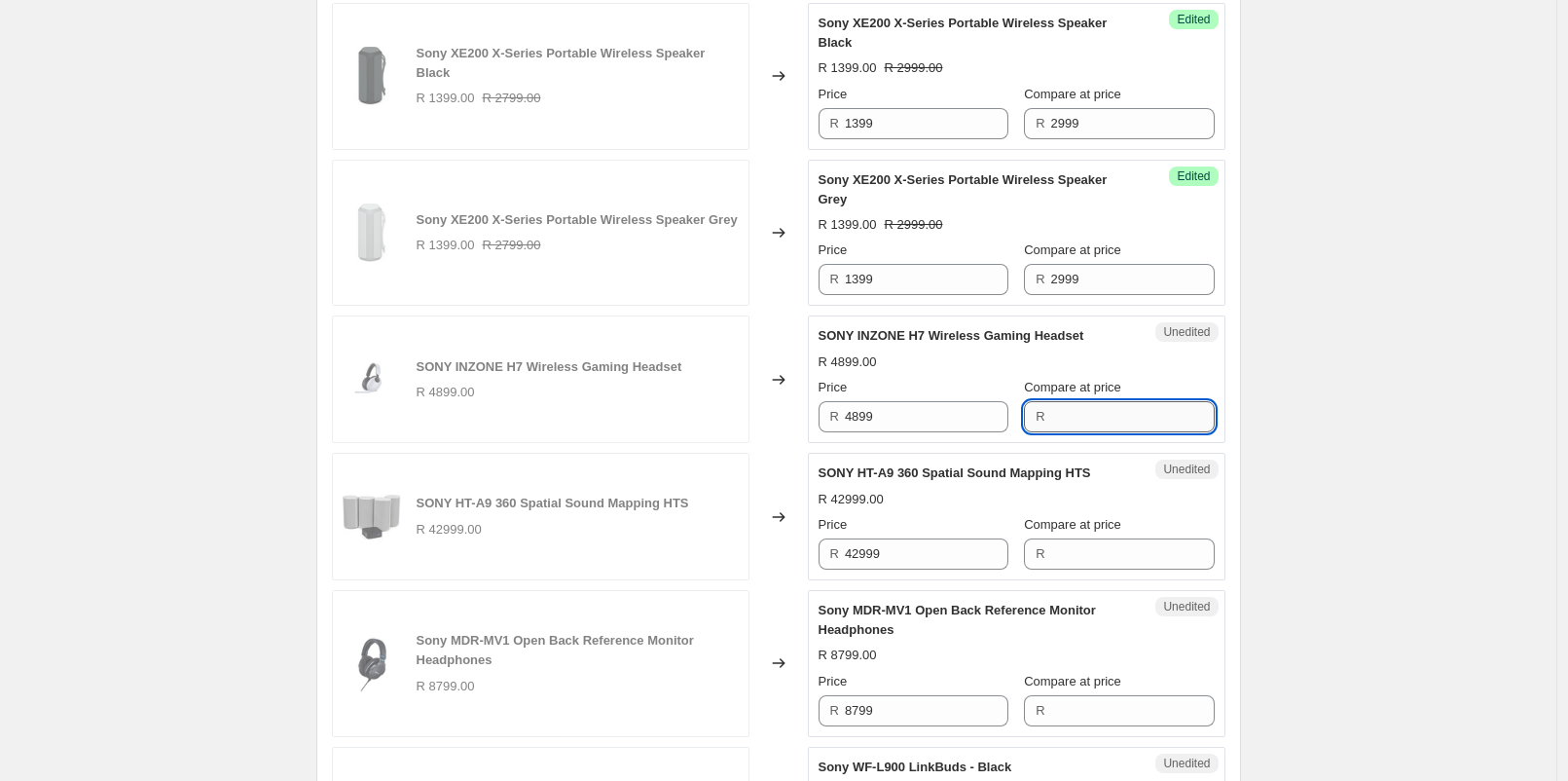 click on "Compare at price" at bounding box center (1133, 417) 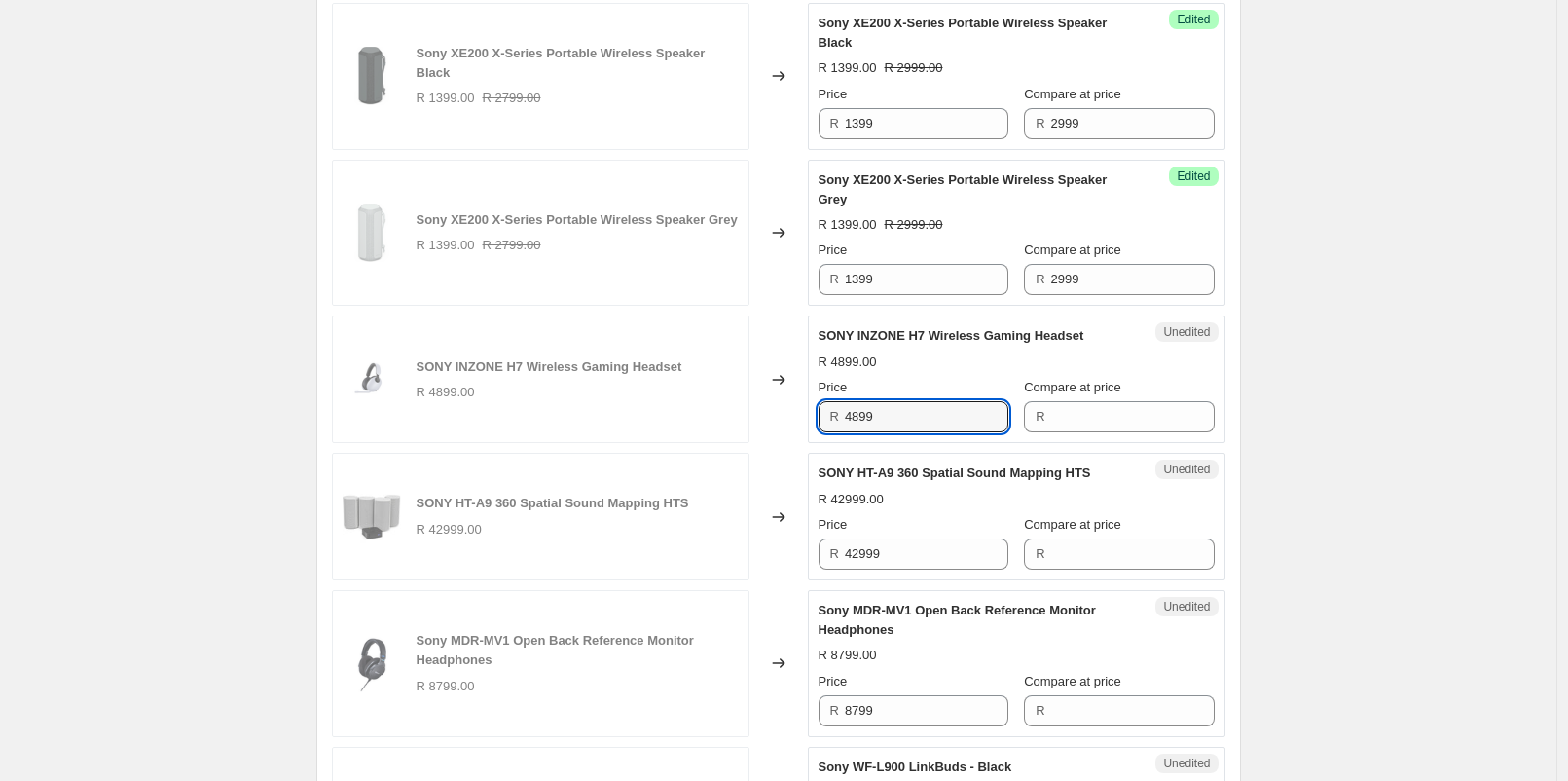 drag, startPoint x: 948, startPoint y: 407, endPoint x: 828, endPoint y: 407, distance: 120 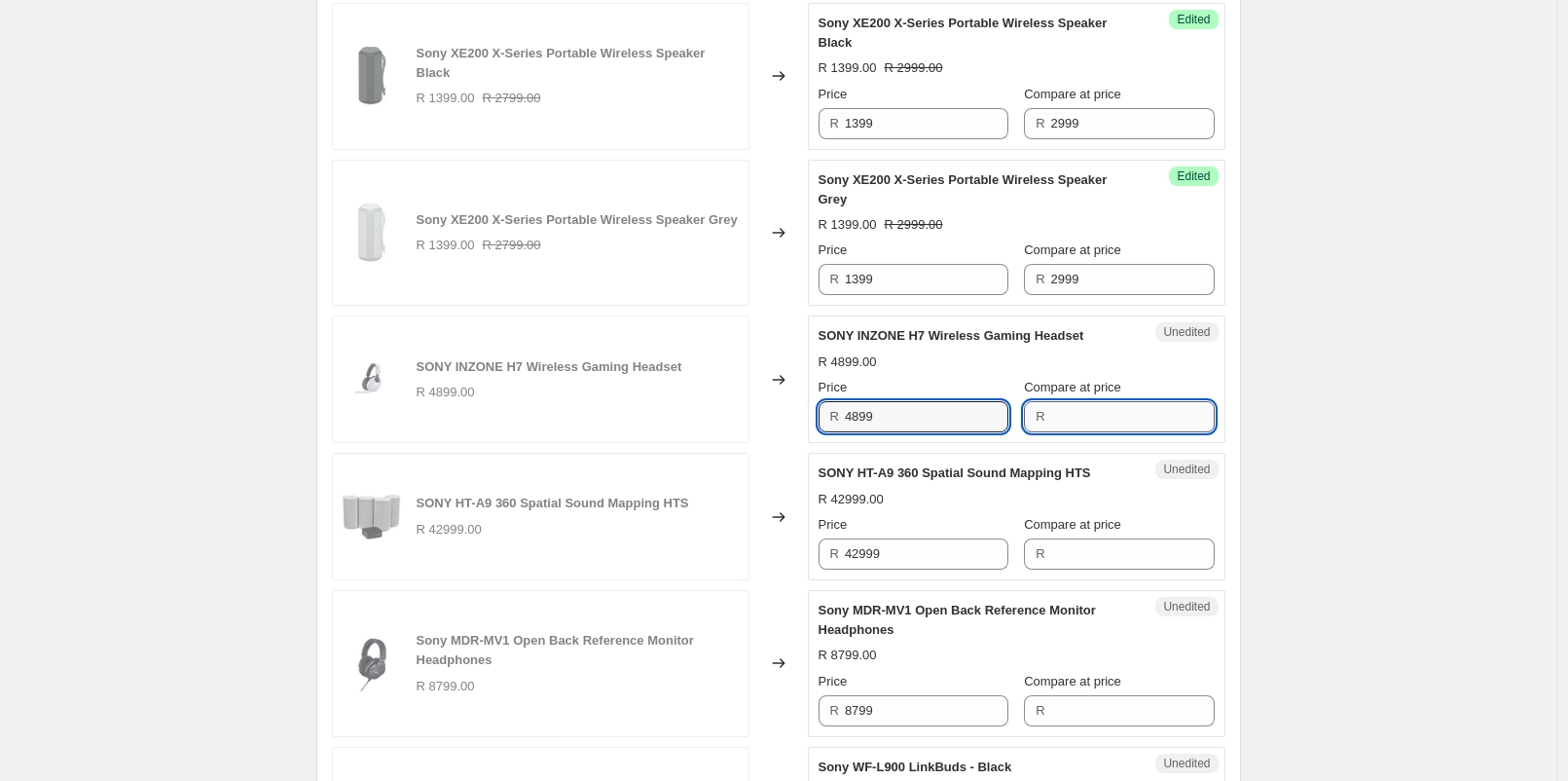 click on "Compare at price" at bounding box center (1133, 417) 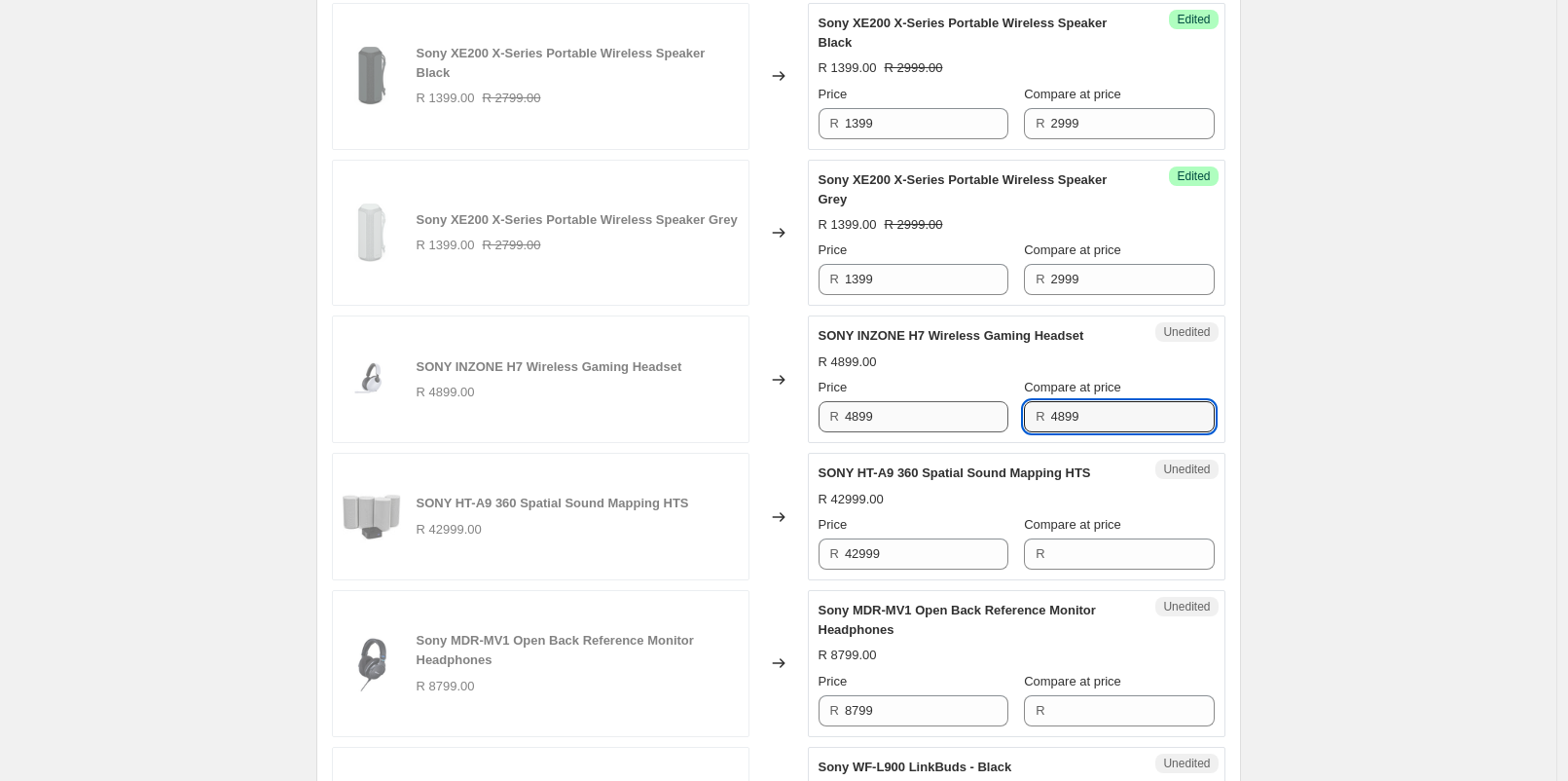 type on "4899" 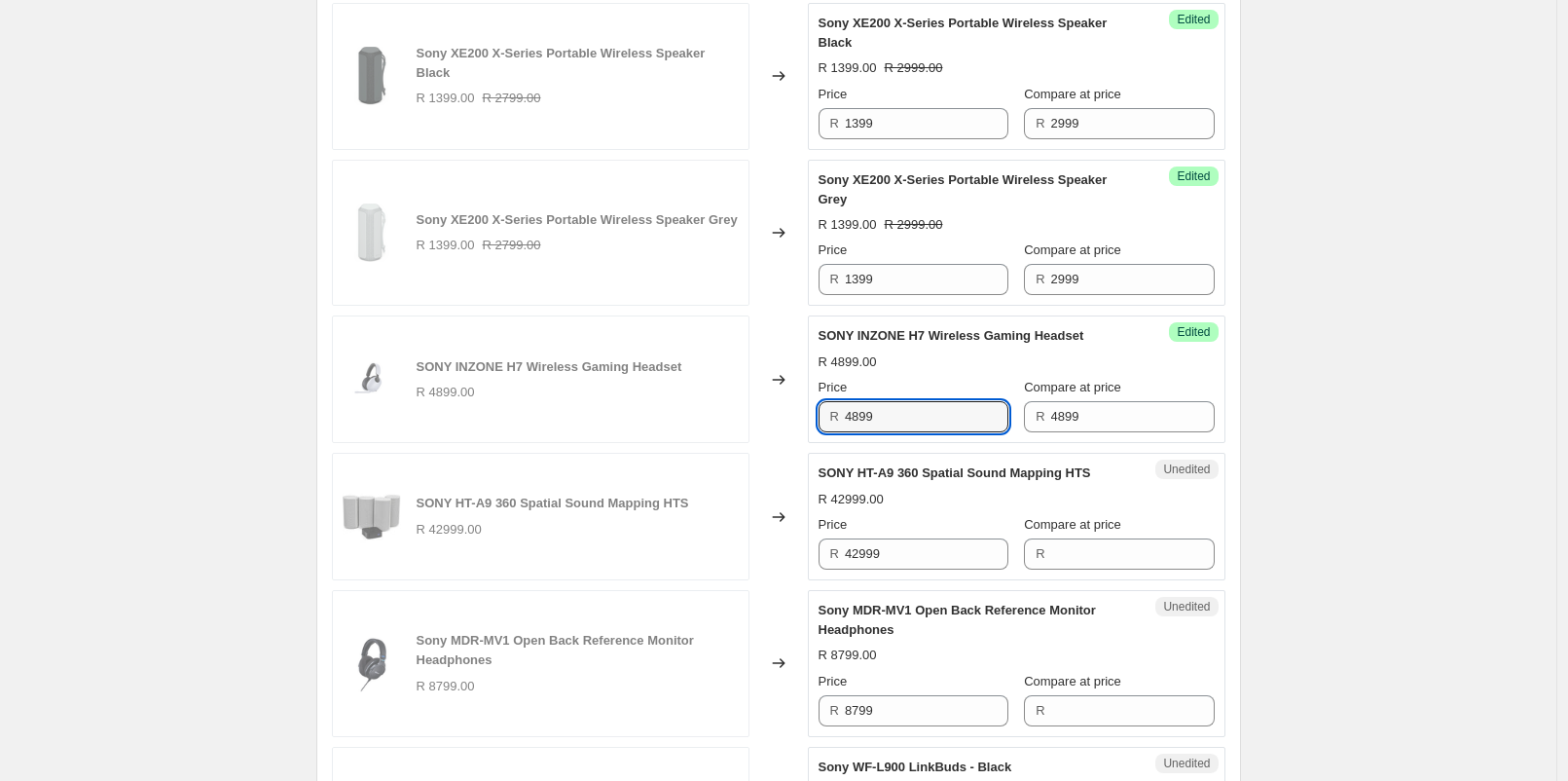 drag, startPoint x: 908, startPoint y: 407, endPoint x: 809, endPoint y: 406, distance: 99.0051 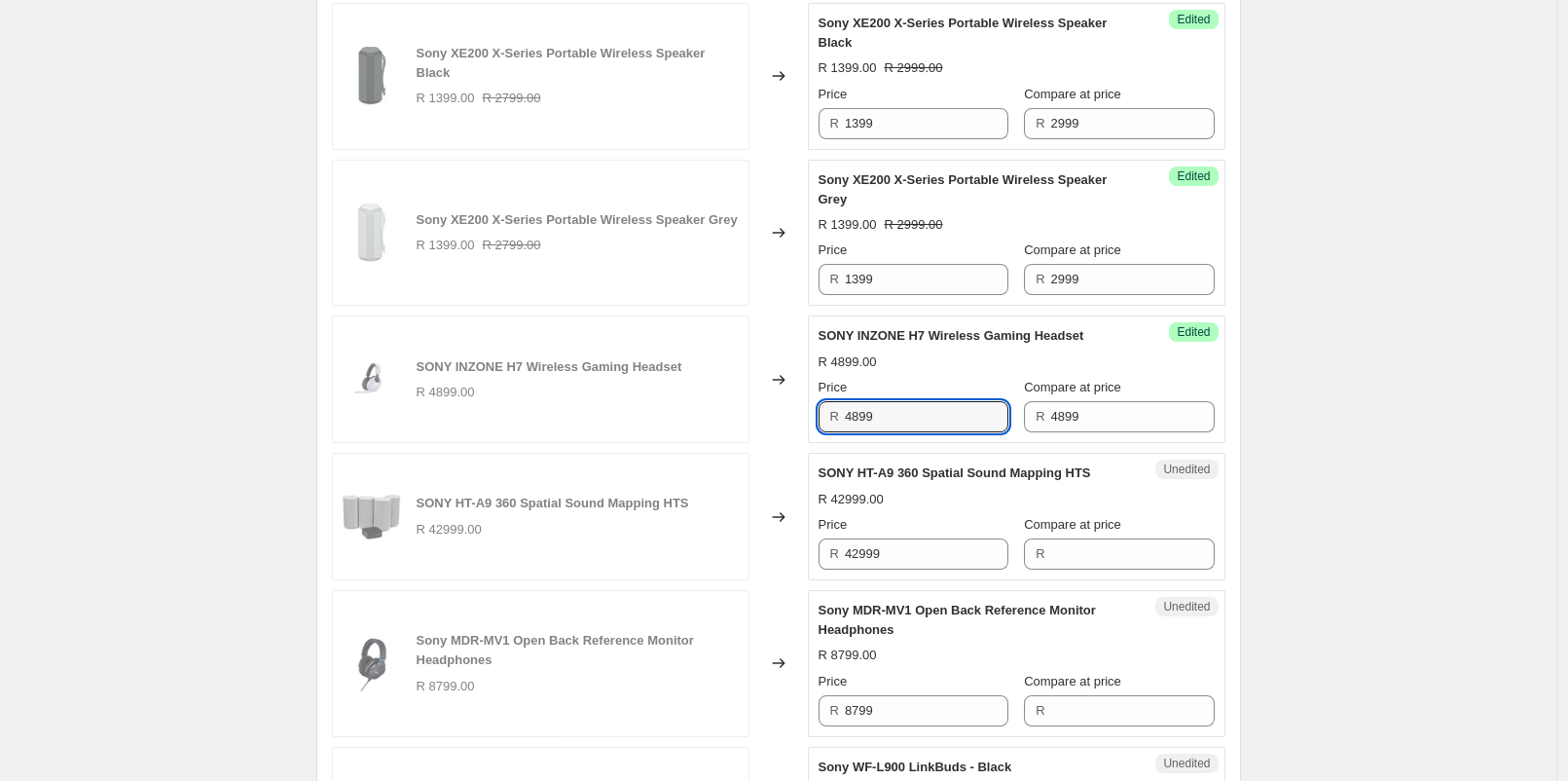click on "SONY INZONE H7 Wireless Gaming Headset R 4899.00 Changed to Success Edited SONY INZONE H7 Wireless Gaming Headset R 4899.00 Price R 4899 Compare at price R 4899" at bounding box center (779, 379) 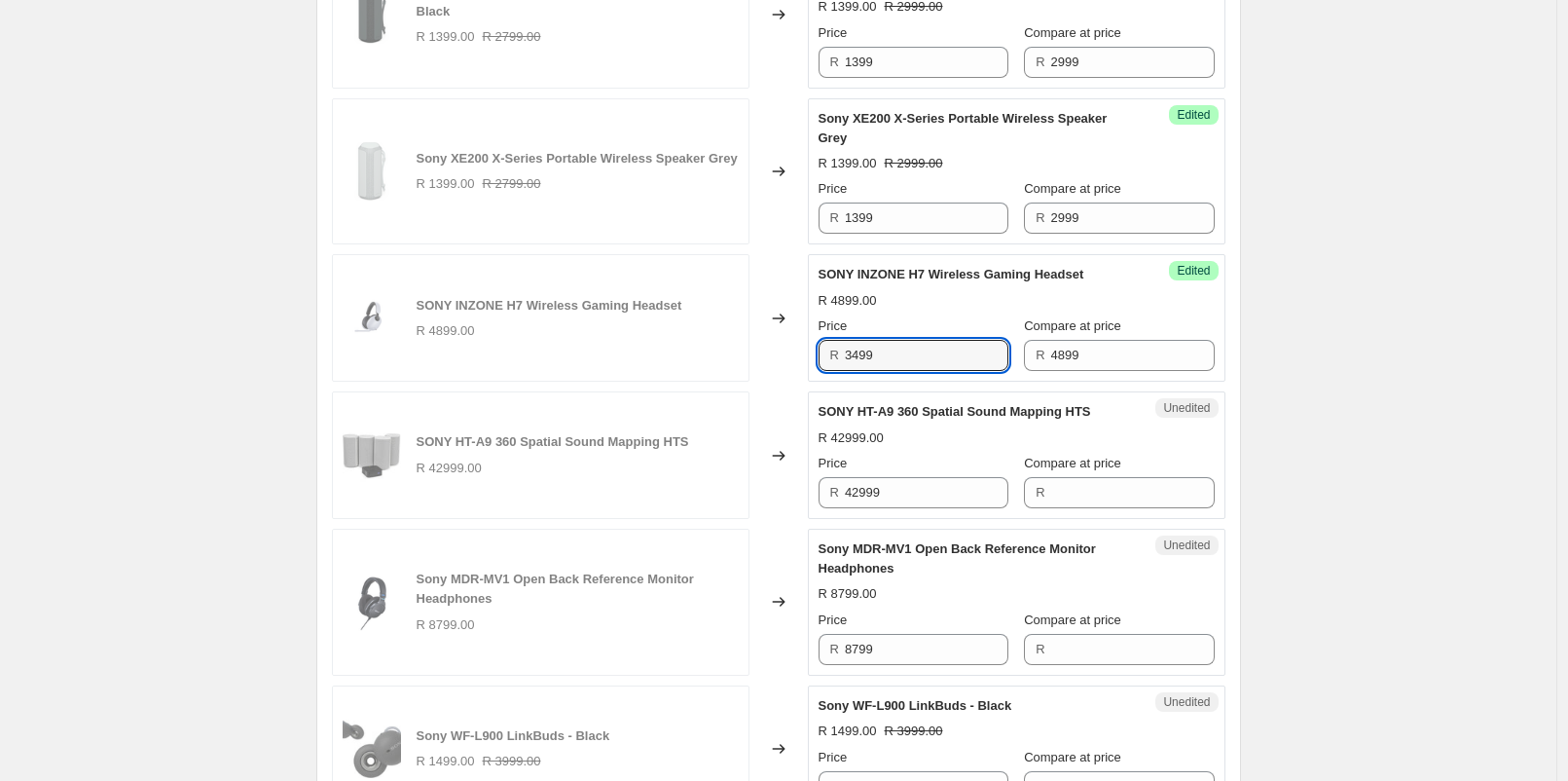 scroll, scrollTop: 1947, scrollLeft: 0, axis: vertical 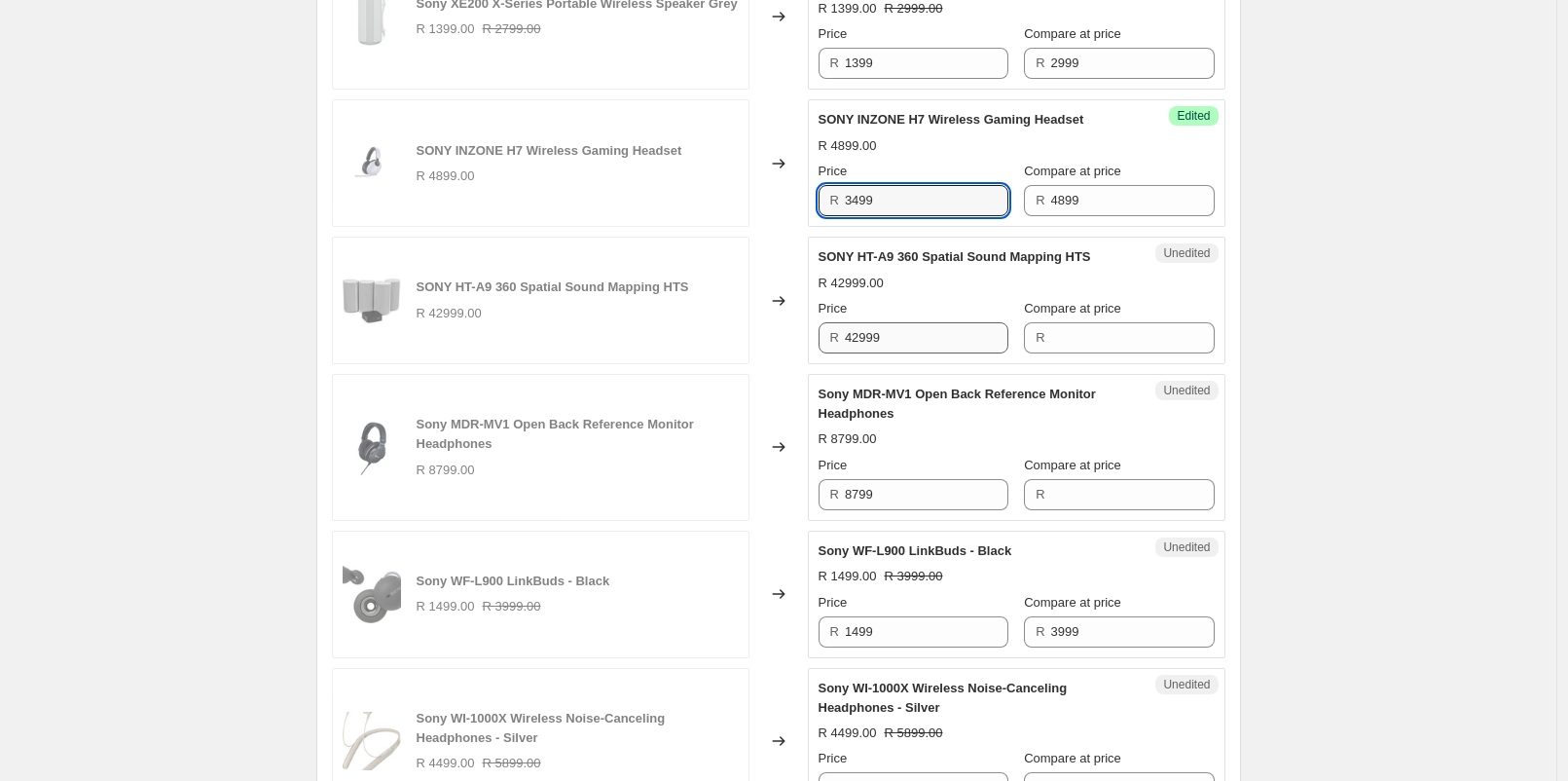 type on "3499" 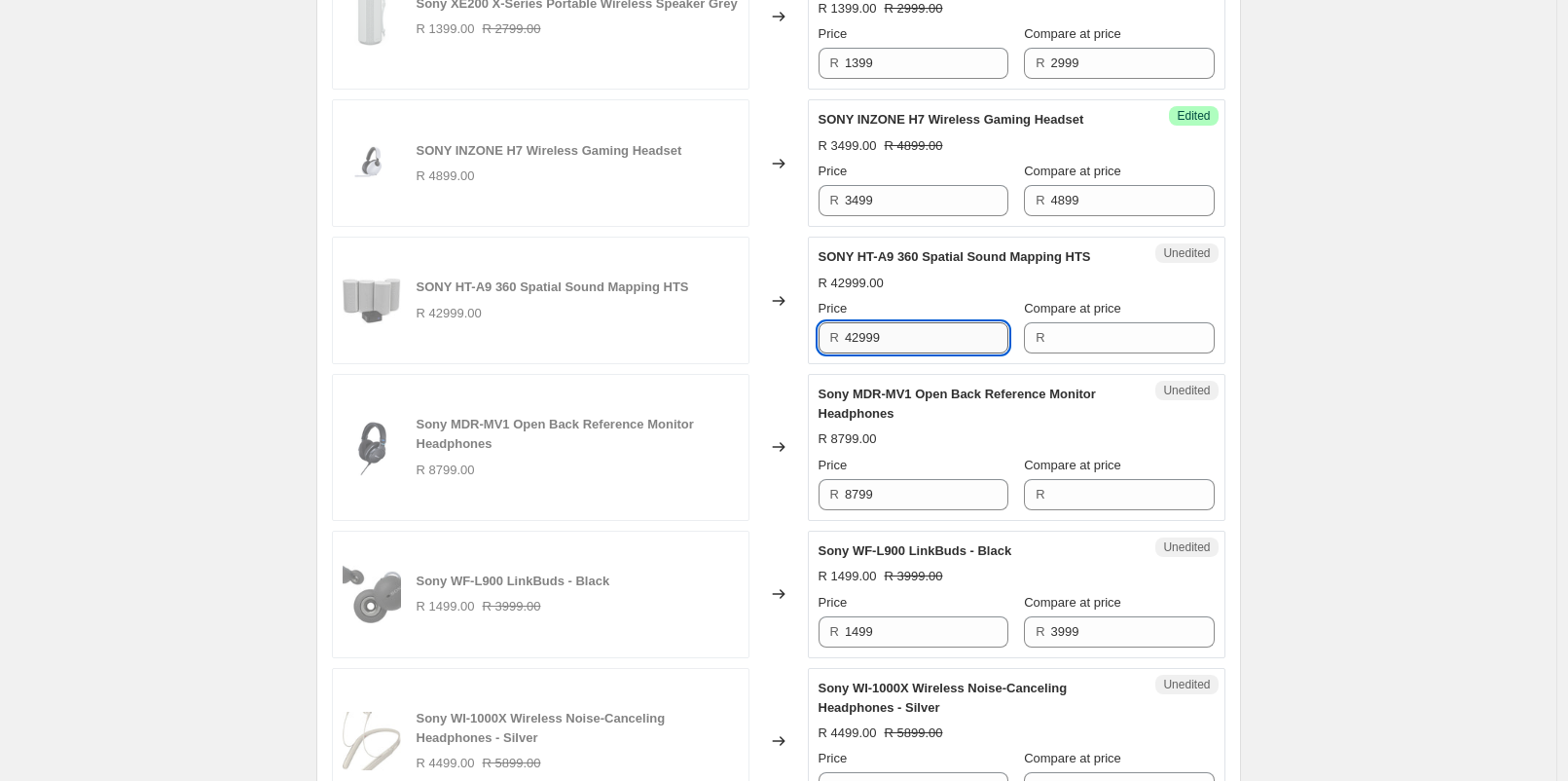 click on "42999" at bounding box center [927, 338] 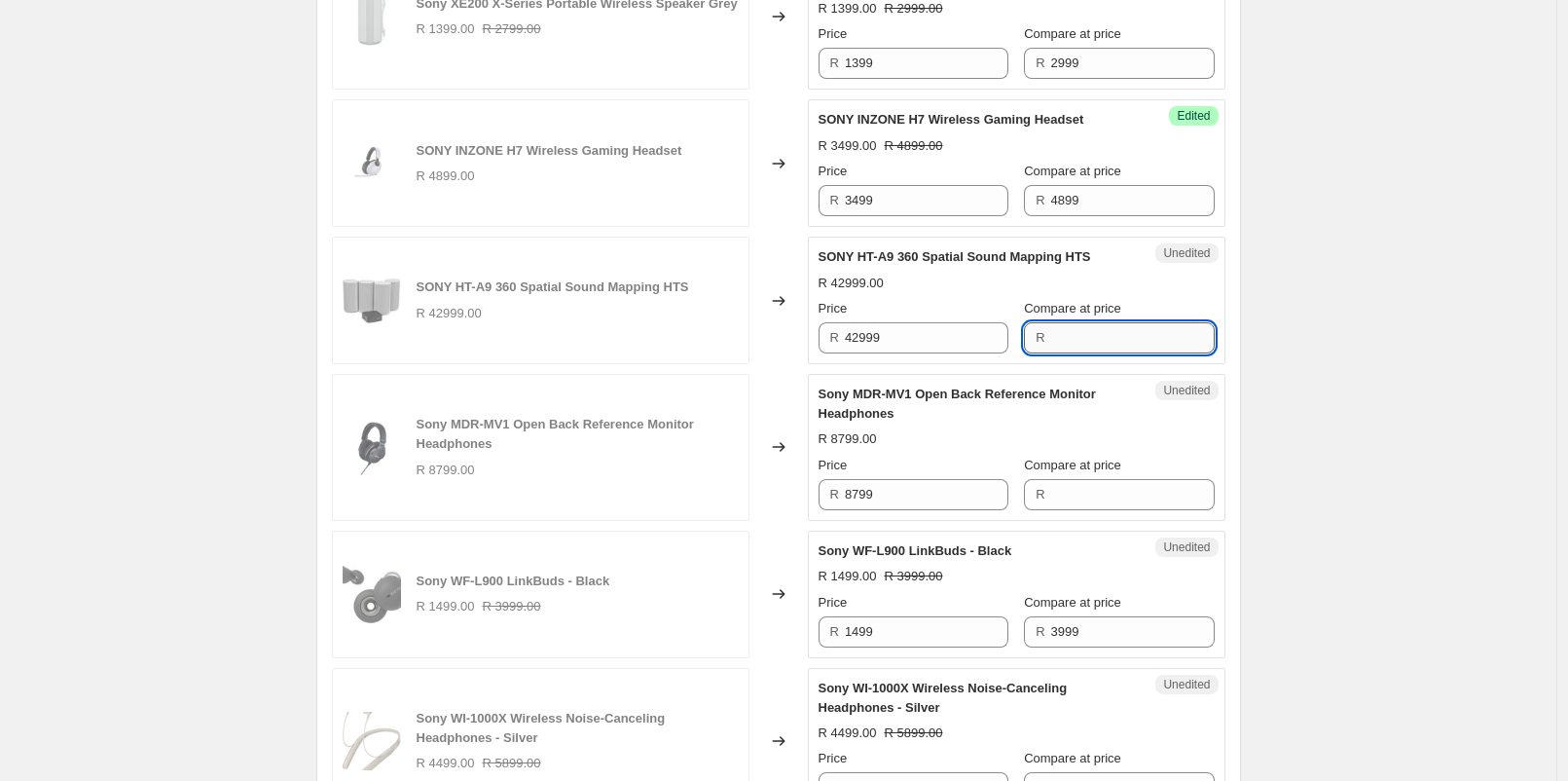 click on "Compare at price" at bounding box center [1133, 338] 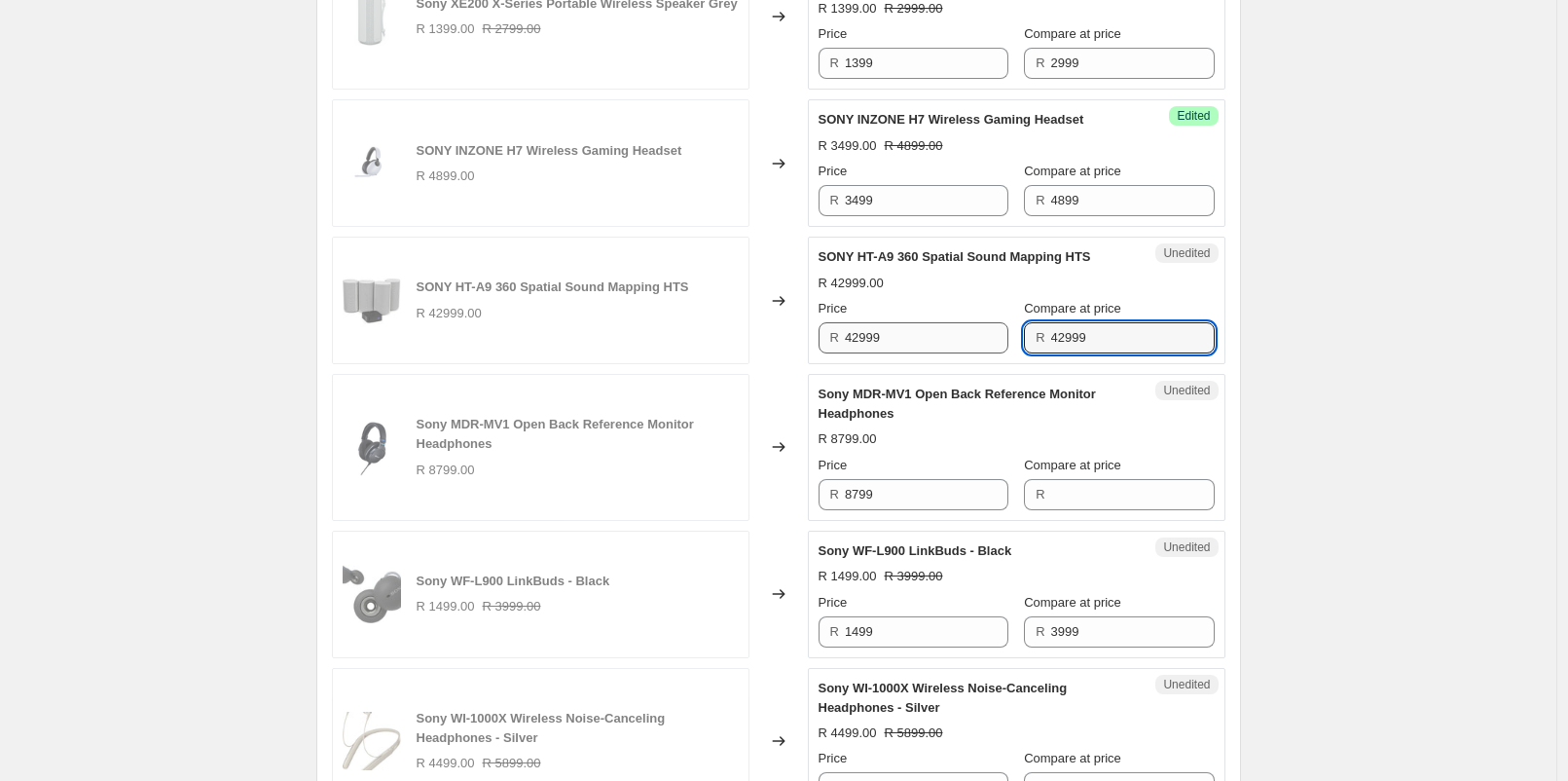 type on "42999" 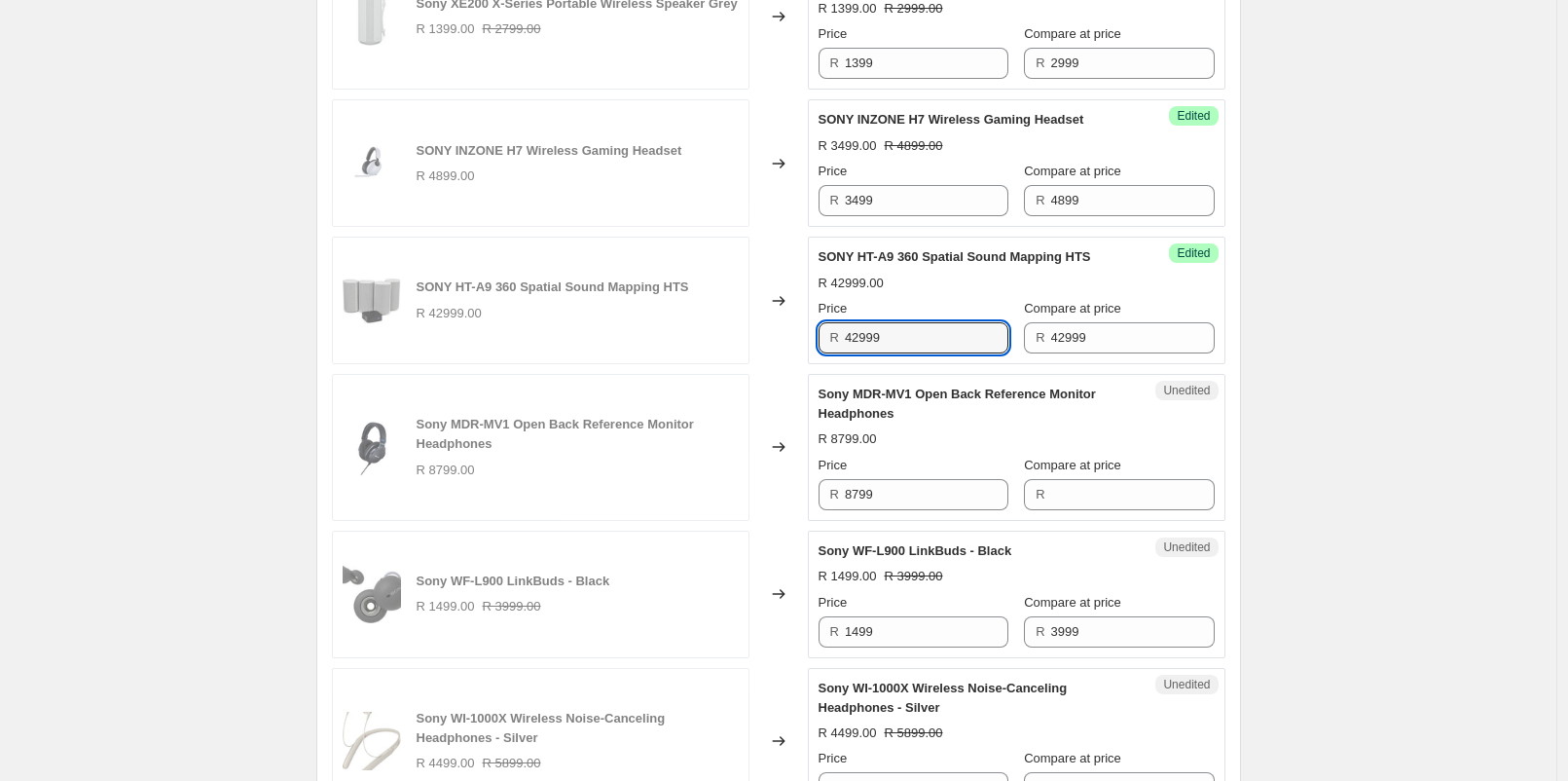 drag, startPoint x: 896, startPoint y: 324, endPoint x: 820, endPoint y: 334, distance: 76.655072 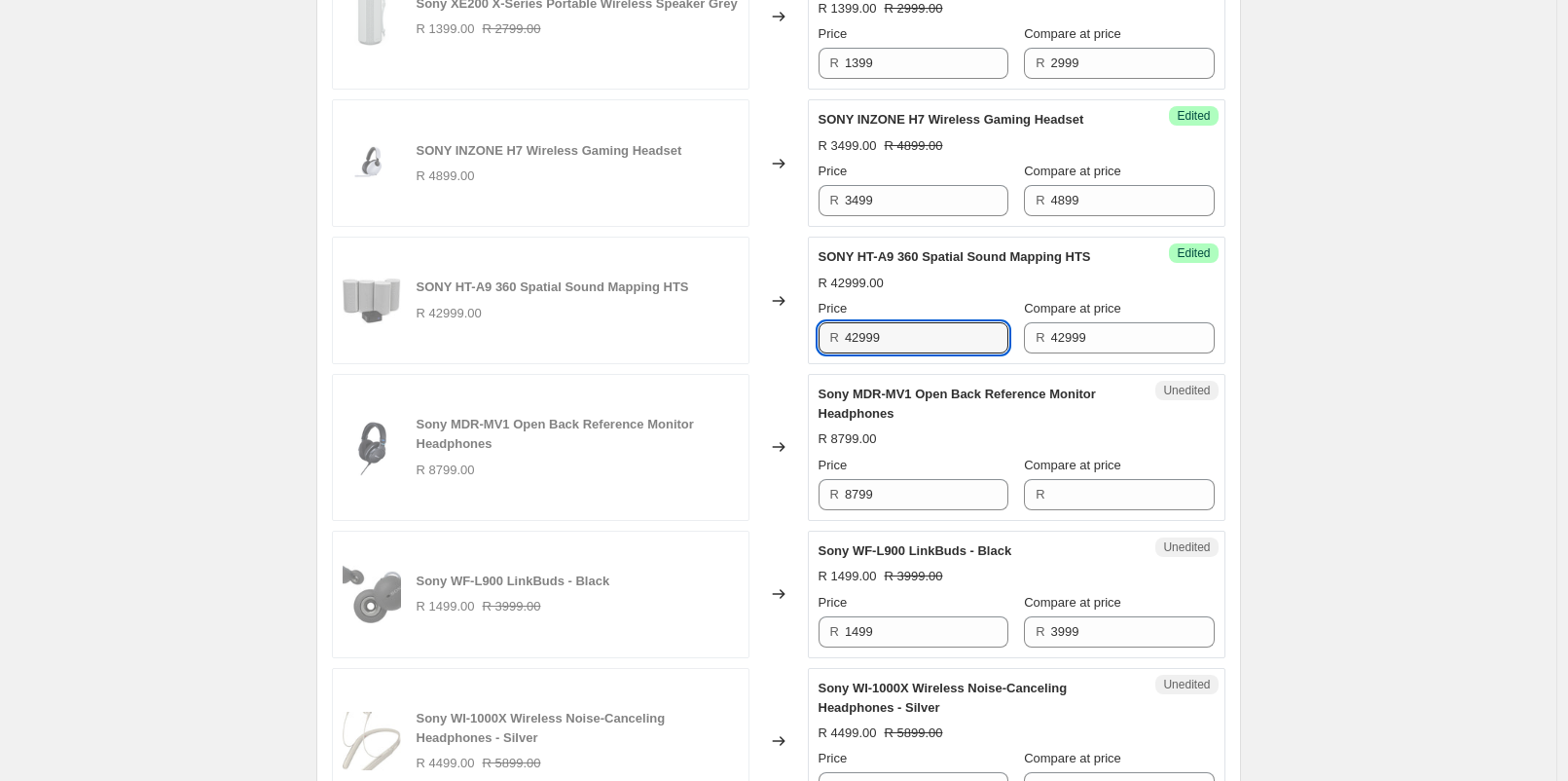 click on "Success Edited SONY HT-A9 360 Spatial Sound Mapping HTS R 42999.00 Price R 42999 Compare at price R 42999" at bounding box center [1016, 300] 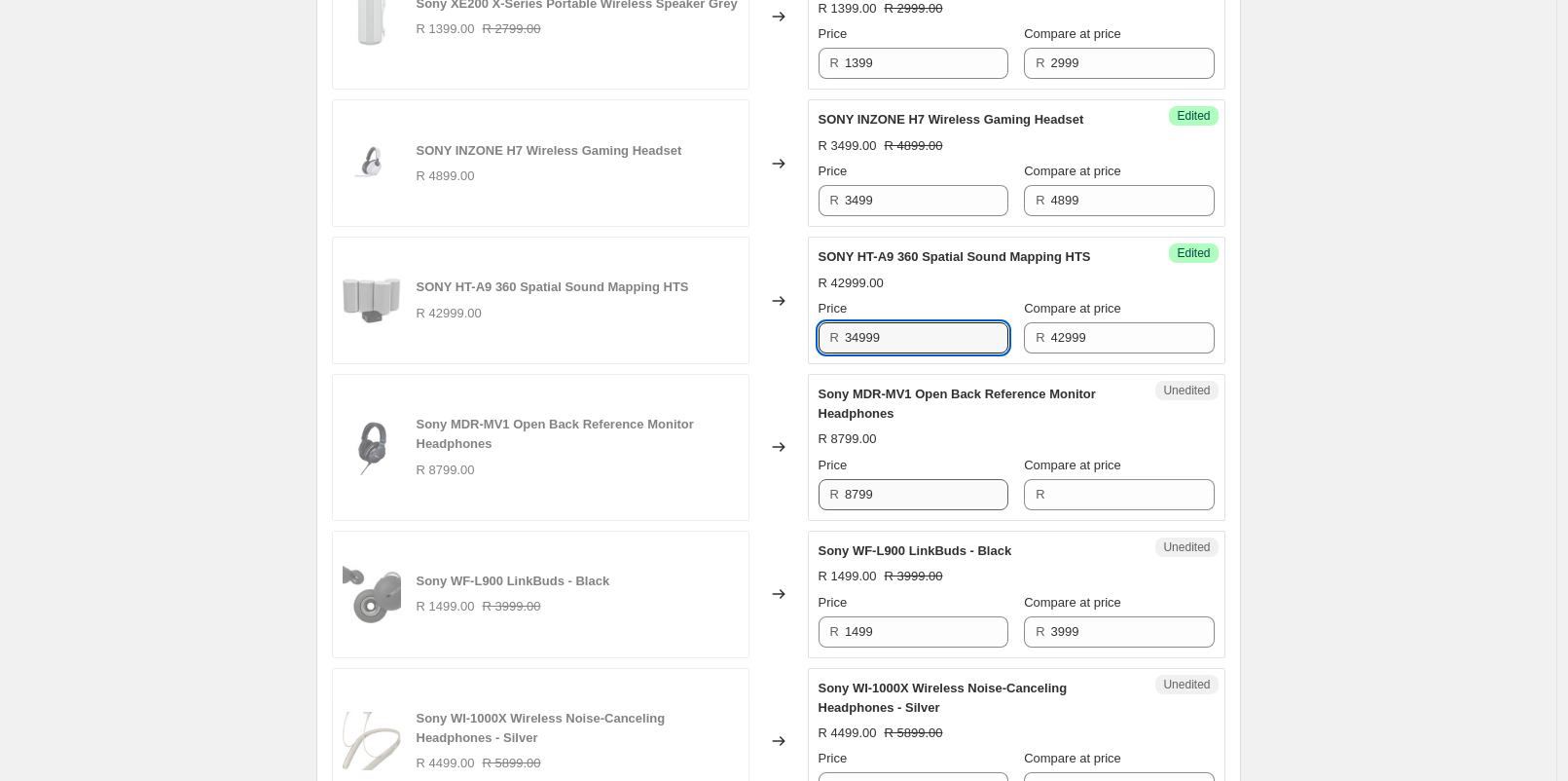 type on "34999" 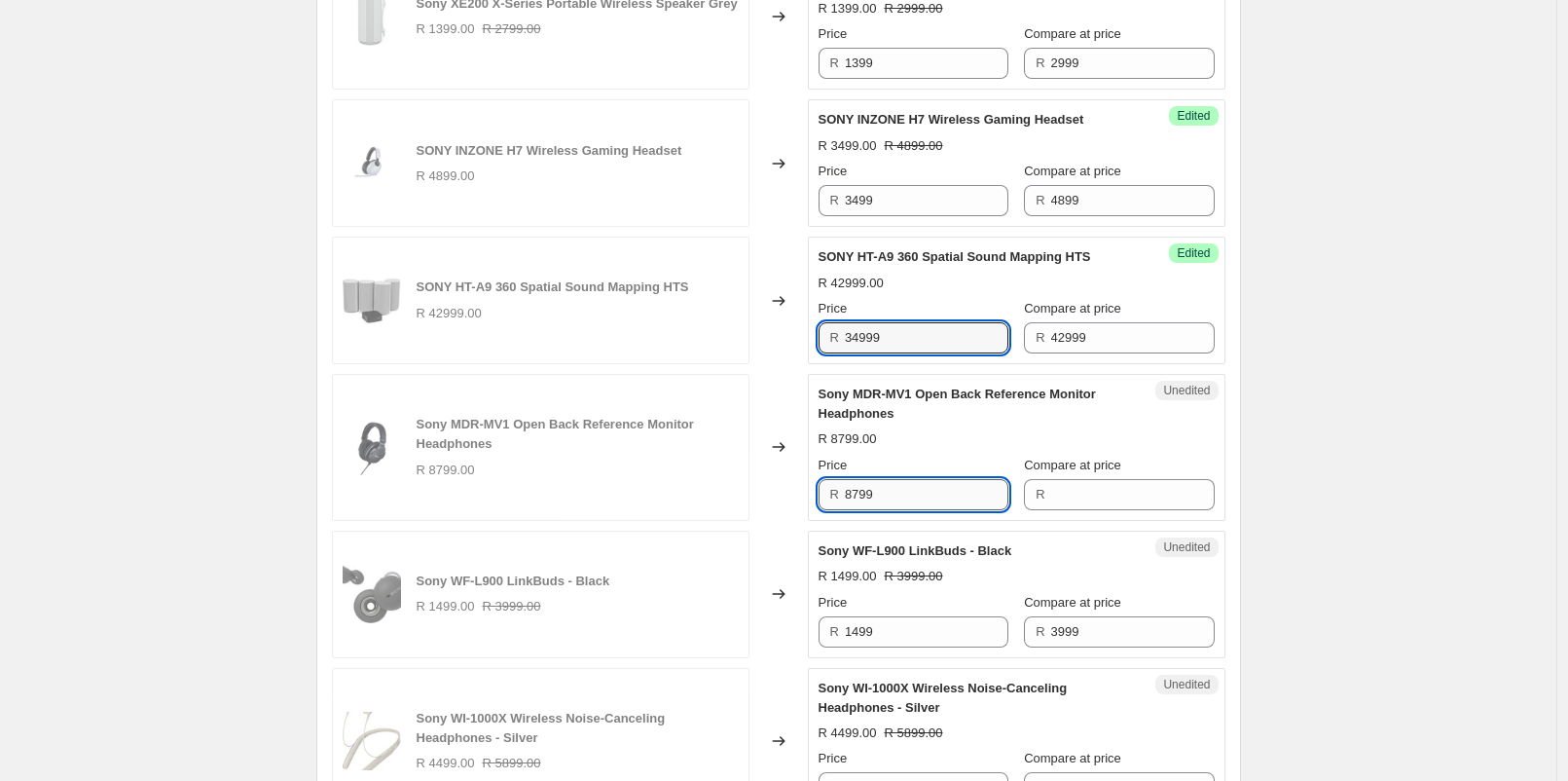 click on "8799" at bounding box center [927, 495] 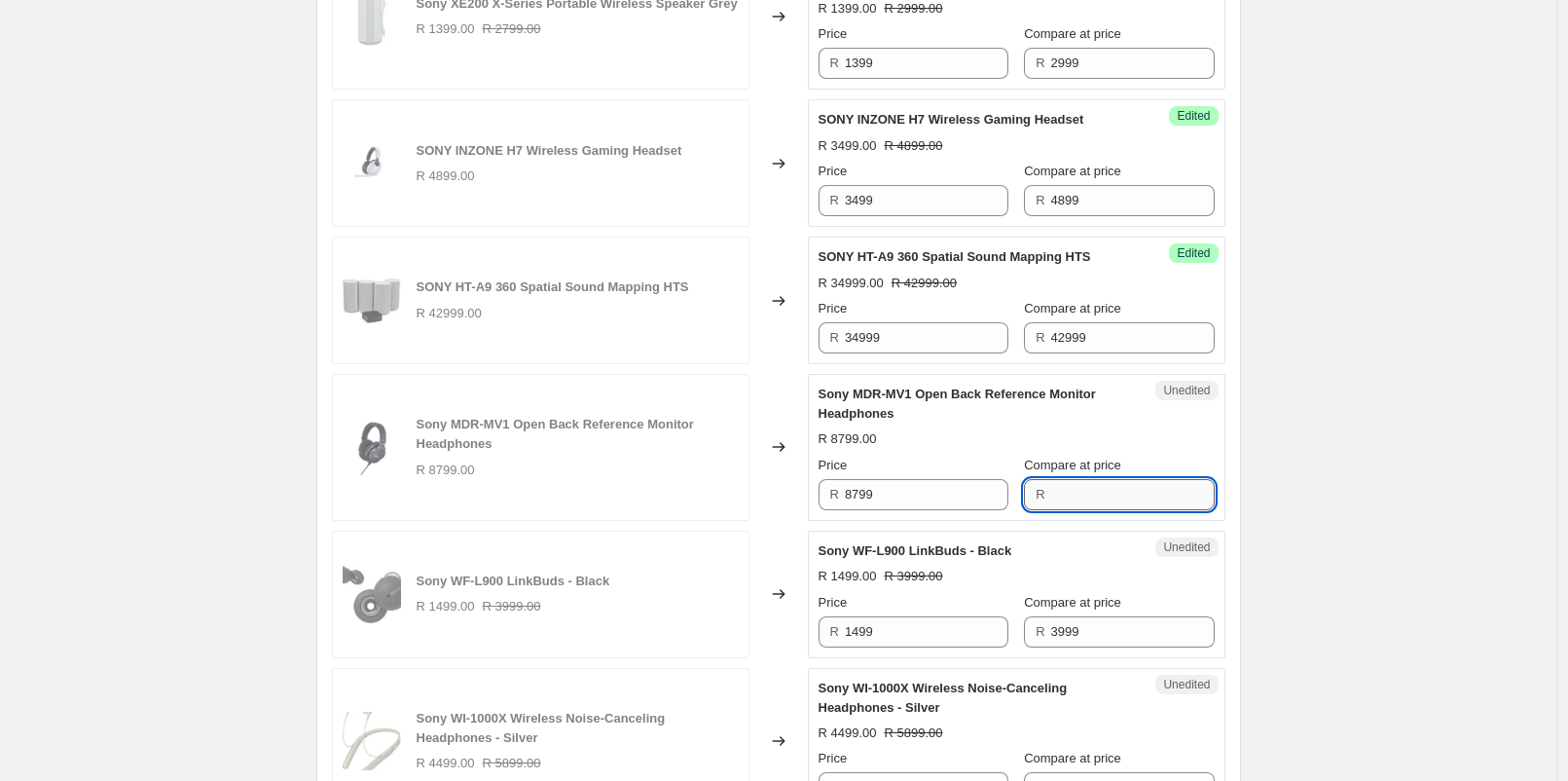 click on "Compare at price" at bounding box center (1133, 495) 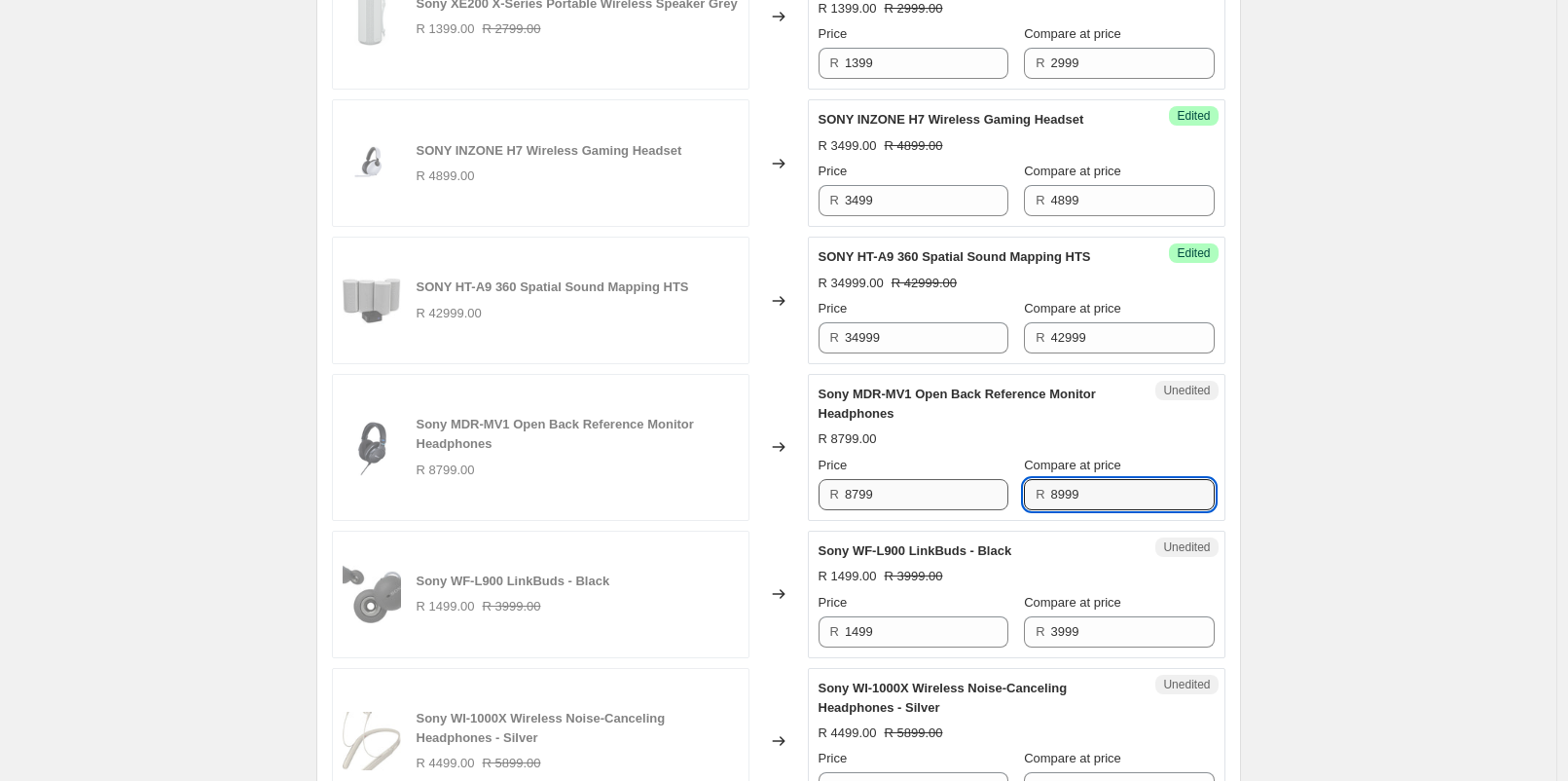 type on "8999" 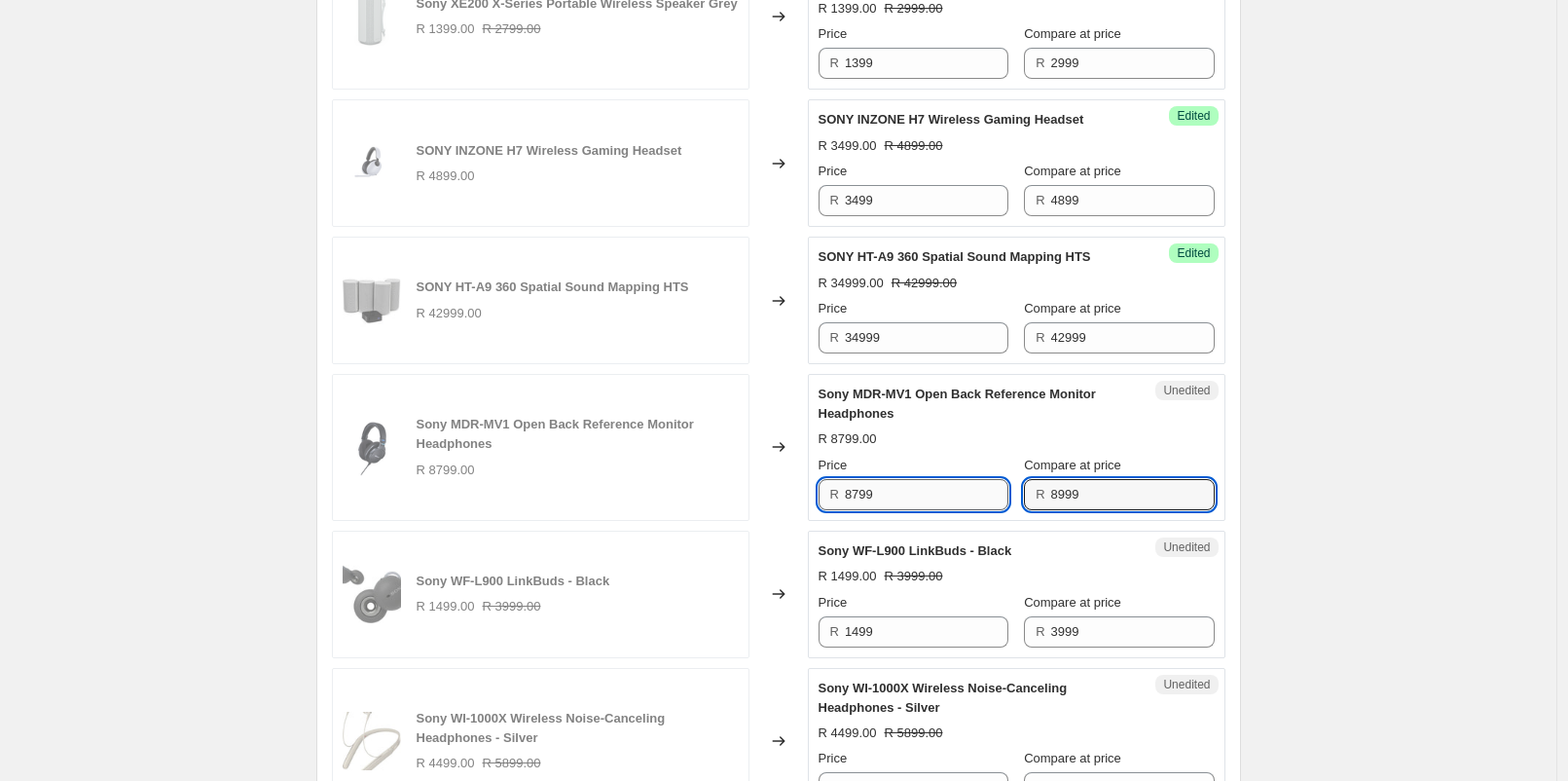 click on "8799" at bounding box center [927, 495] 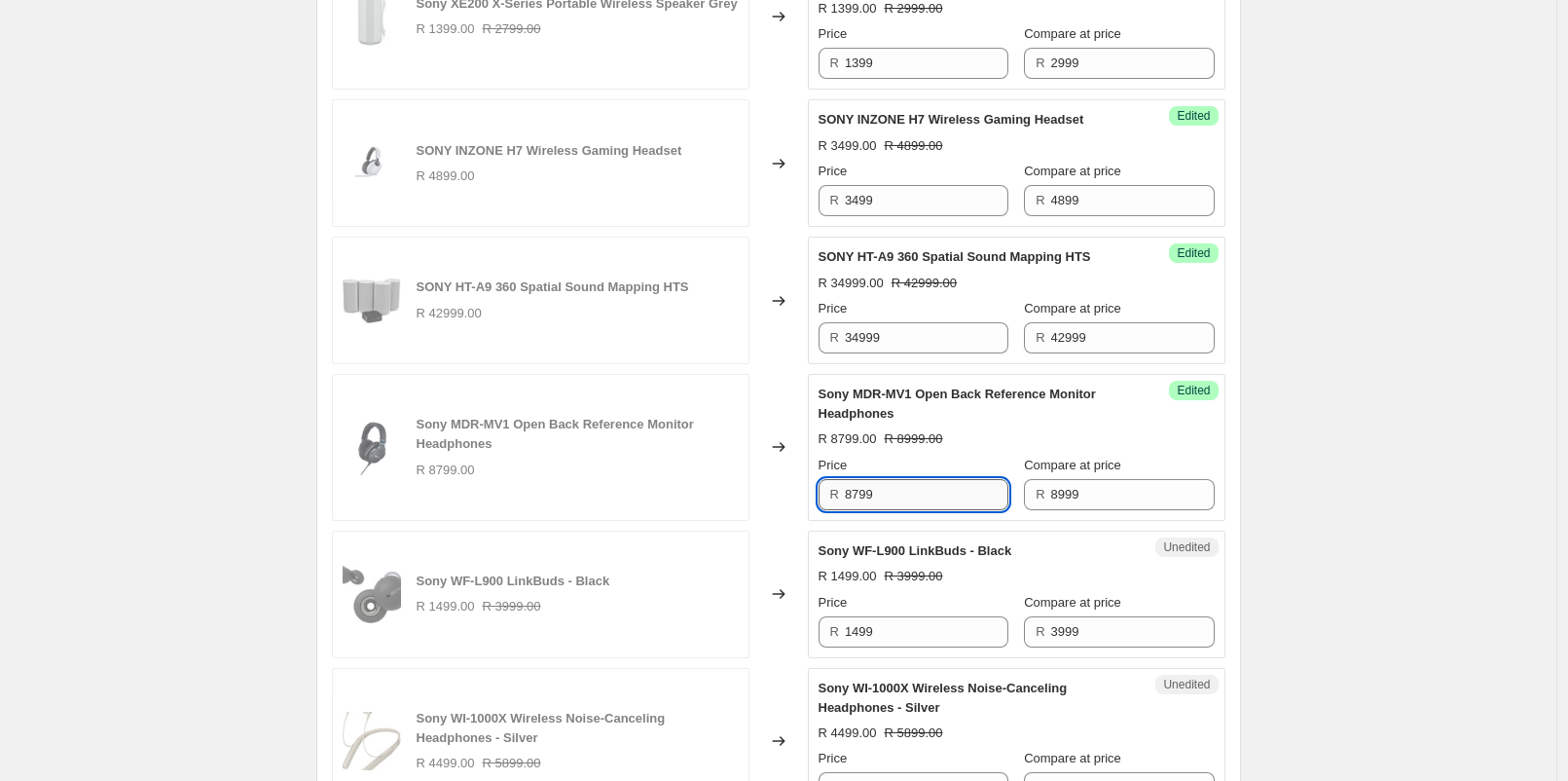 click on "8799" at bounding box center (927, 495) 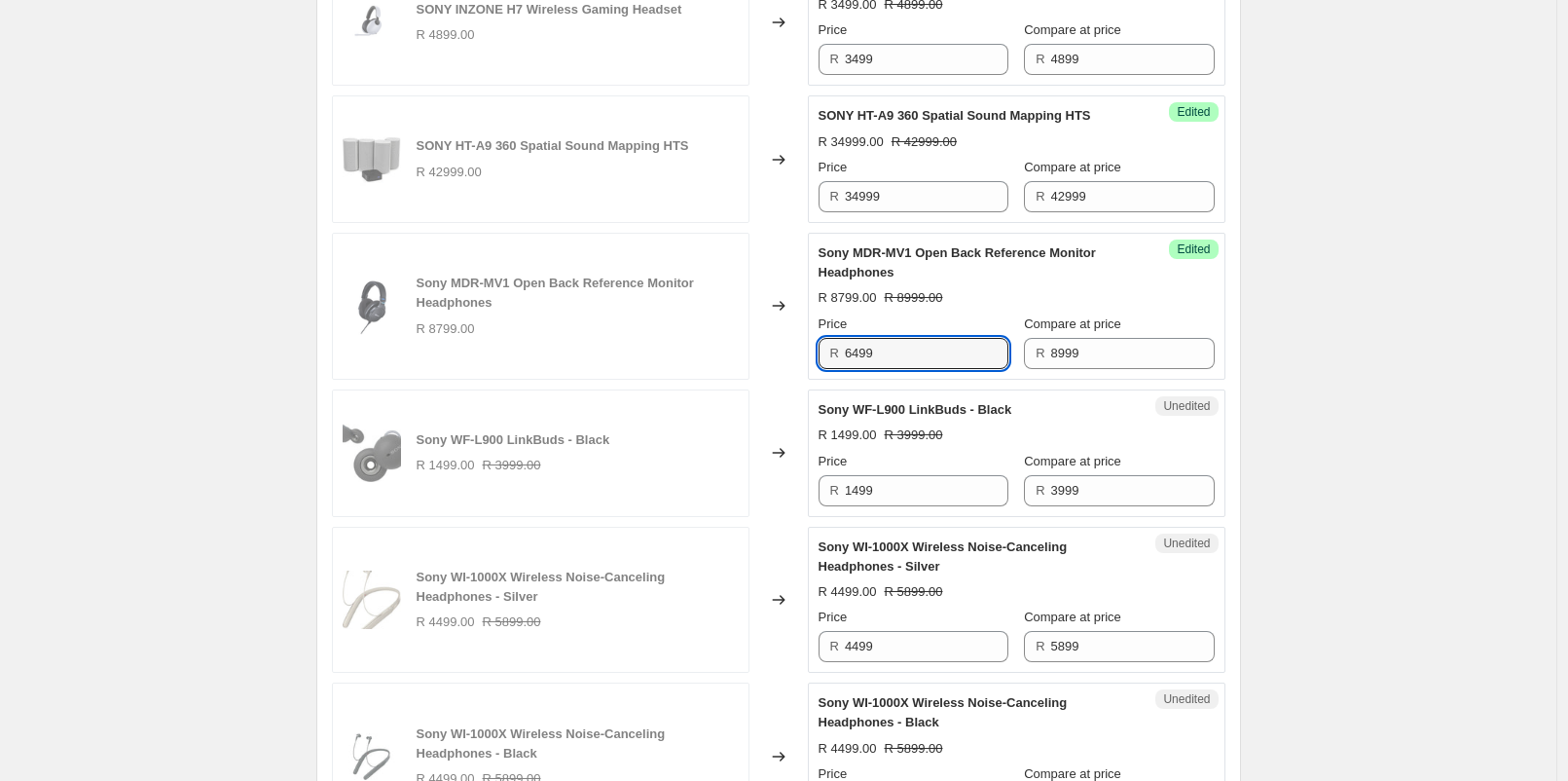 scroll, scrollTop: 2163, scrollLeft: 0, axis: vertical 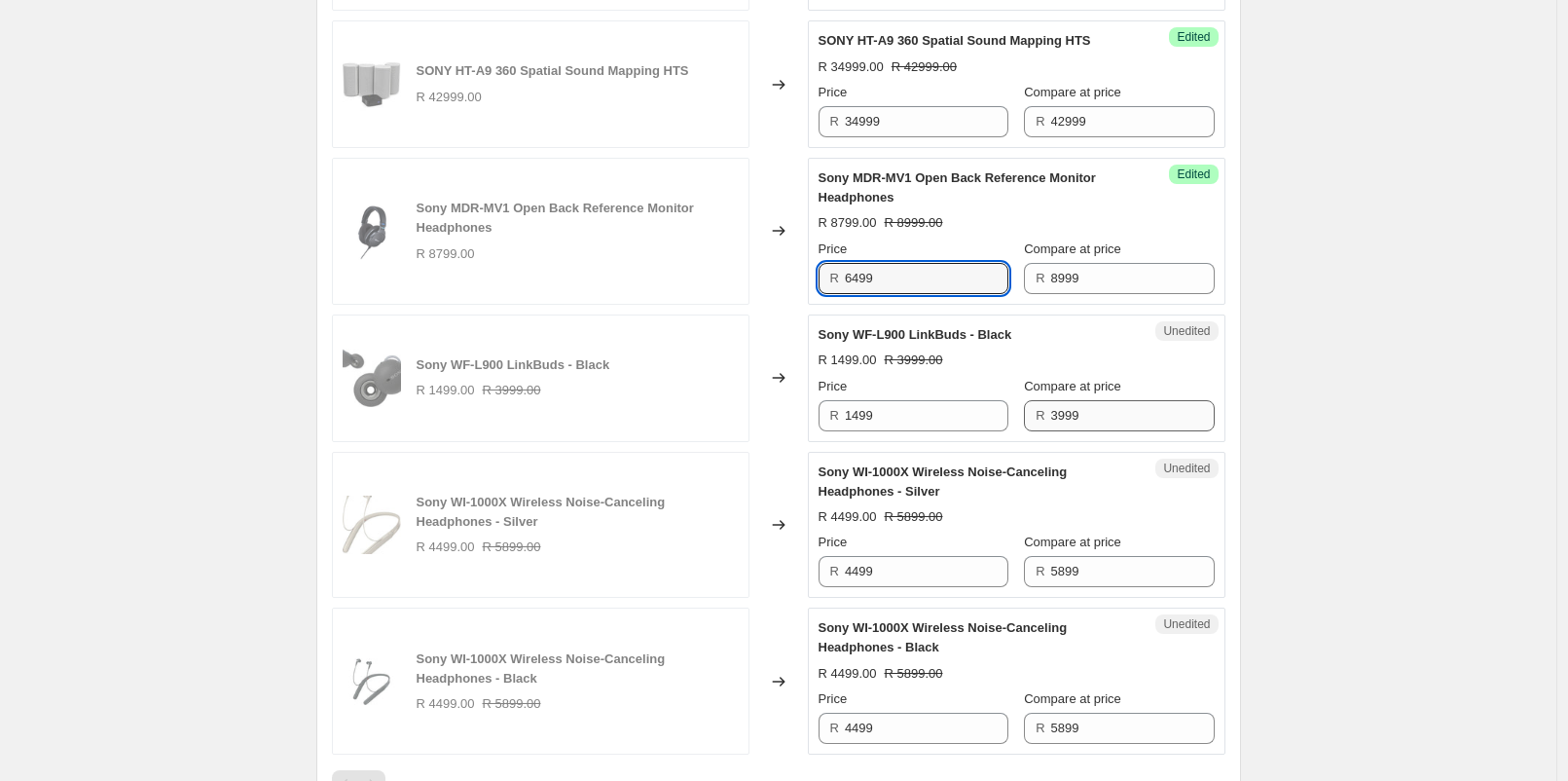 type on "6499" 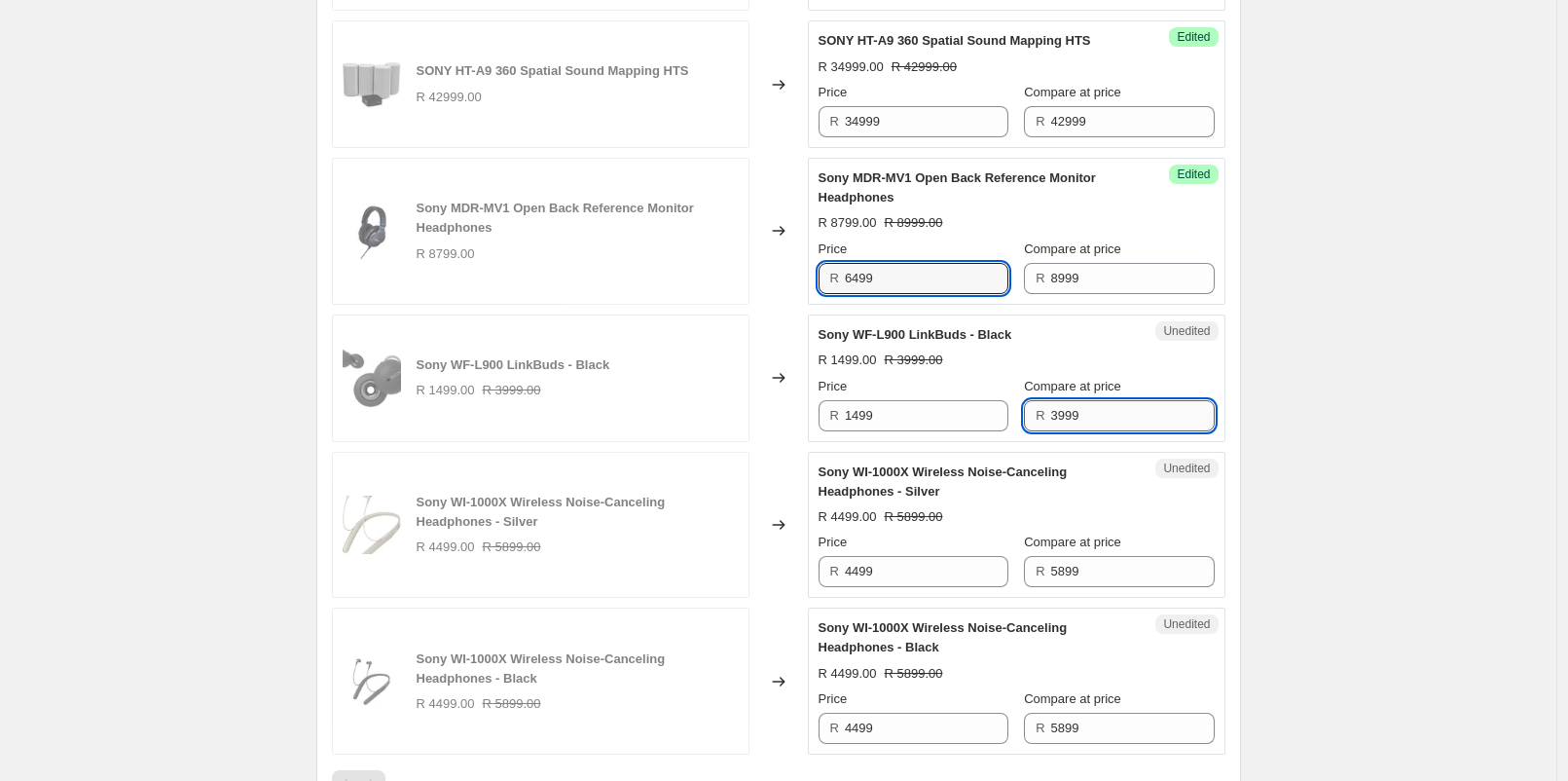 click on "3999" at bounding box center [1133, 416] 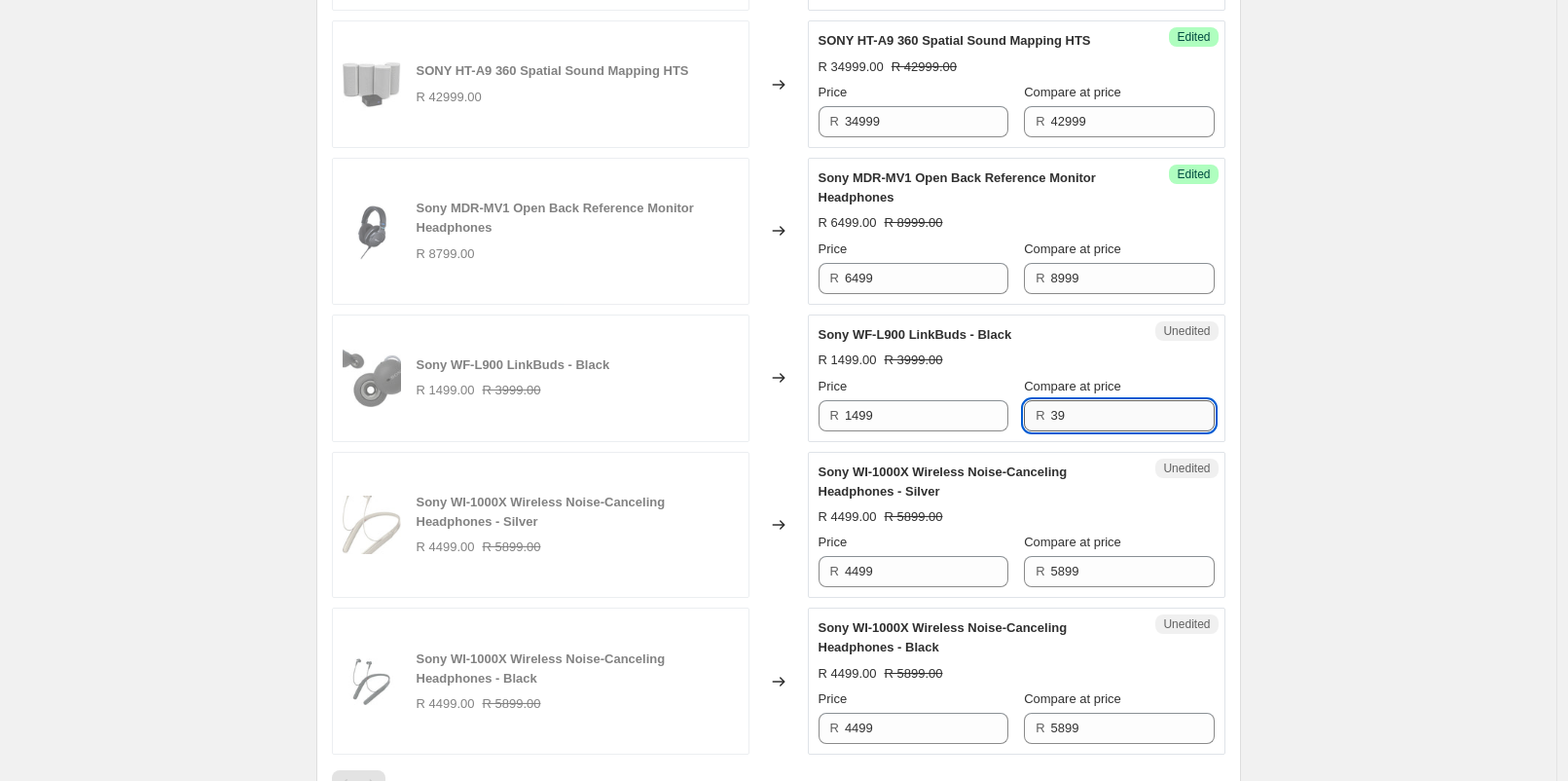 type on "3" 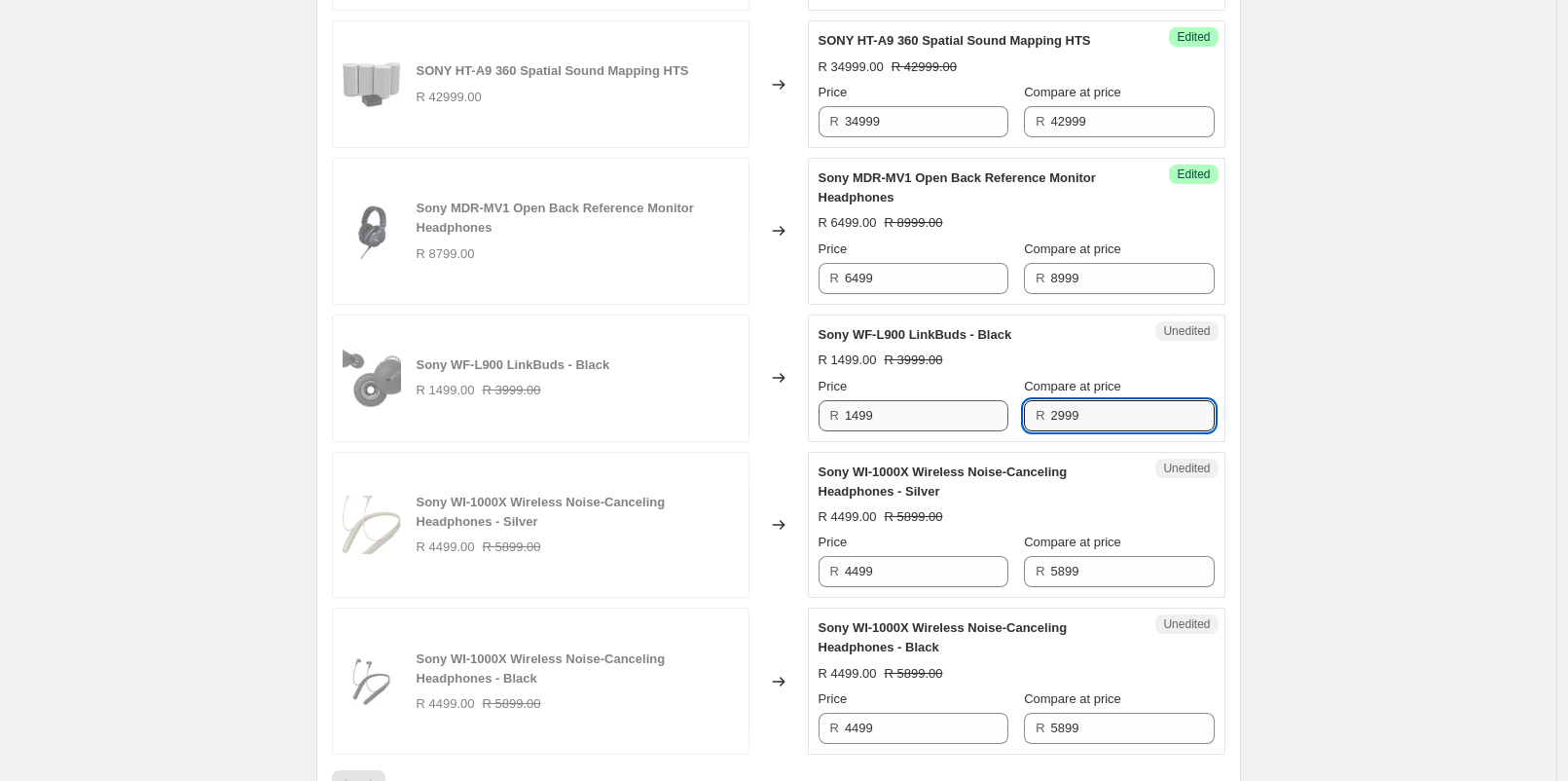 type on "2999" 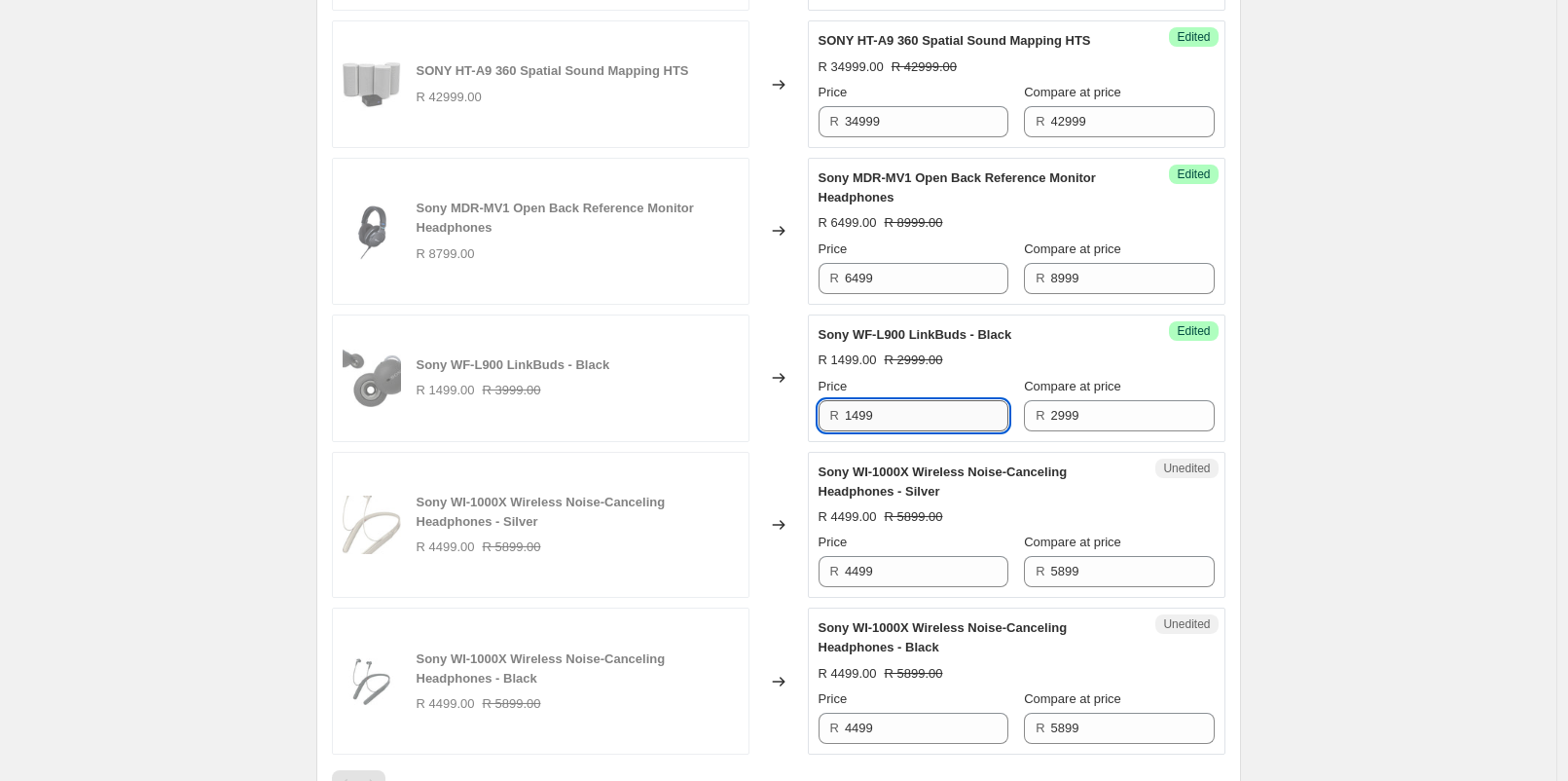 click on "1499" at bounding box center (927, 416) 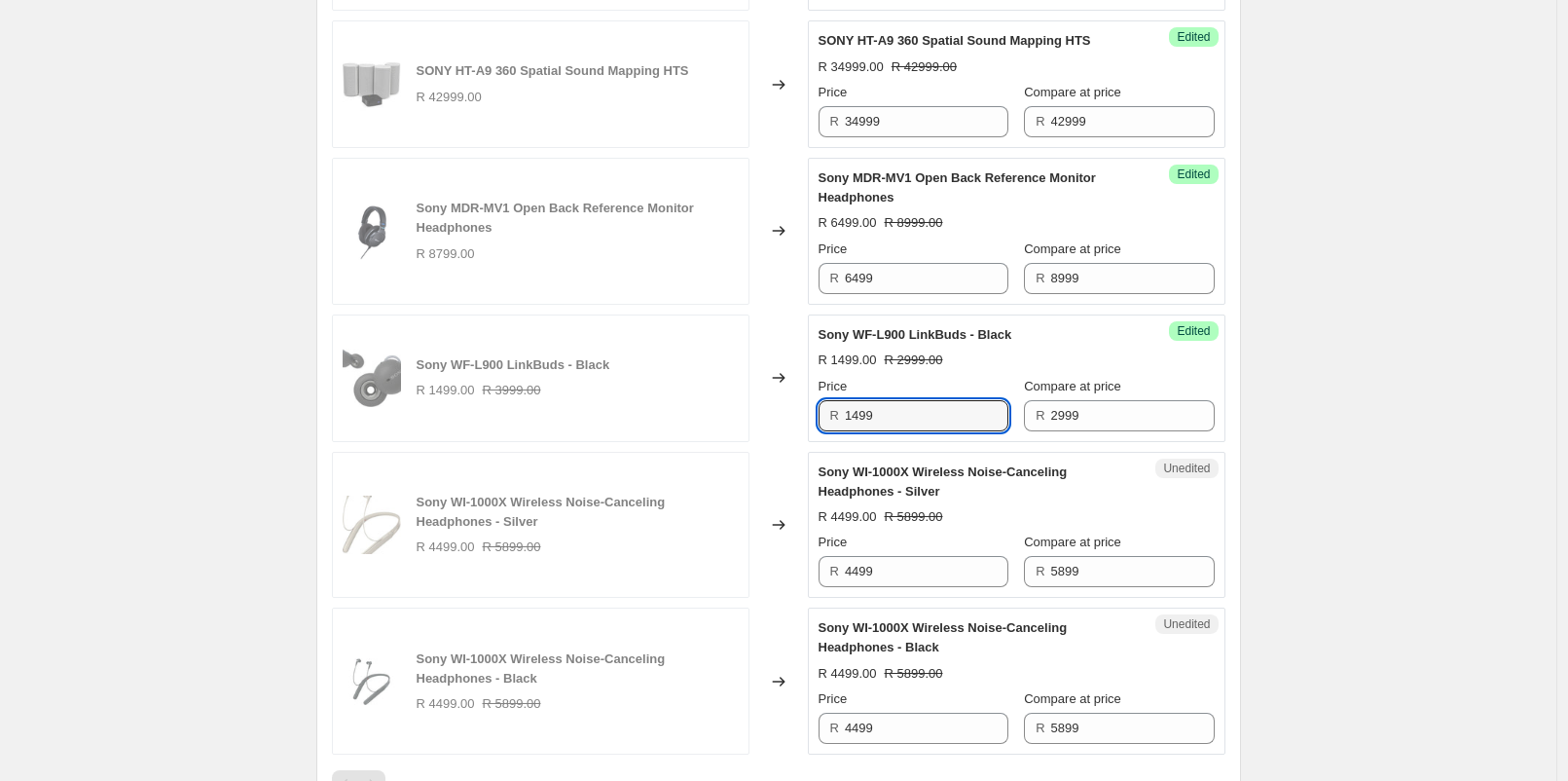 drag, startPoint x: 924, startPoint y: 415, endPoint x: 792, endPoint y: 399, distance: 132.96616 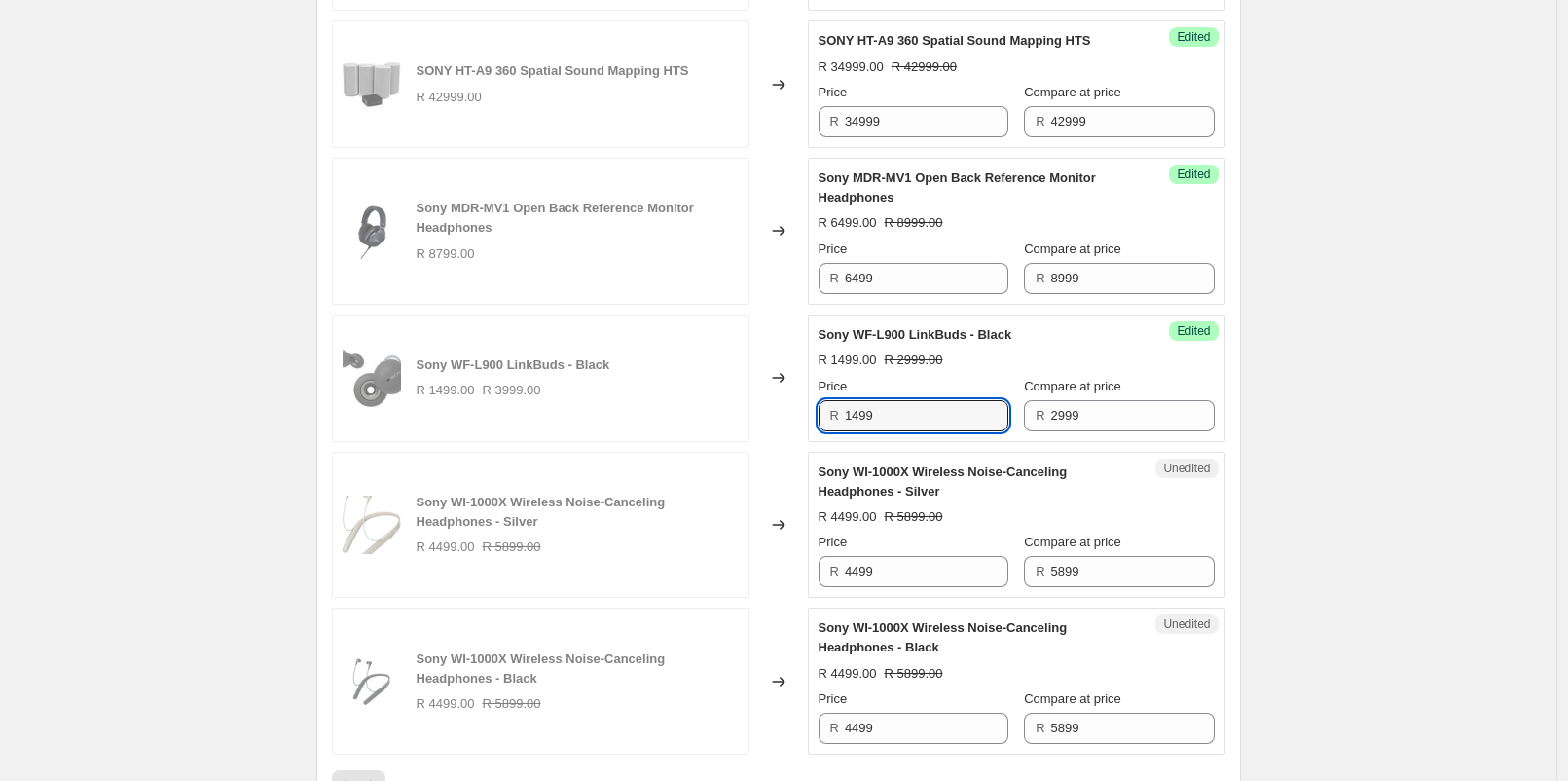 click on "Sony WF-L900 LinkBuds - Black R 1499.00 R 3999.00 Changed to Success Edited Sony WF-L900 LinkBuds - Black R 1499.00 R 2999.00 Price R 1499 Compare at price R 2999" at bounding box center (779, 378) 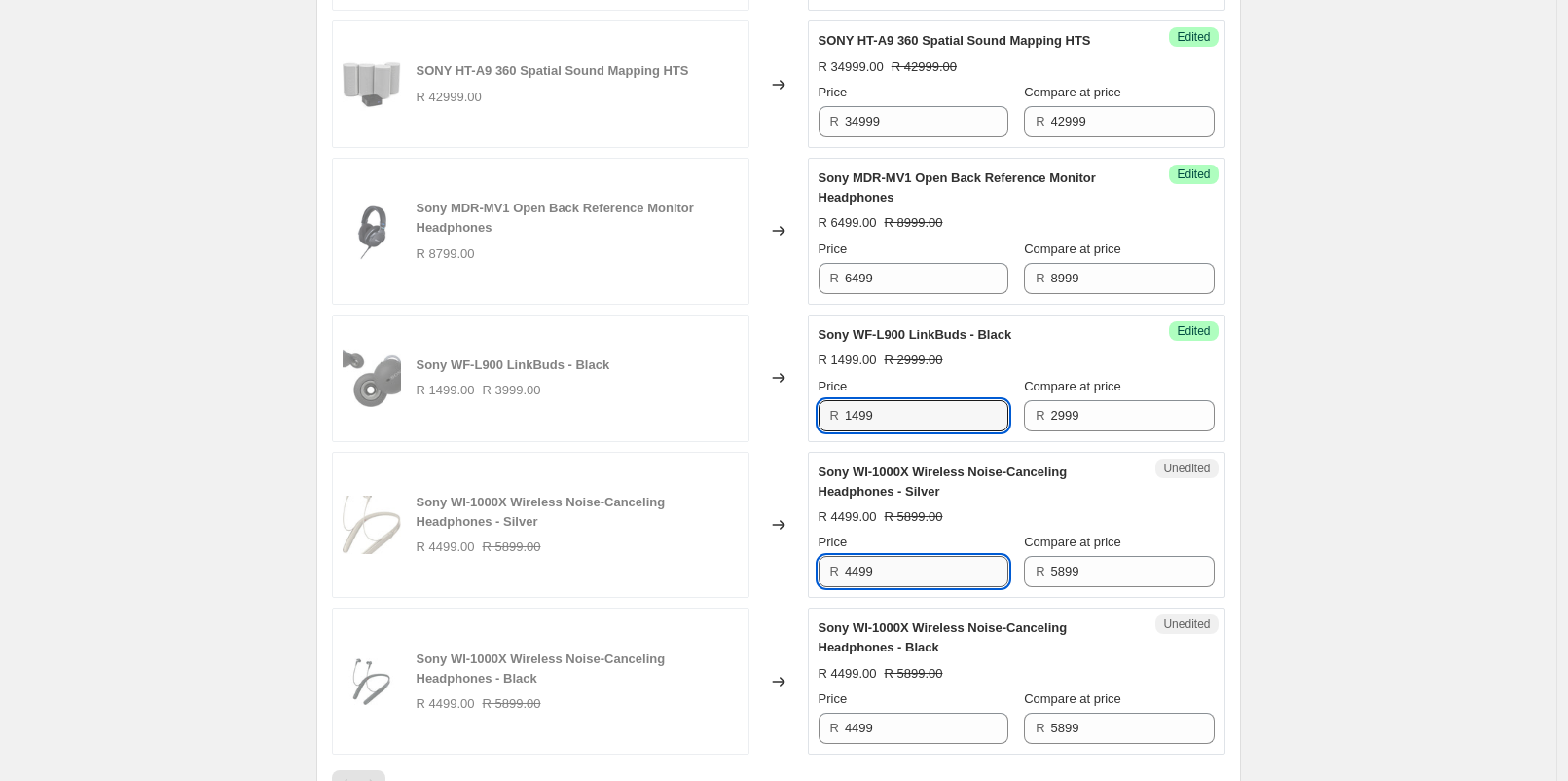 click on "4499" at bounding box center [927, 572] 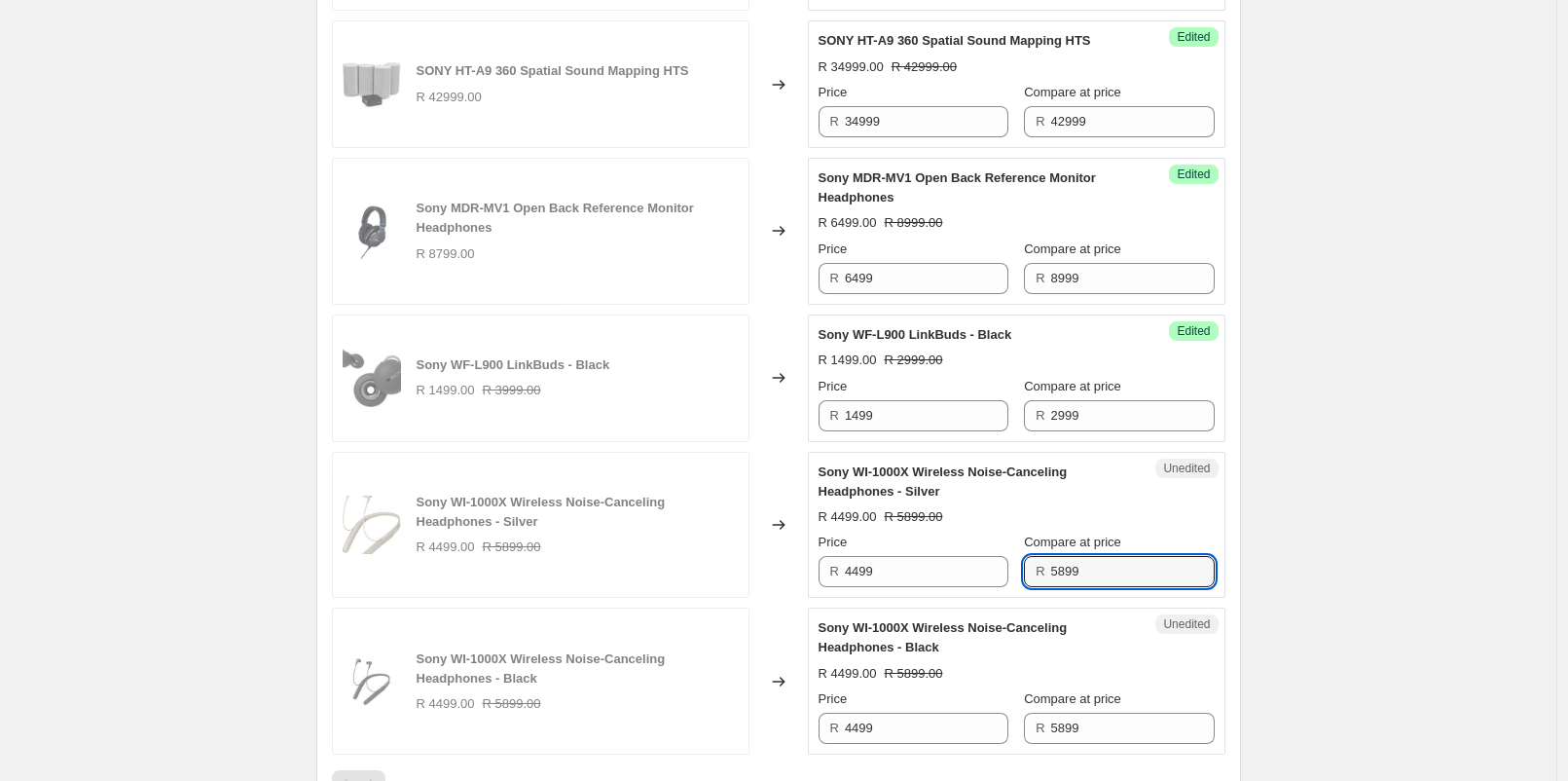 drag, startPoint x: 1070, startPoint y: 568, endPoint x: 1014, endPoint y: 559, distance: 56.718604 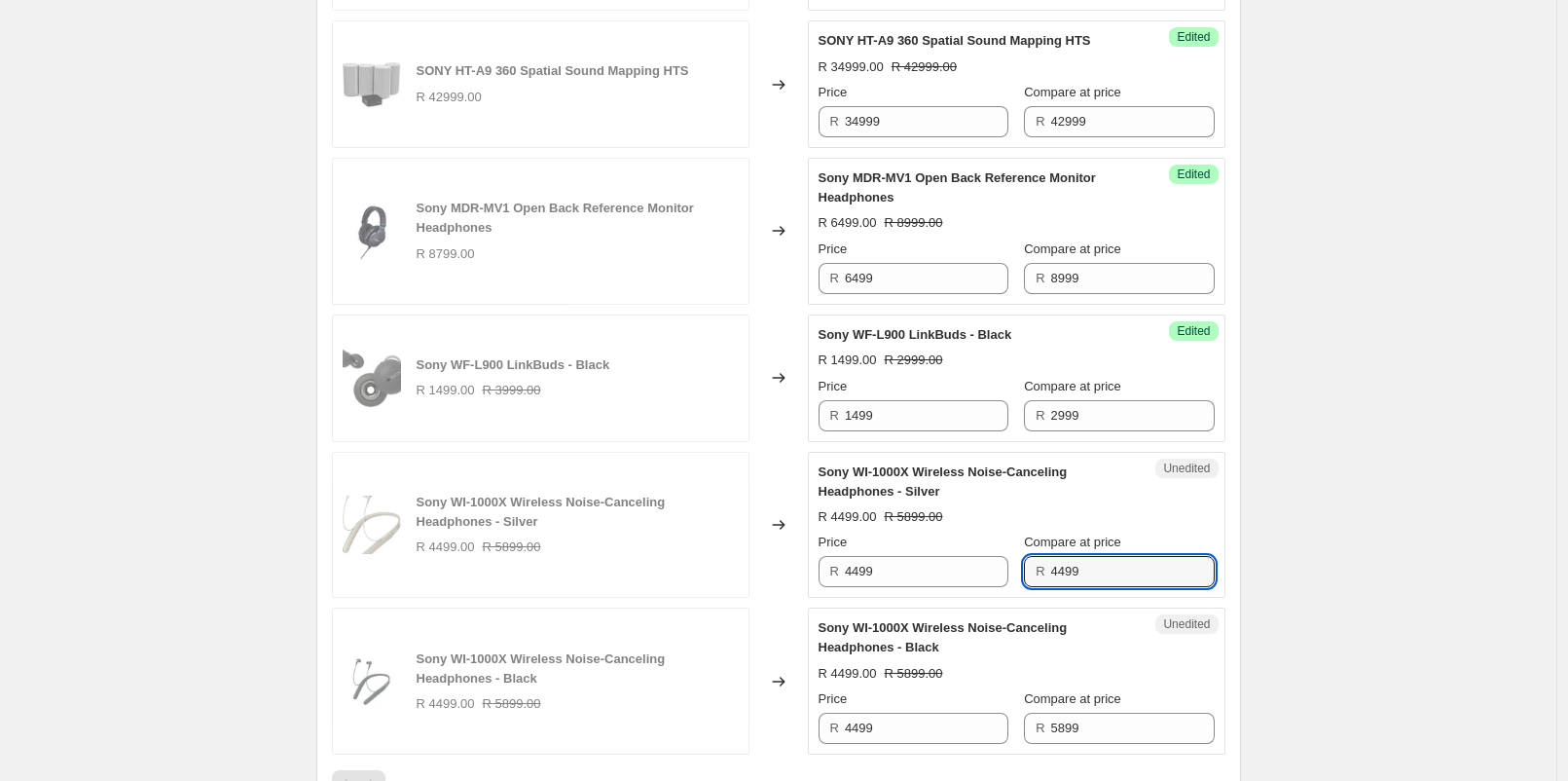 type on "4499" 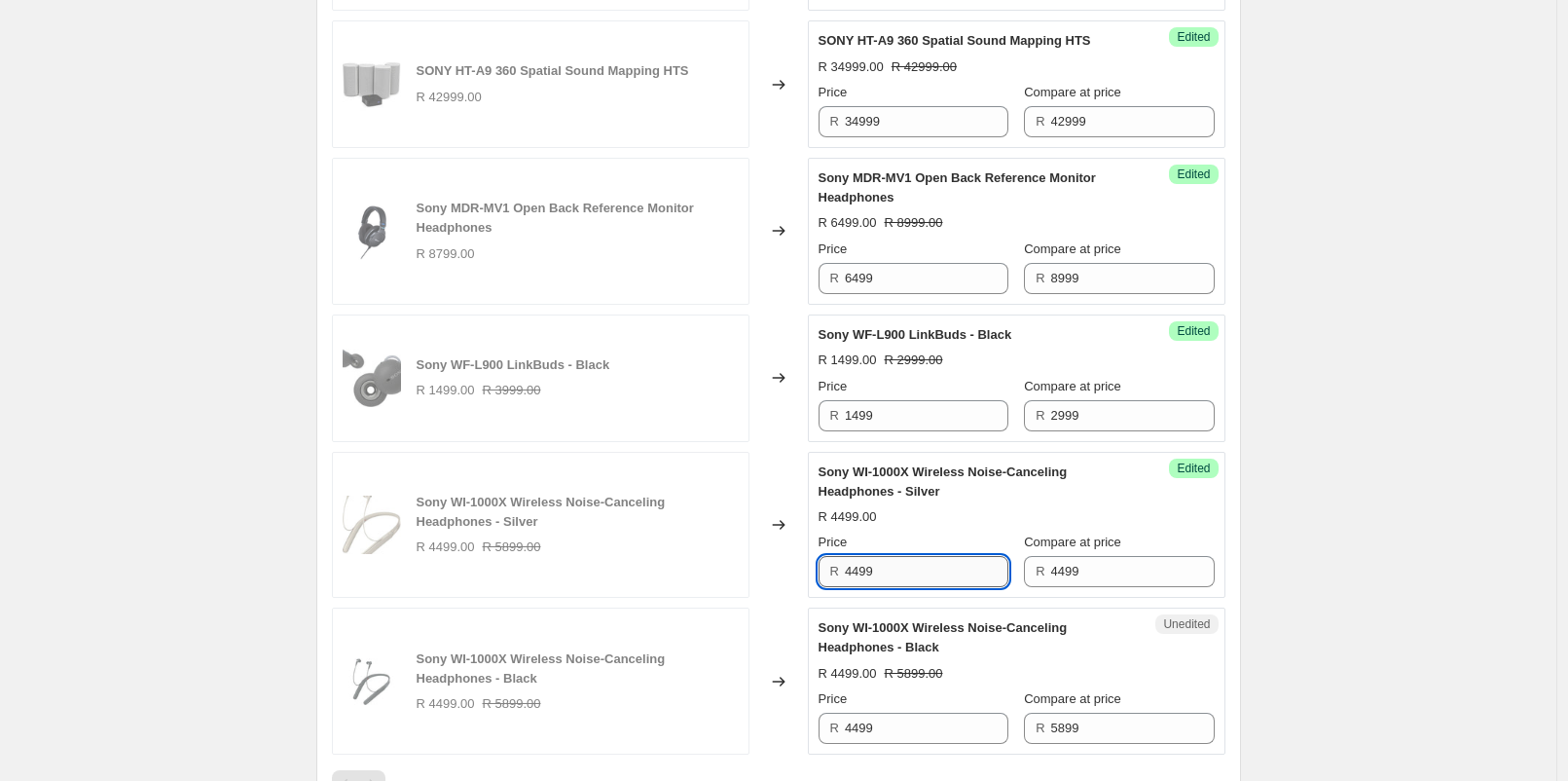 click on "4499" at bounding box center (927, 572) 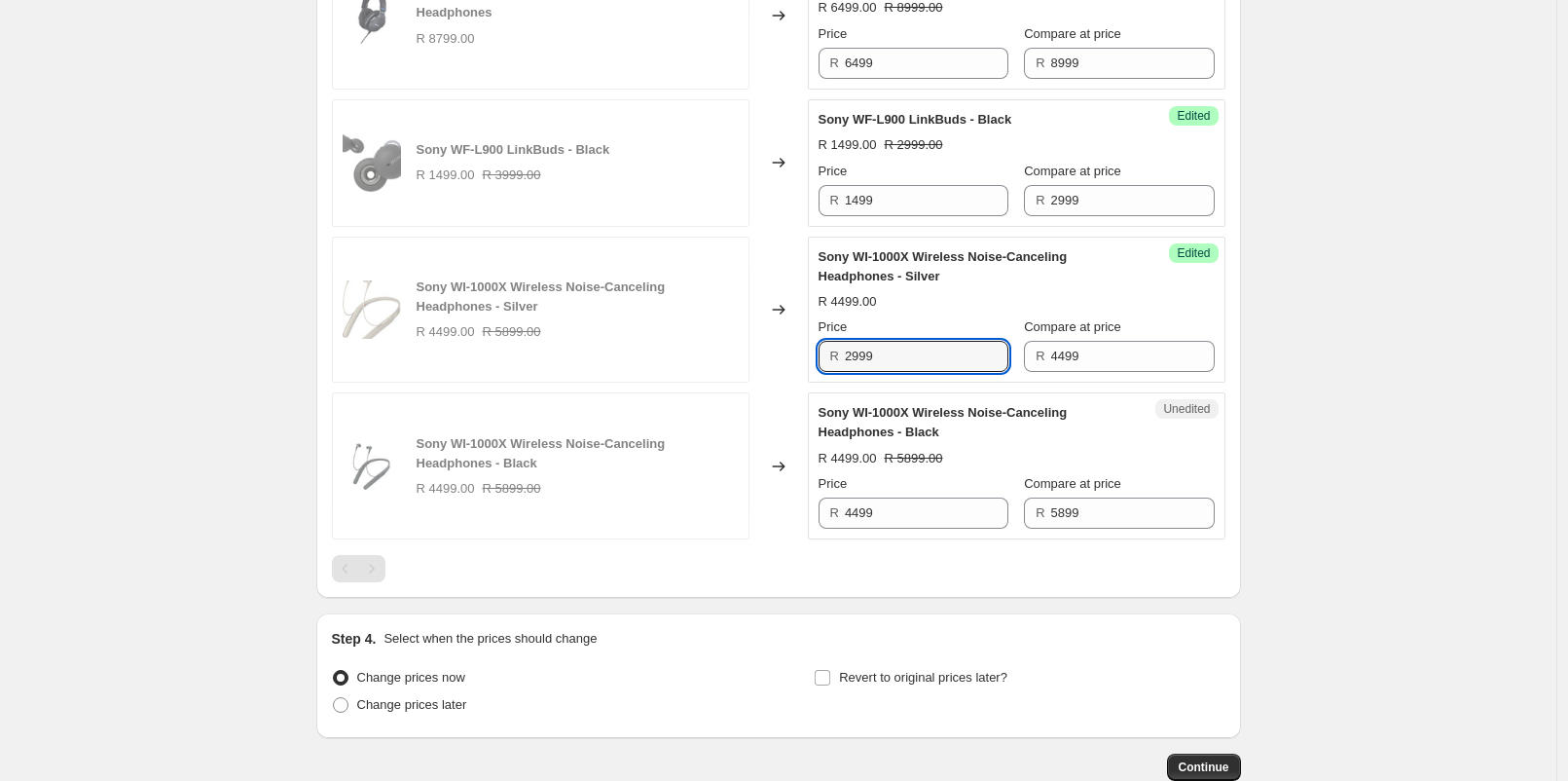scroll, scrollTop: 2379, scrollLeft: 0, axis: vertical 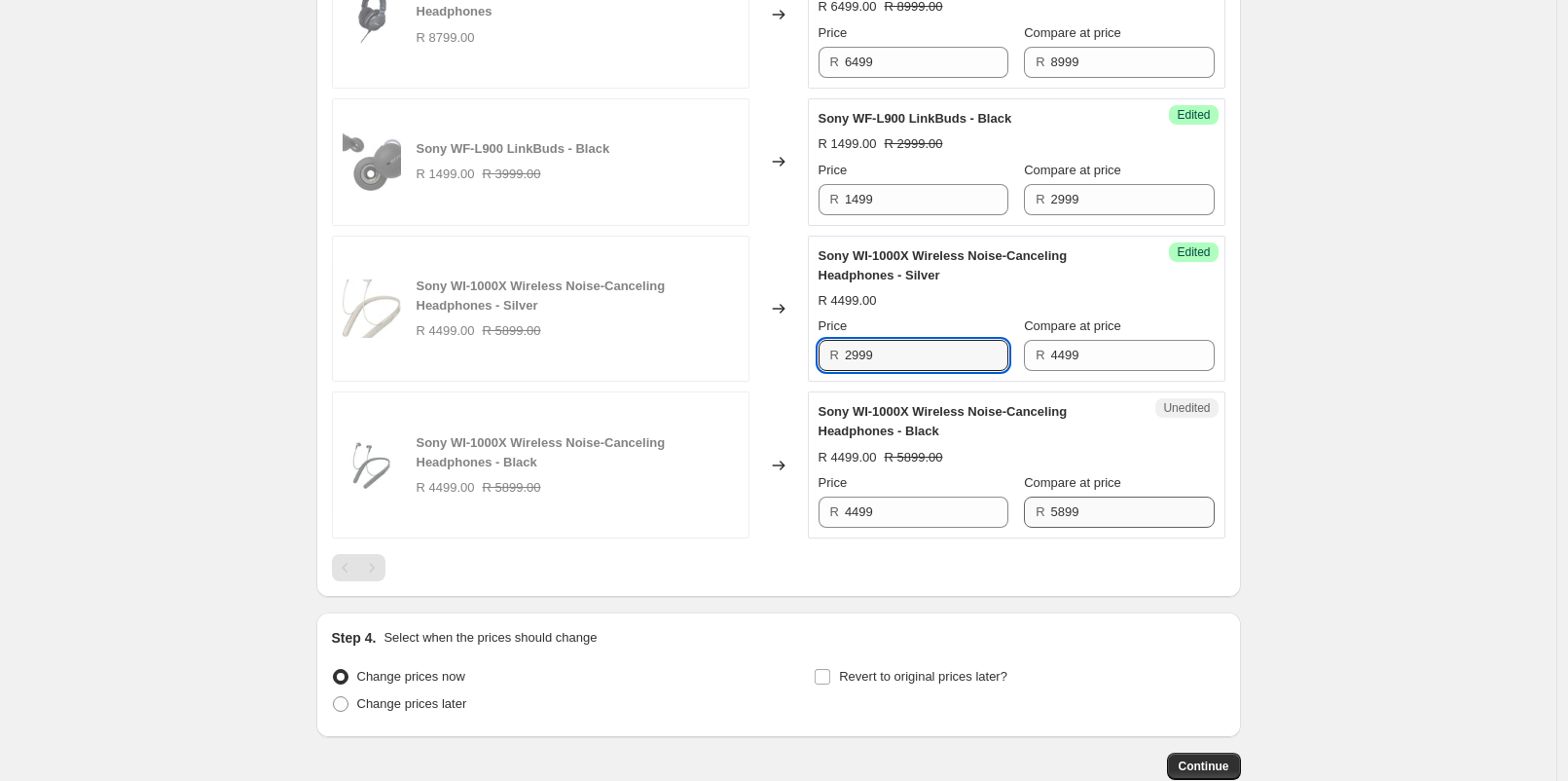 type on "2999" 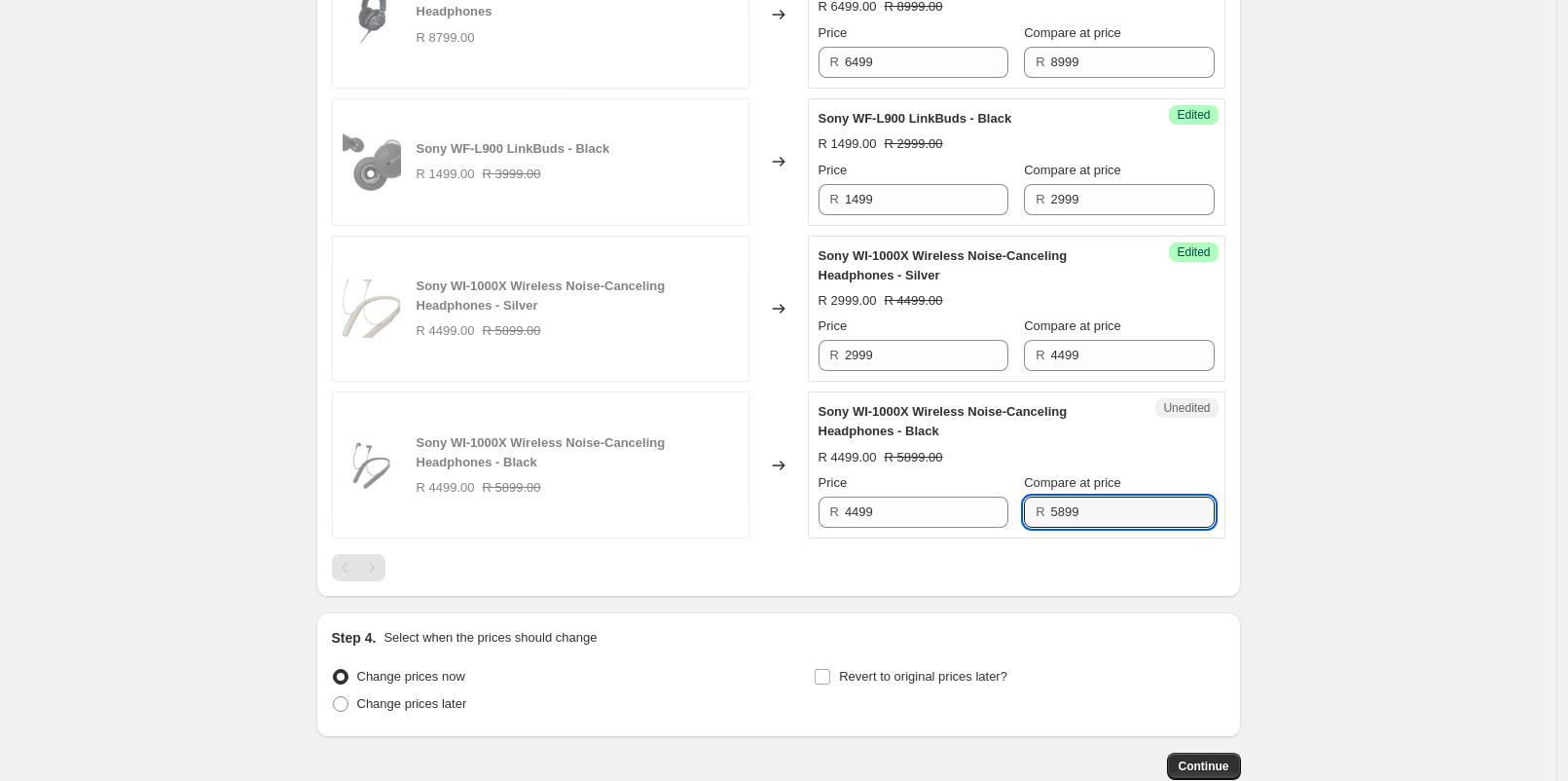 drag, startPoint x: 1093, startPoint y: 507, endPoint x: 1035, endPoint y: 503, distance: 58.137767 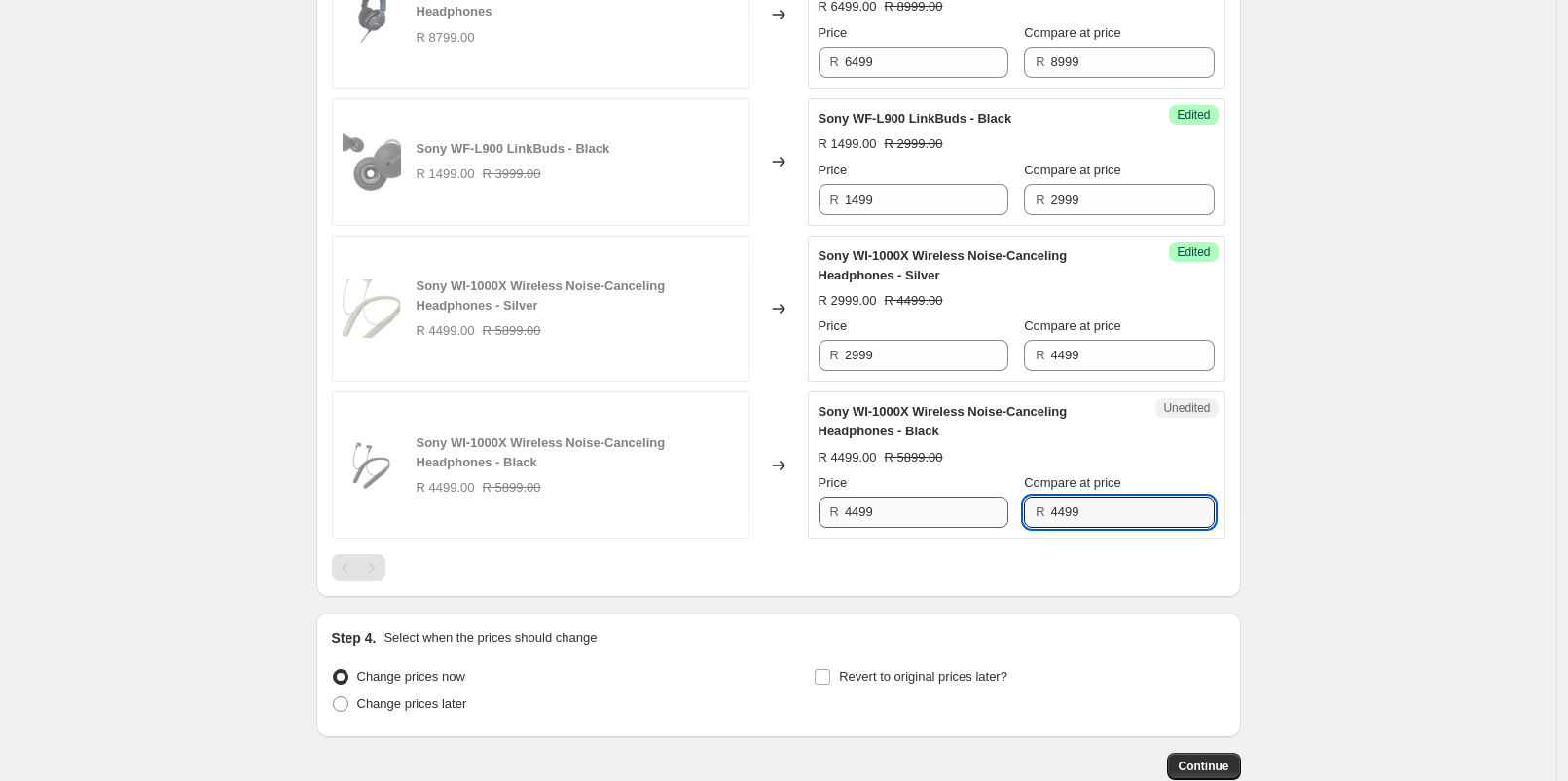 type on "4499" 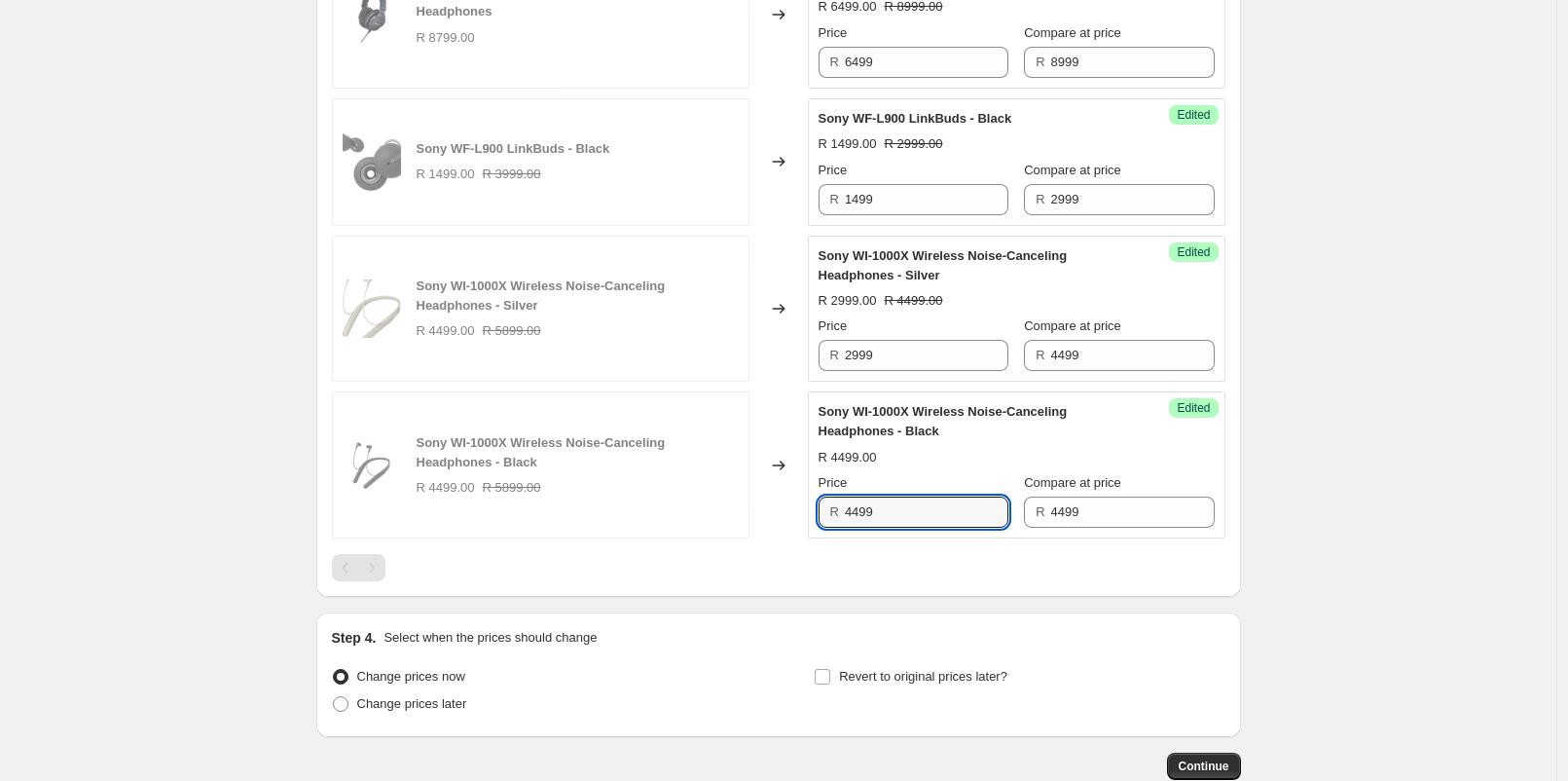 drag, startPoint x: 964, startPoint y: 507, endPoint x: 785, endPoint y: 496, distance: 179.33767 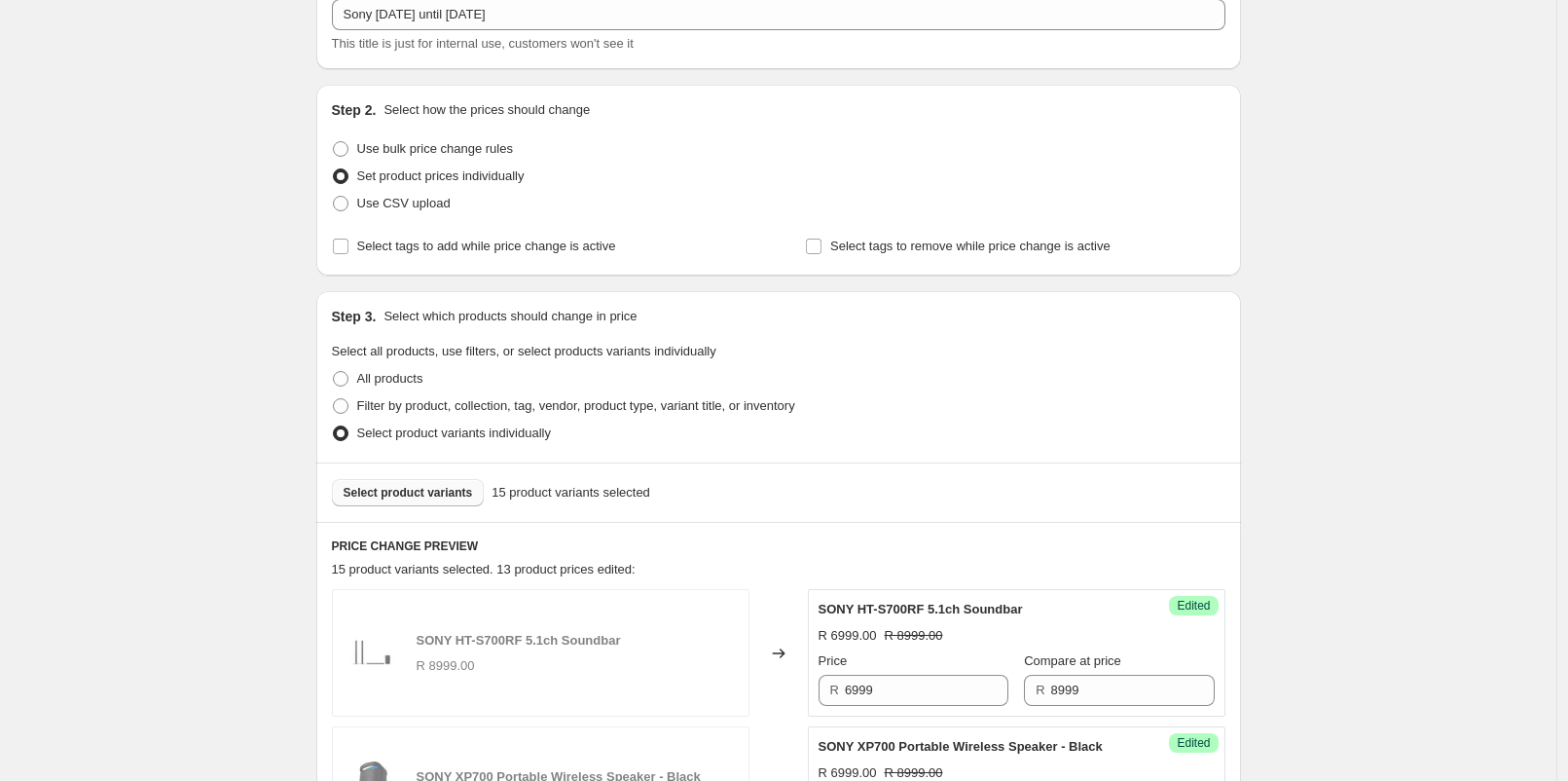 scroll, scrollTop: 324, scrollLeft: 0, axis: vertical 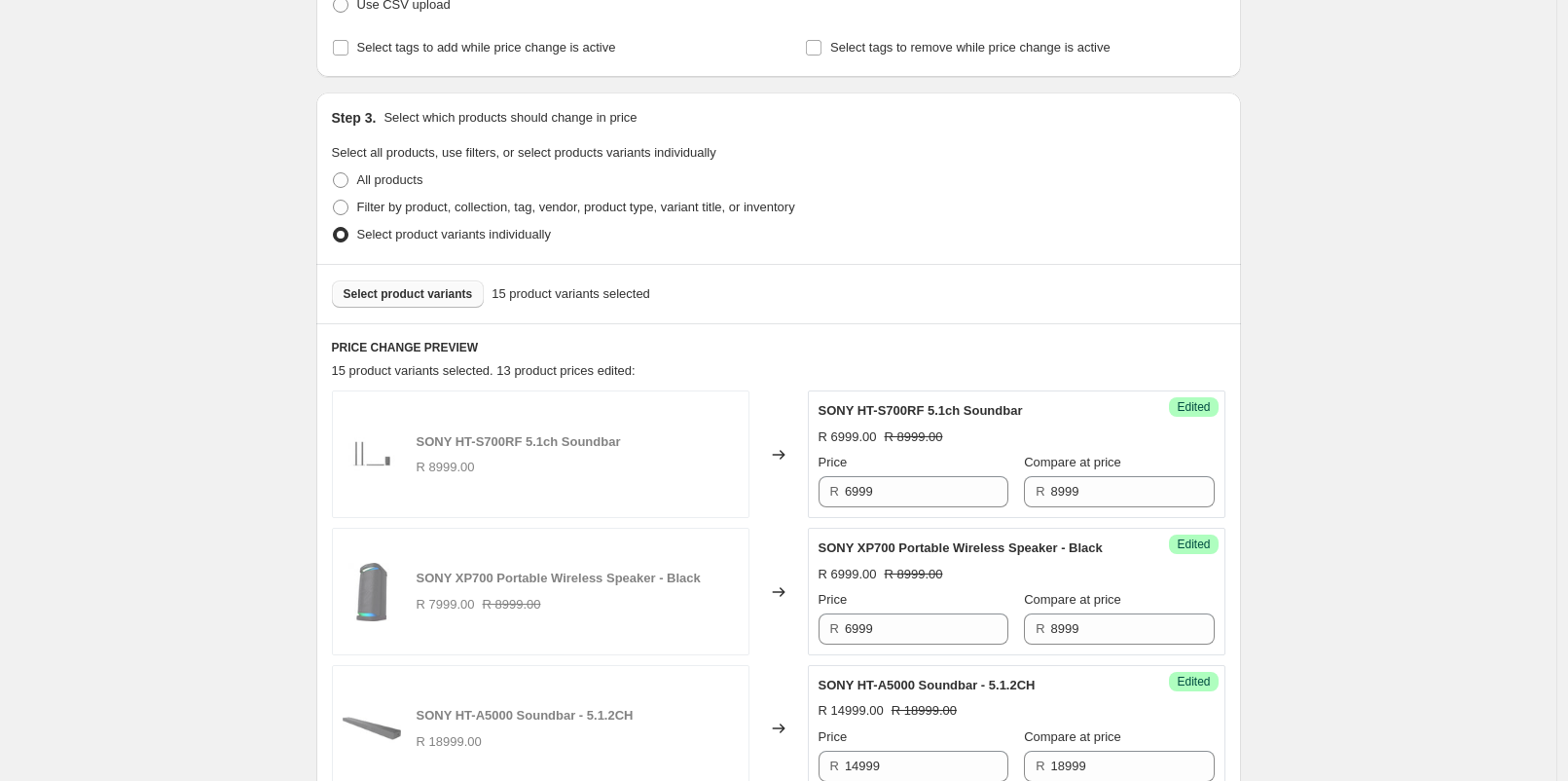 type on "2999" 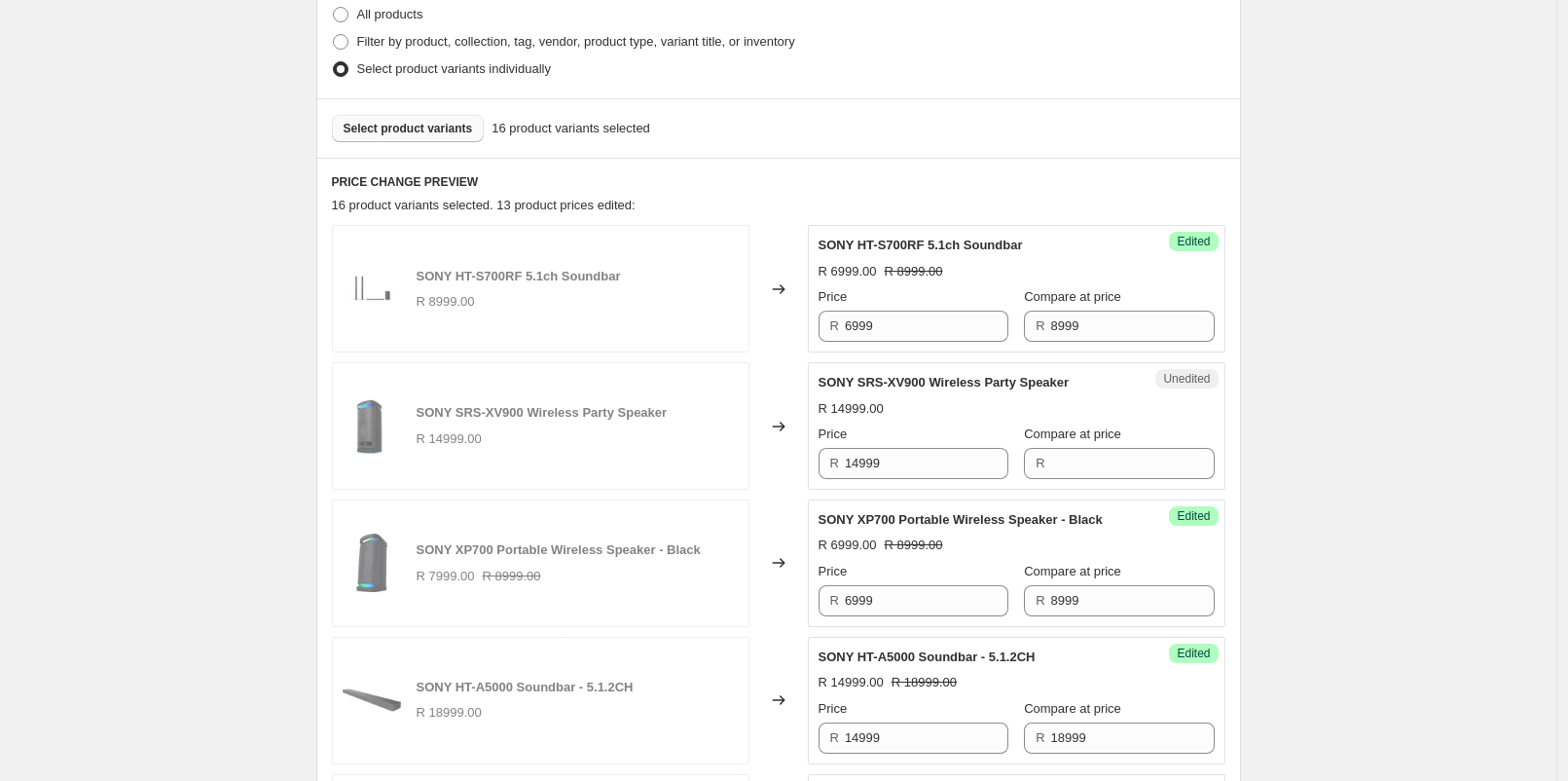 scroll, scrollTop: 432, scrollLeft: 0, axis: vertical 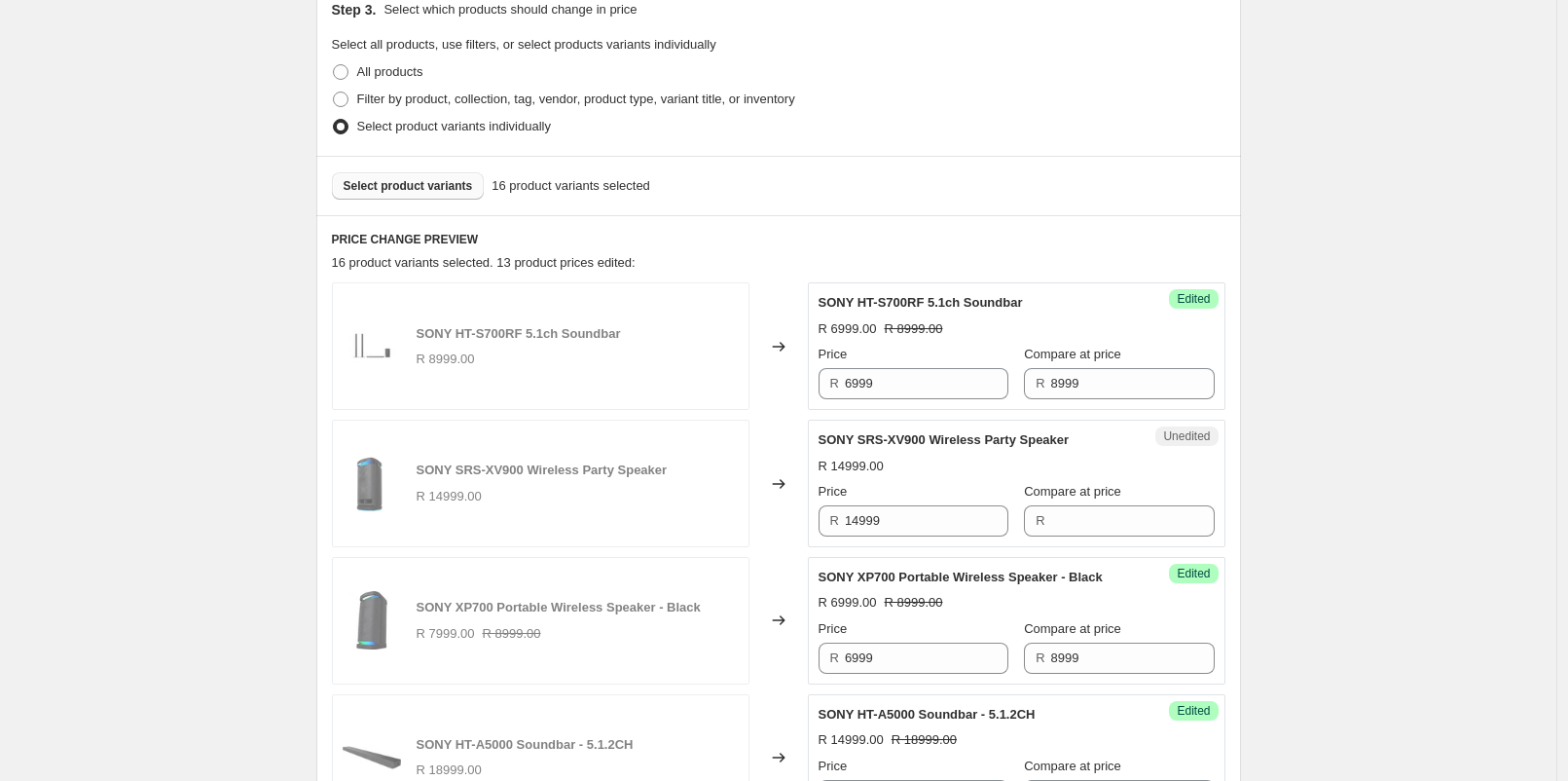 click on "R" at bounding box center (1118, 521) 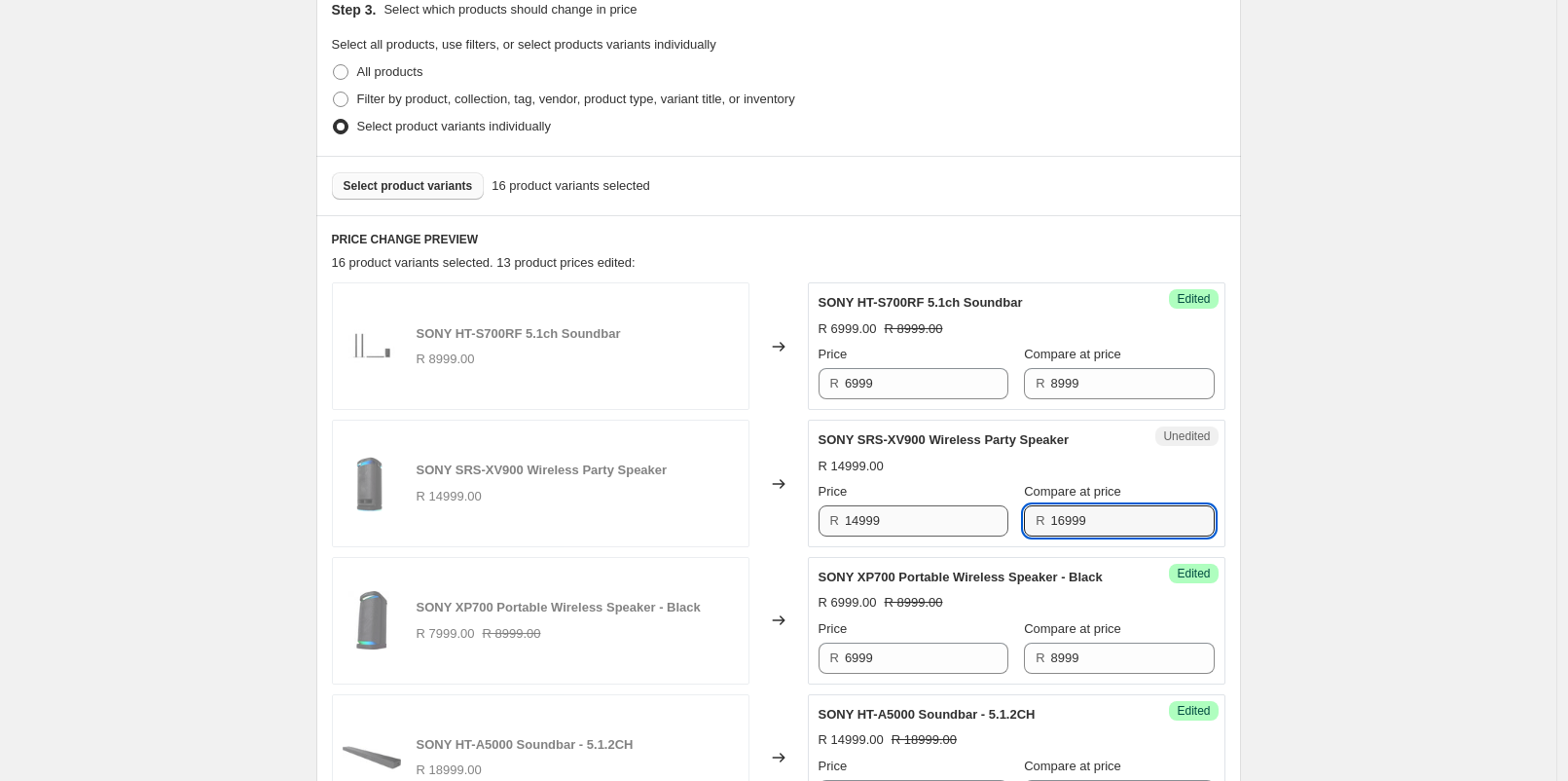 type on "16999" 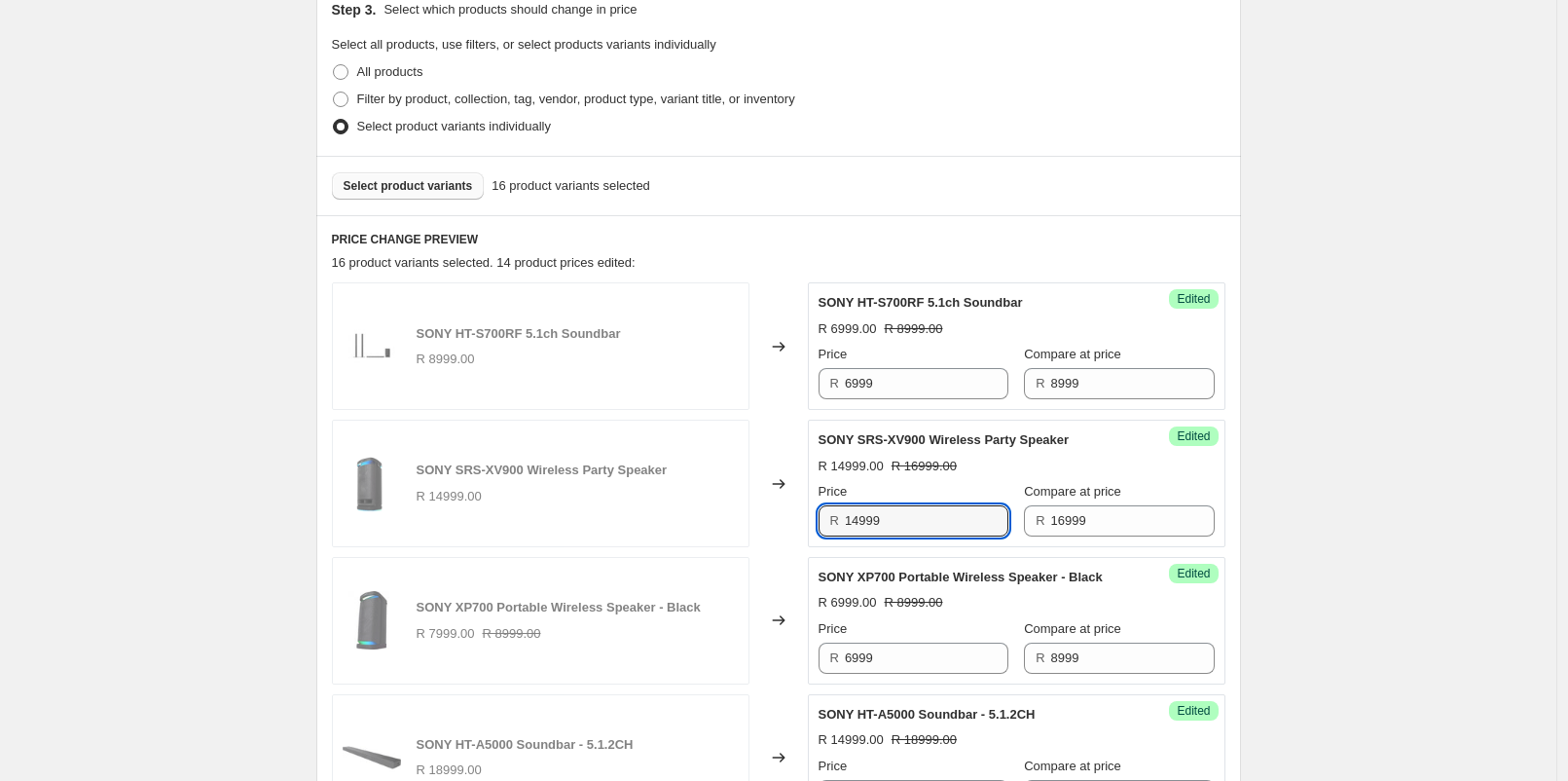 drag, startPoint x: 916, startPoint y: 534, endPoint x: 830, endPoint y: 531, distance: 86.05231 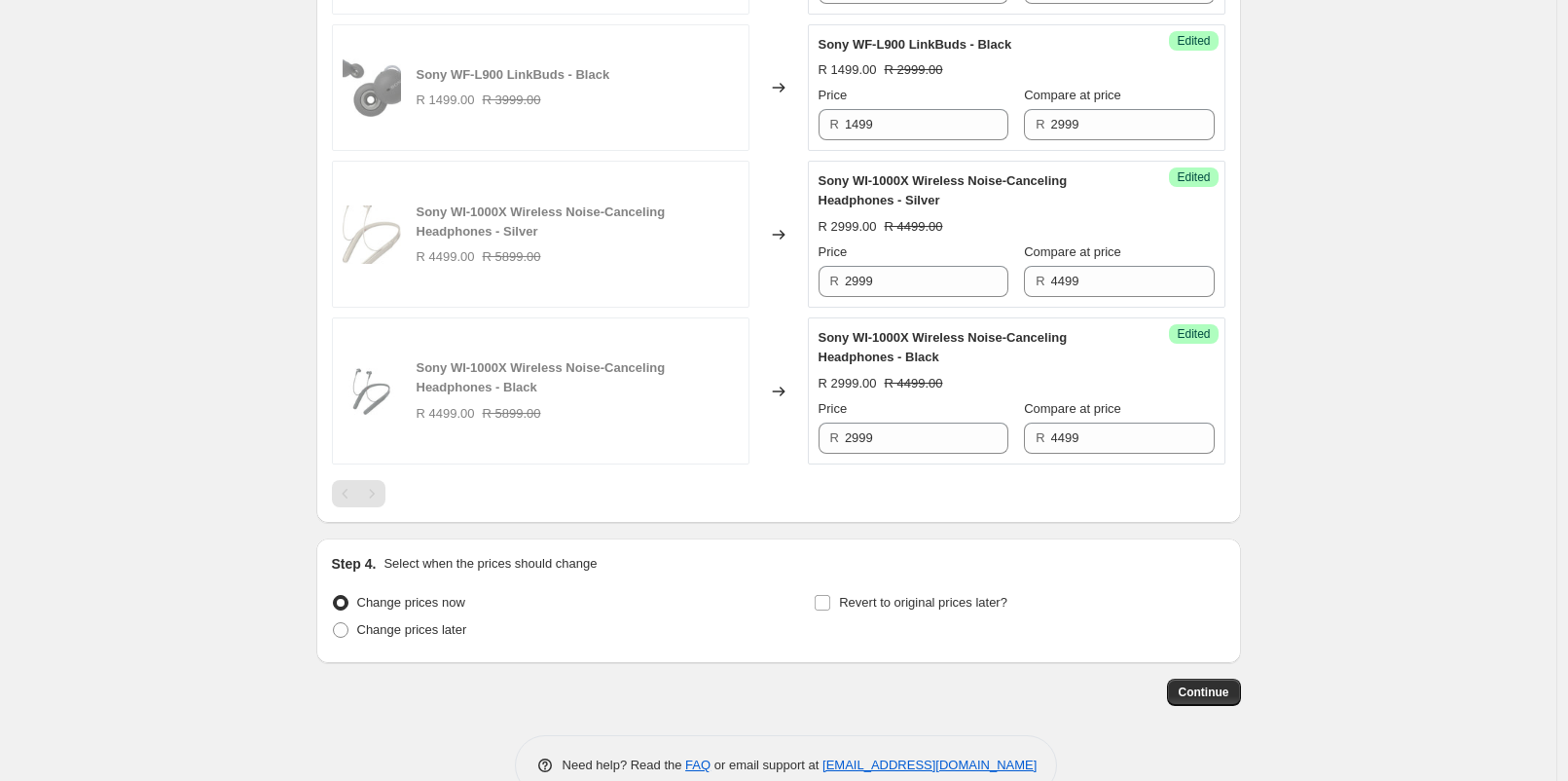 scroll, scrollTop: 2623, scrollLeft: 0, axis: vertical 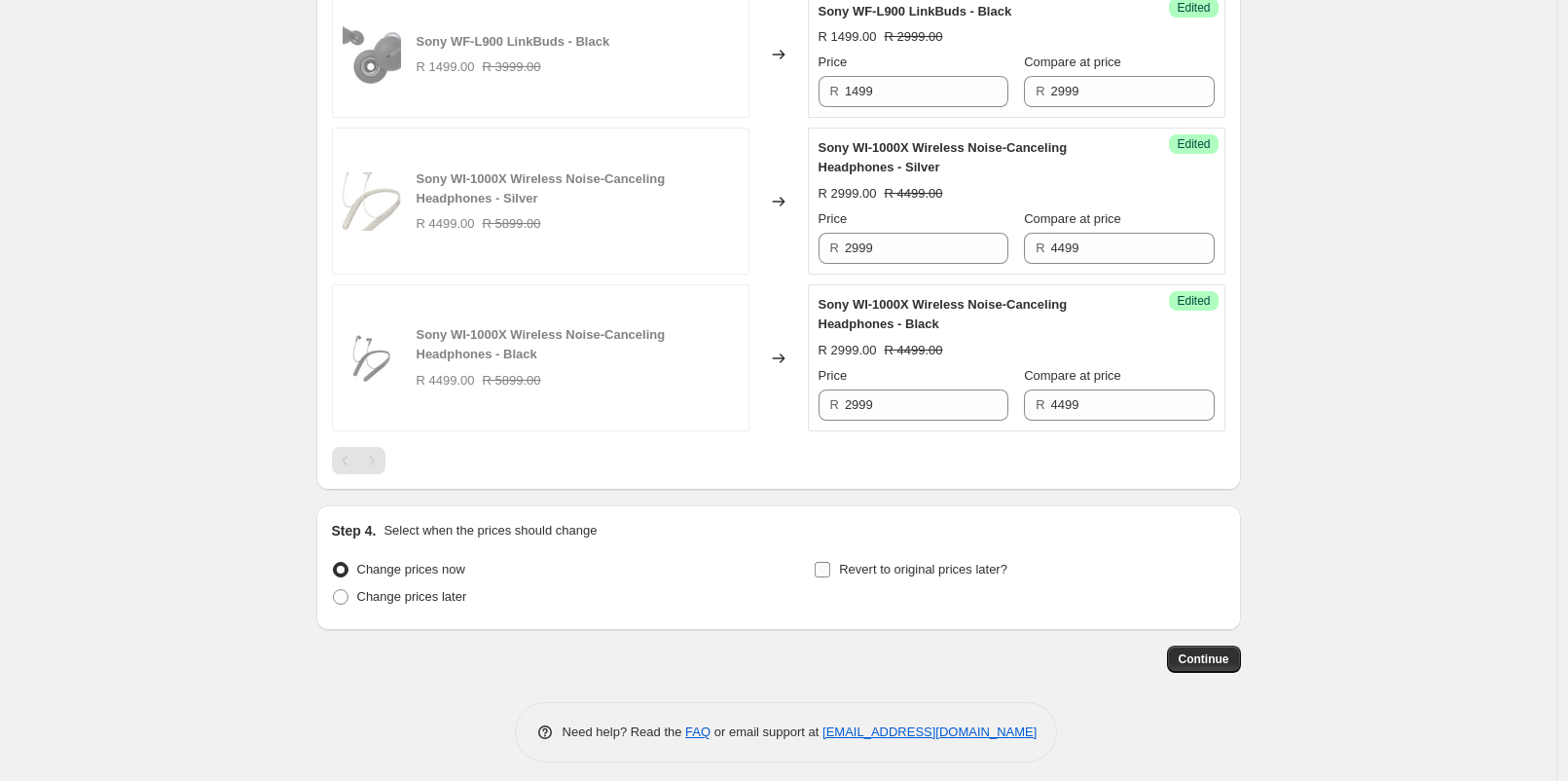 type on "11999" 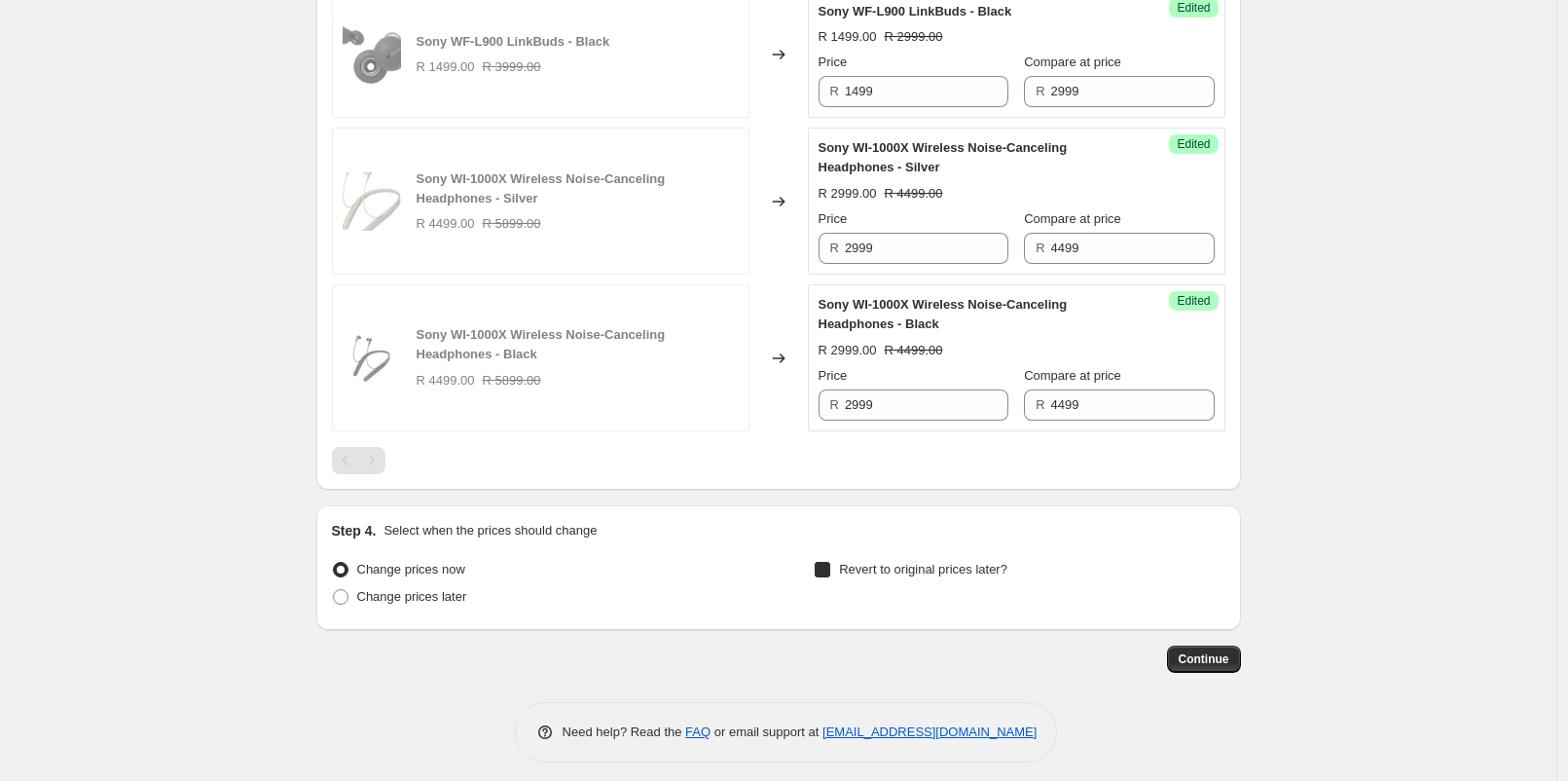 checkbox on "true" 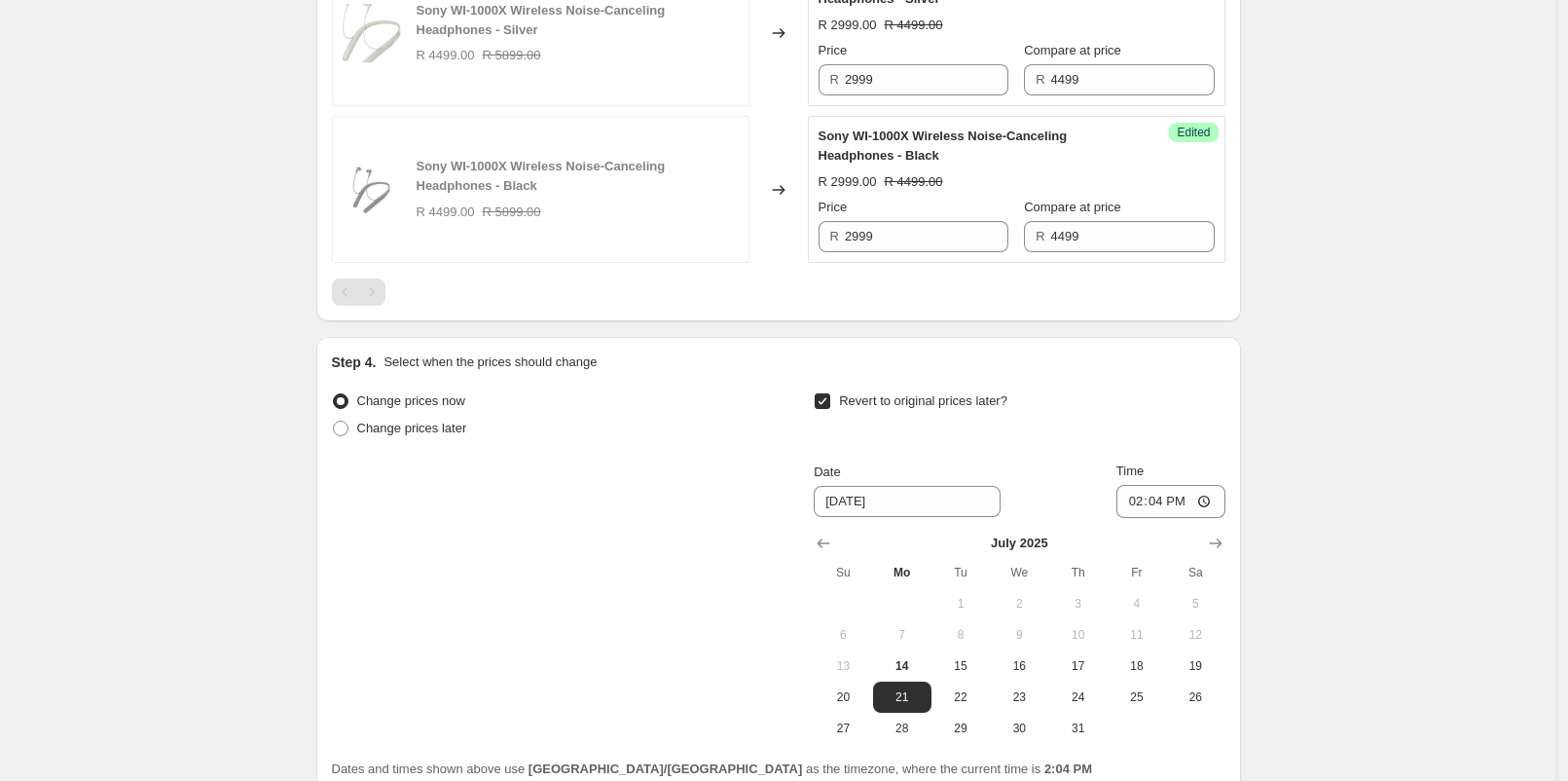 scroll, scrollTop: 2957, scrollLeft: 0, axis: vertical 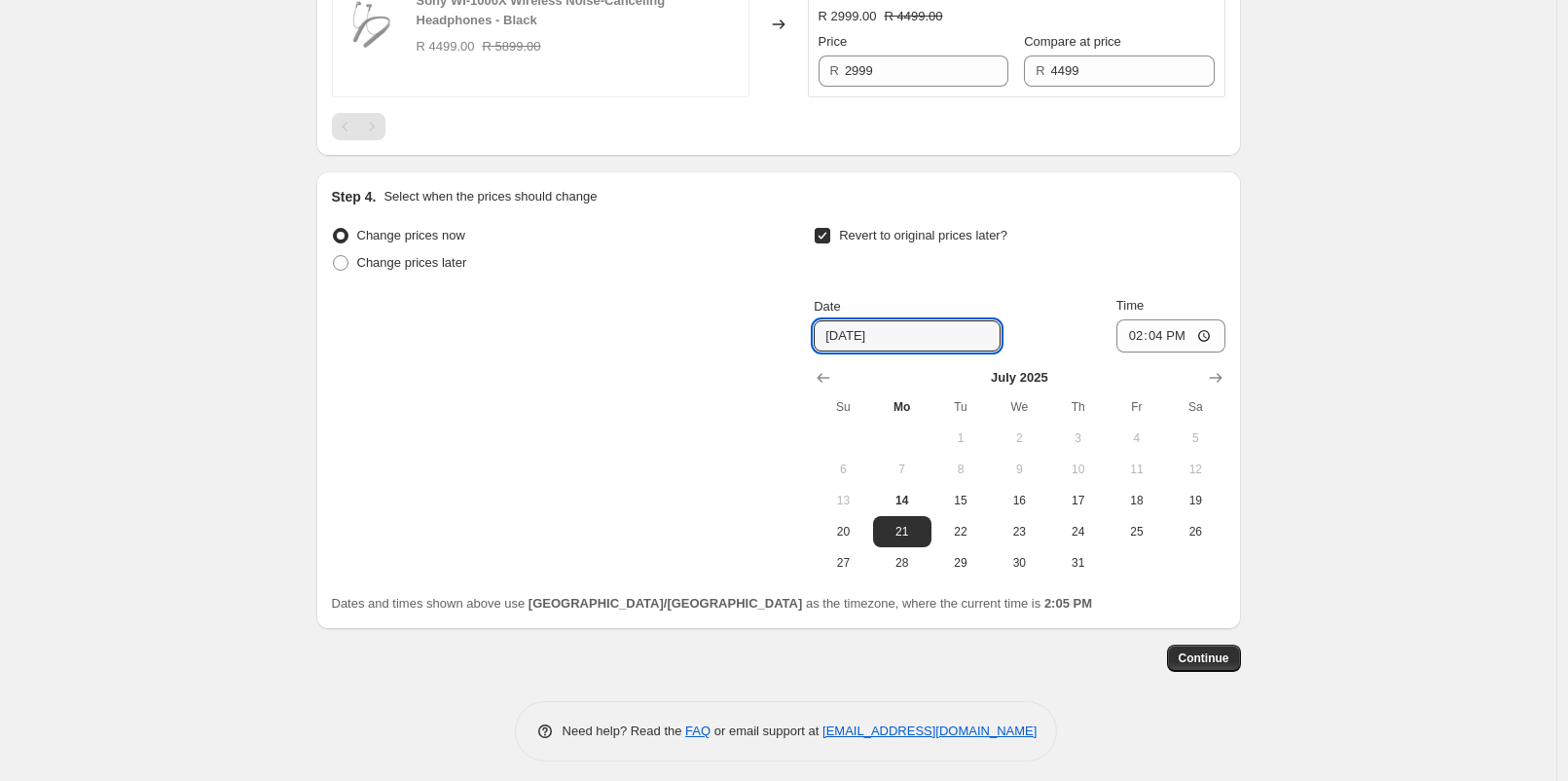 drag, startPoint x: 916, startPoint y: 333, endPoint x: 793, endPoint y: 331, distance: 123.01626 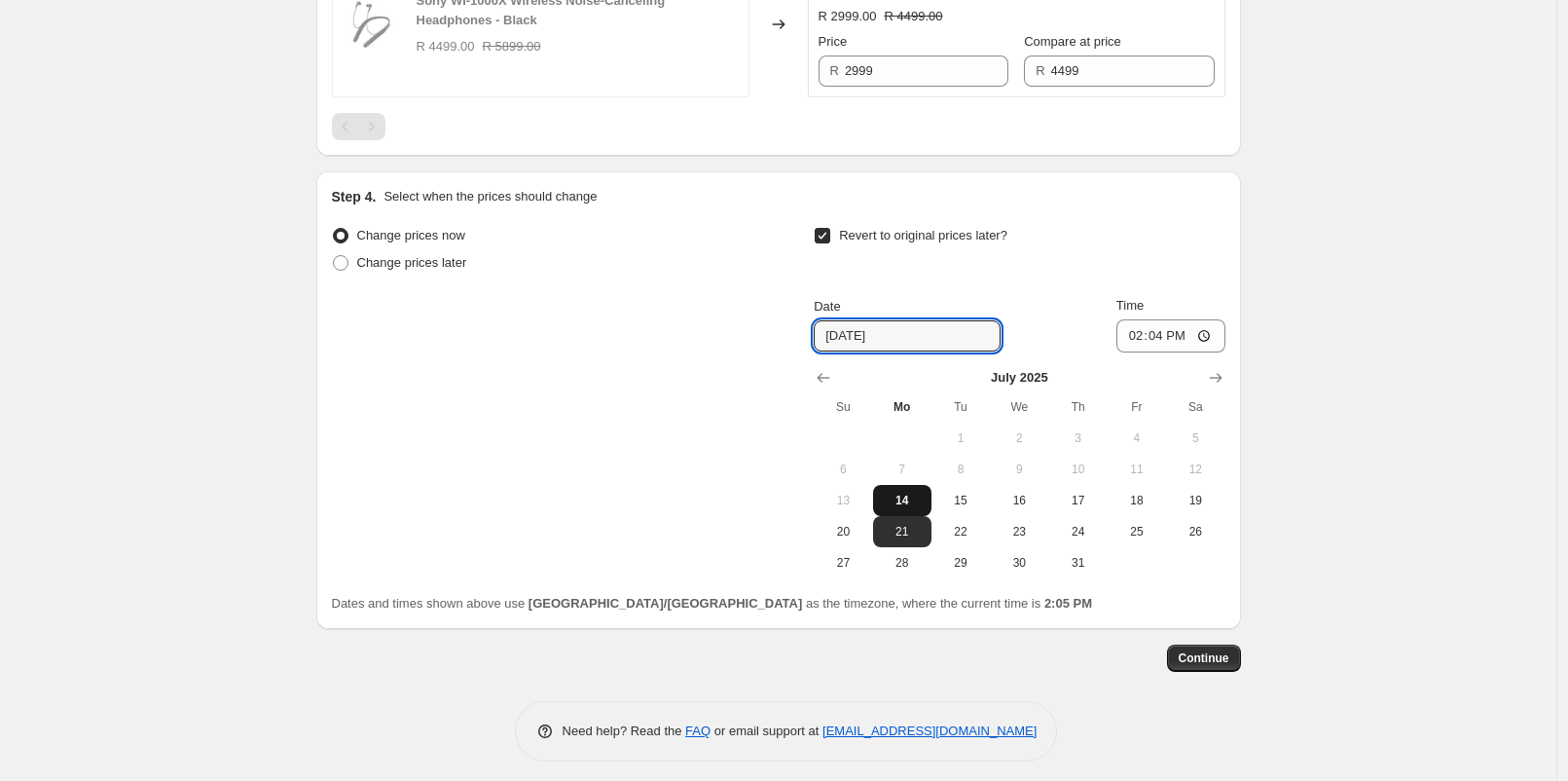 click on "14" at bounding box center (902, 501) 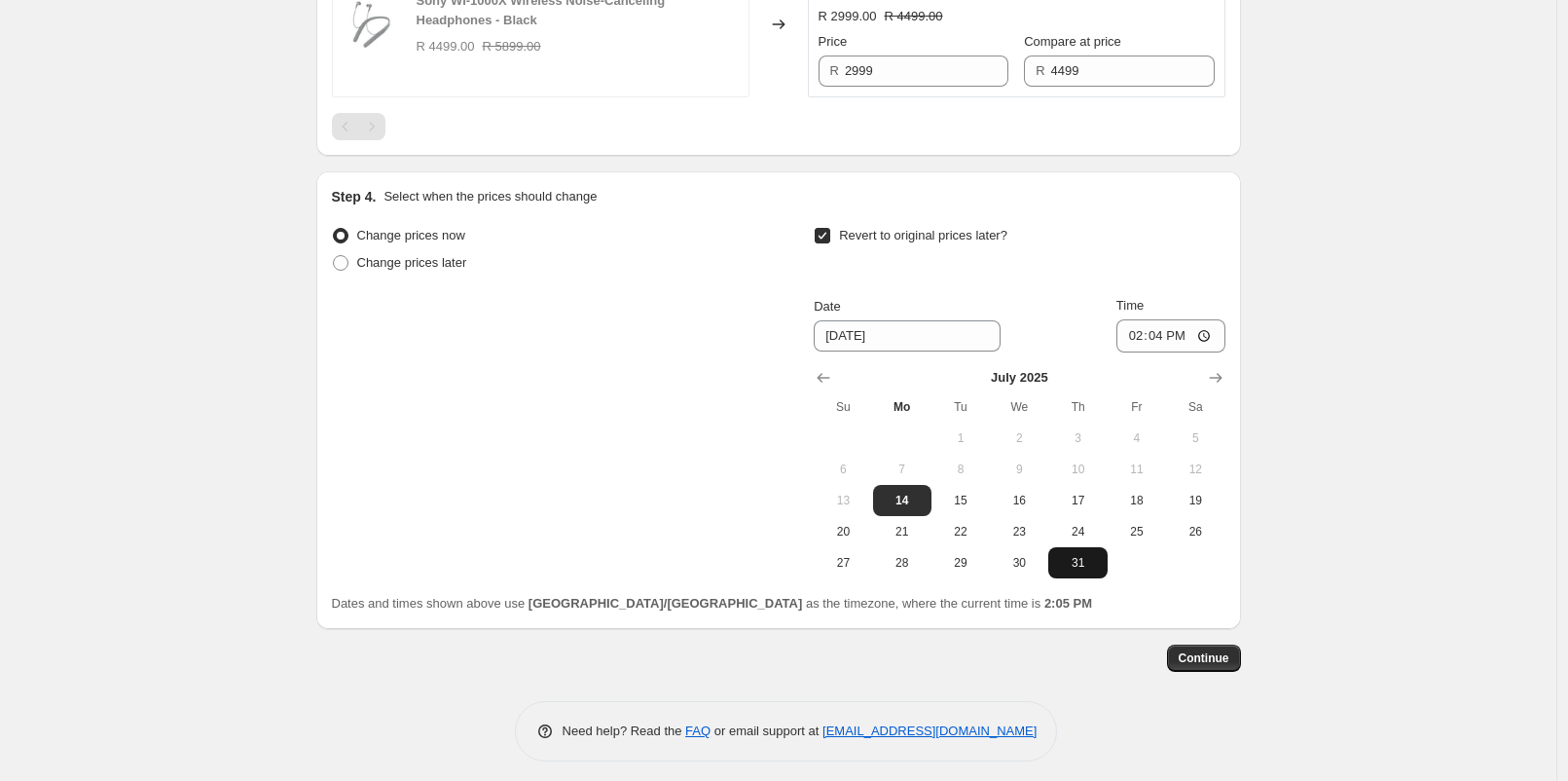 click on "31" at bounding box center (1077, 563) 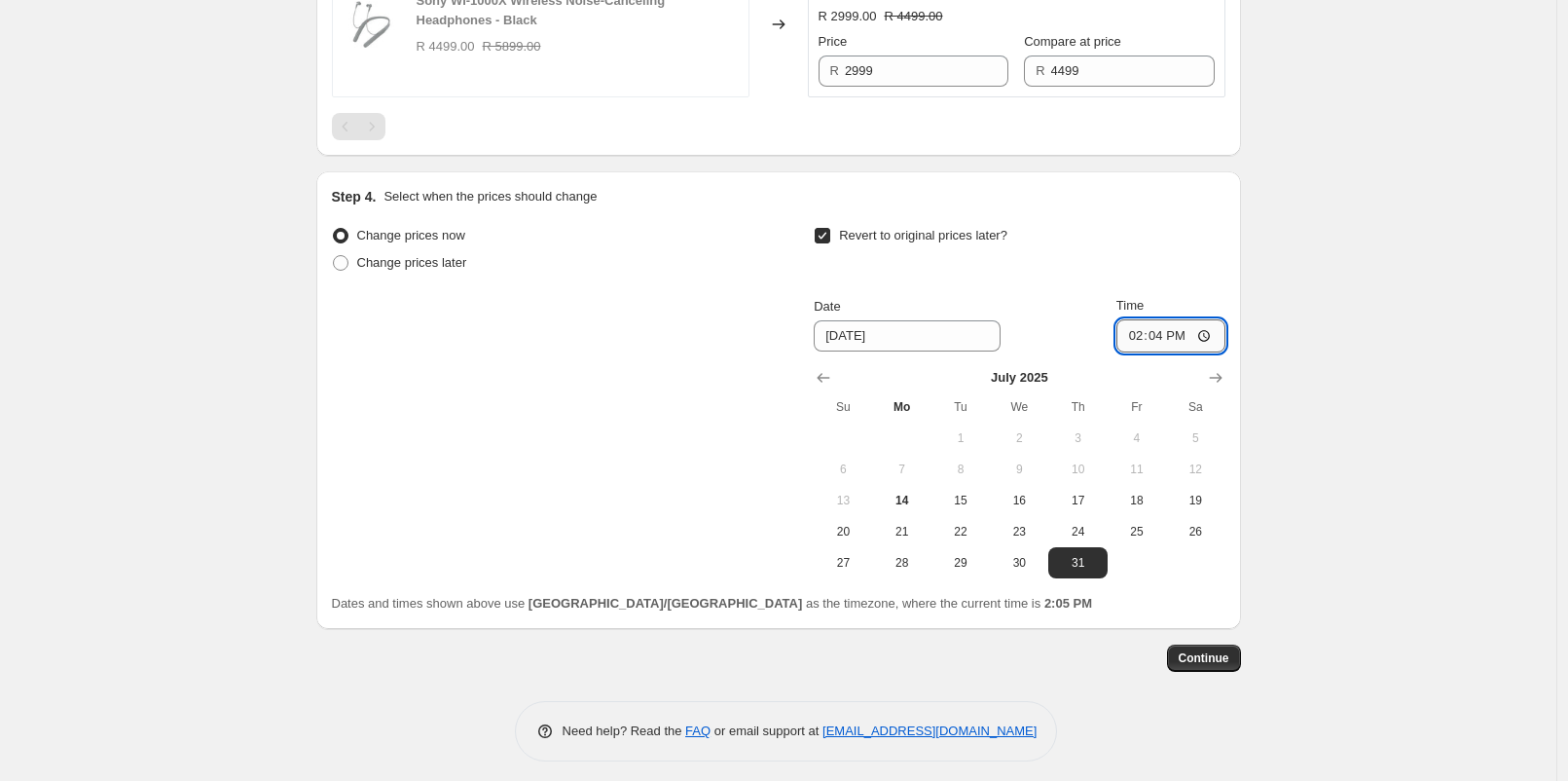 click on "14:04" at bounding box center [1171, 336] 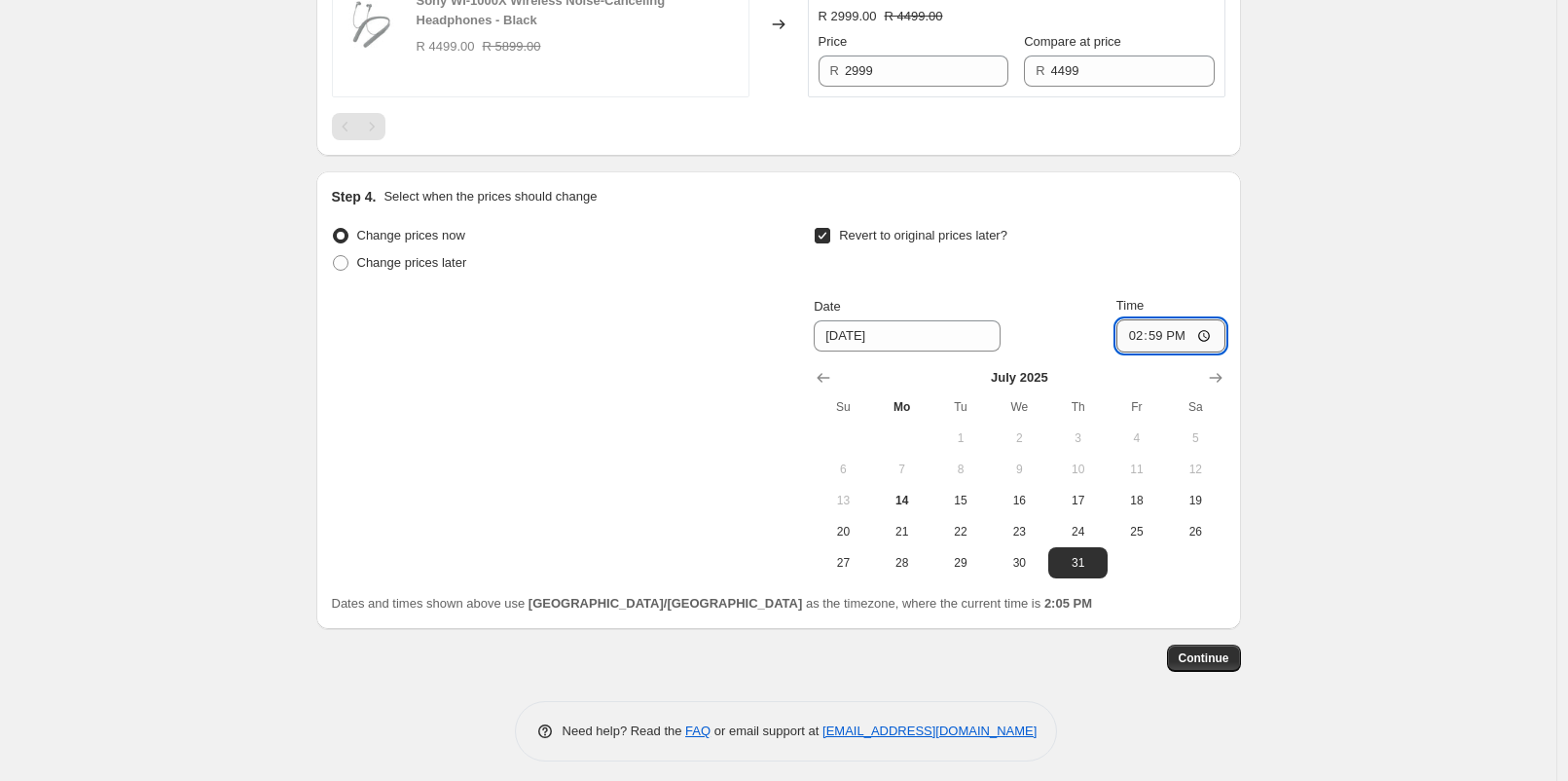 click on "14:59" at bounding box center (1171, 336) 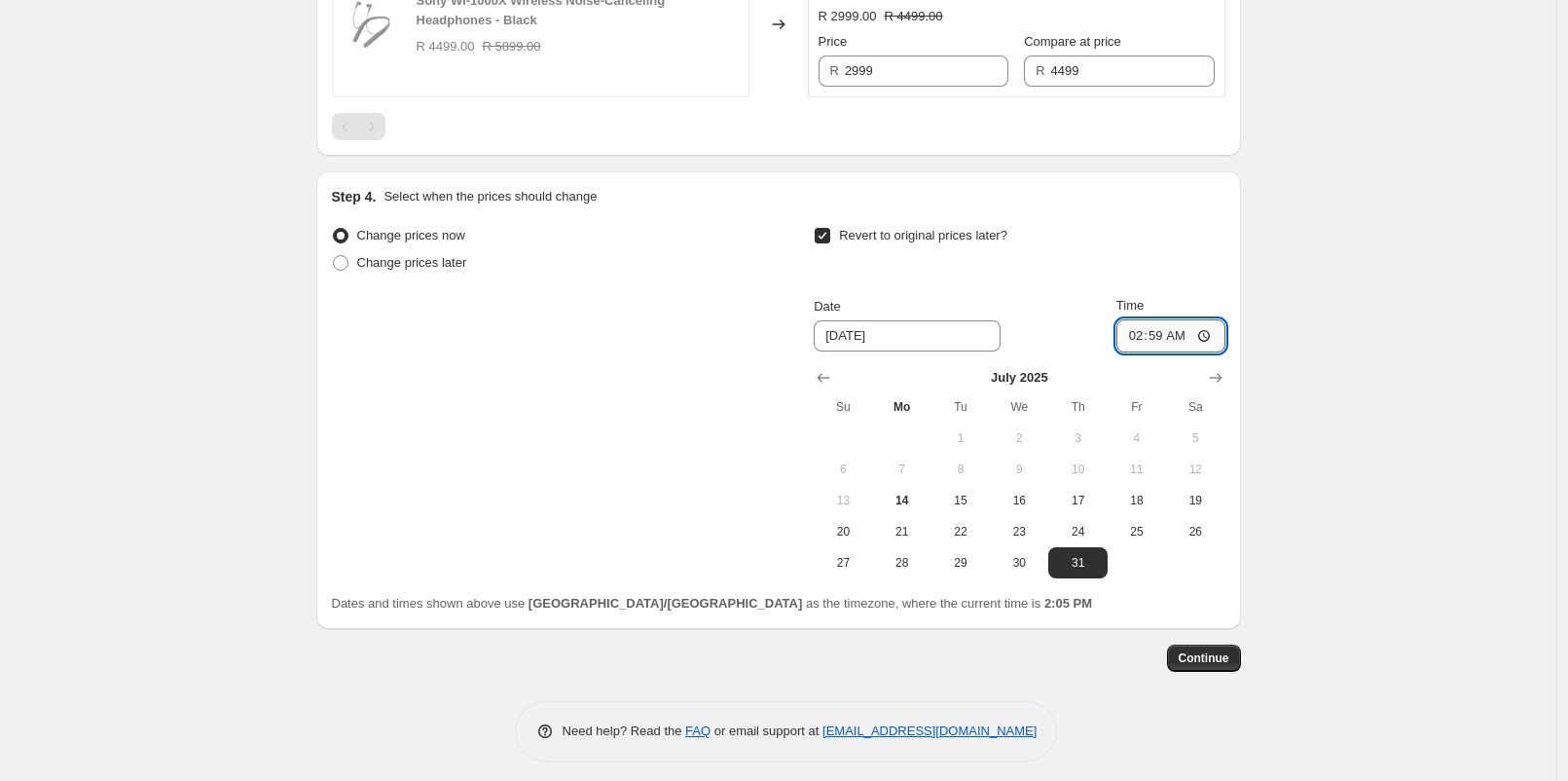 type on "23:59" 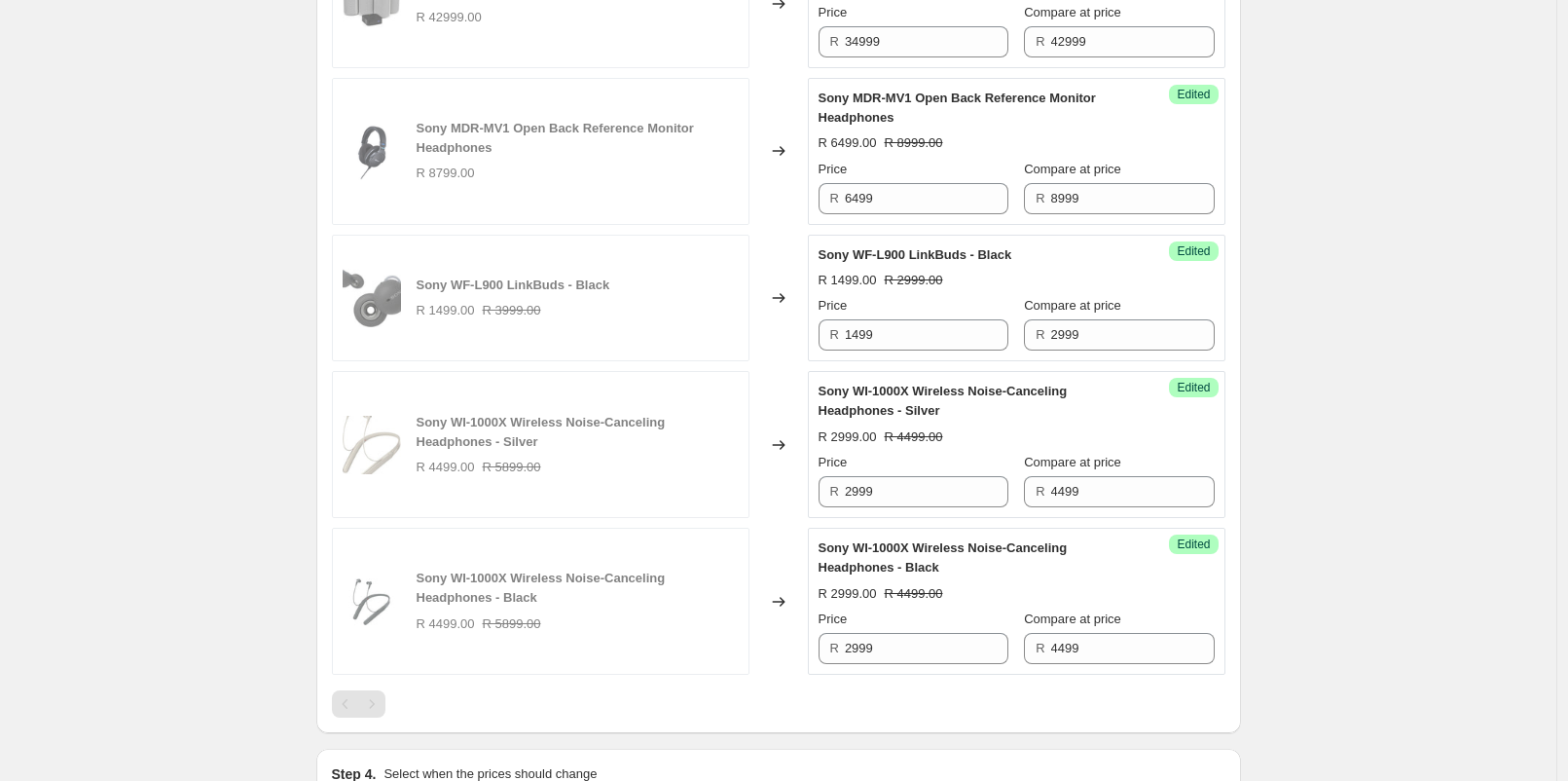 scroll, scrollTop: 2921, scrollLeft: 0, axis: vertical 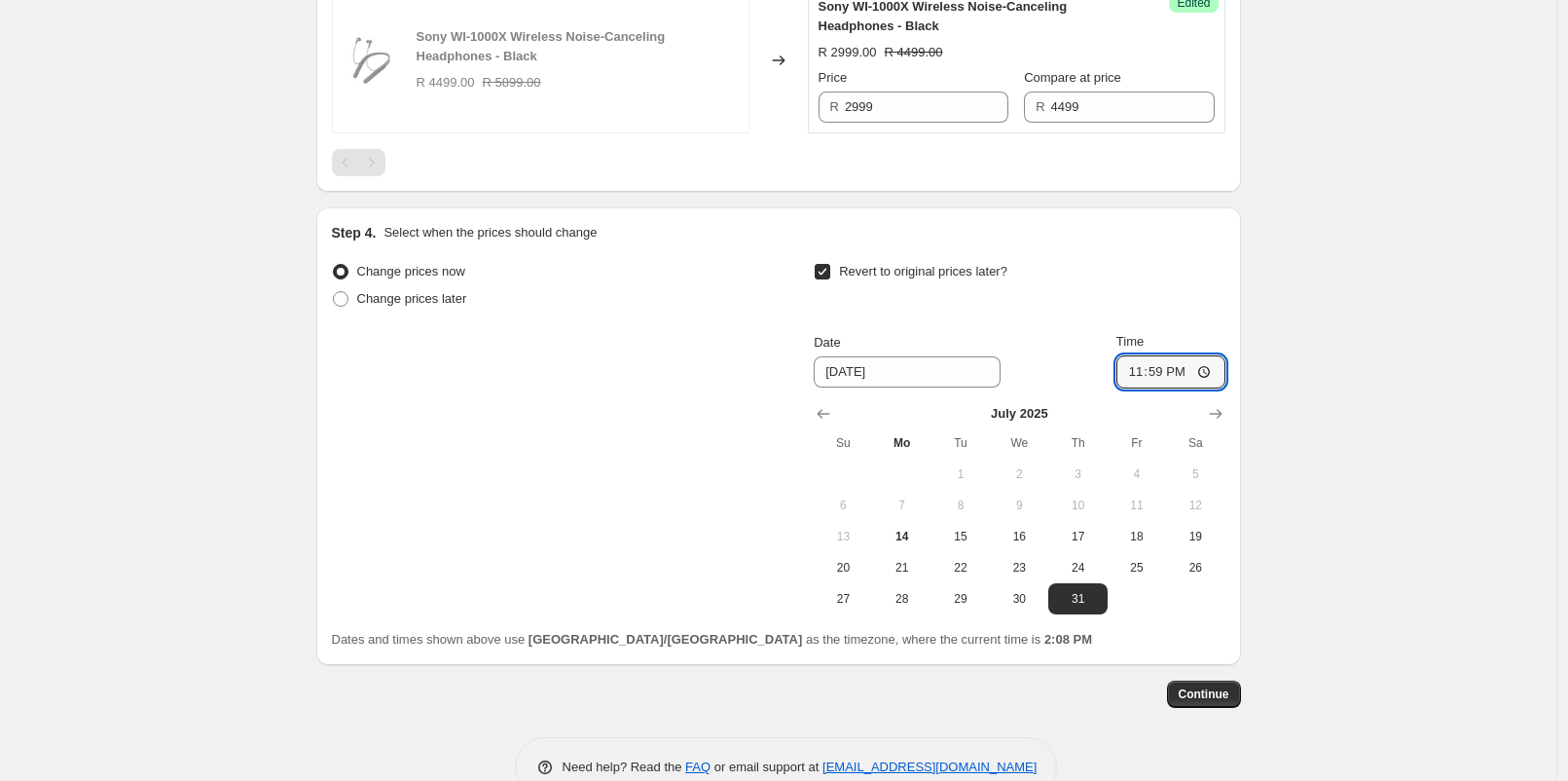 click on "Create new price [MEDICAL_DATA]. This page is ready Create new price [MEDICAL_DATA] Draft Step 1. Optionally give your price [MEDICAL_DATA] a title (eg "March 30% off sale on boots") Sony [DATE] until [DATE] This title is just for internal use, customers won't see it Step 2. Select how the prices should change Use bulk price change rules Set product prices individually Use CSV upload Select tags to add while price change is active Select tags to remove while price change is active Step 3. Select which products should change in price Select all products, use filters, or select products variants individually All products Filter by product, collection, tag, vendor, product type, variant title, or inventory Select product variants individually Select product variants 16   product variants selected PRICE CHANGE PREVIEW 16 product variants selected. 14 product prices edited: SONY HT-S700RF 5.1ch Soundbar R 8999.00 Changed to Success Edited SONY HT-S700RF 5.1ch Soundbar R 6999.00 R 8999.00 Price R 6999 Compare at price" at bounding box center [778, -1048] 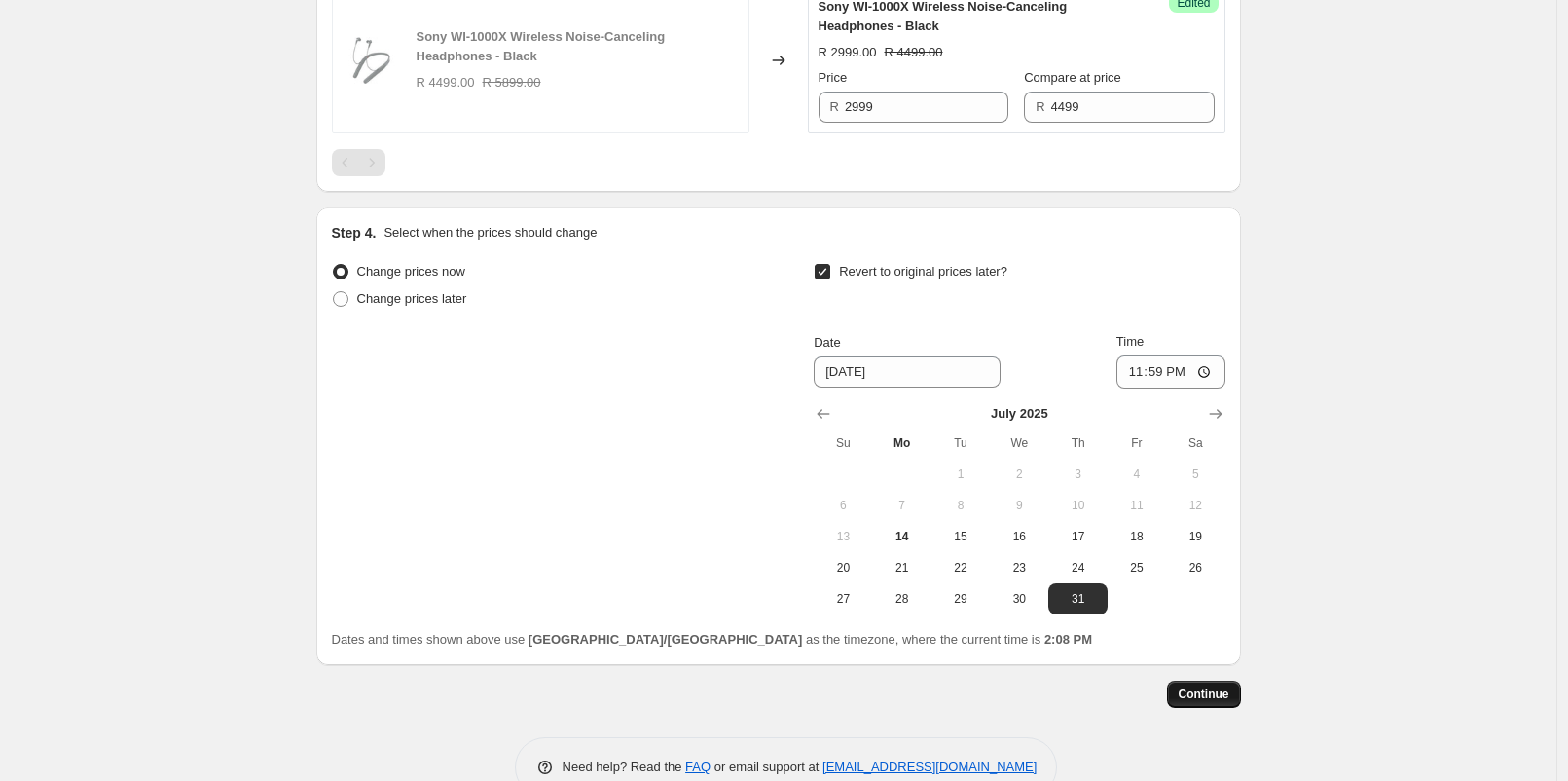 click on "Continue" at bounding box center [1204, 694] 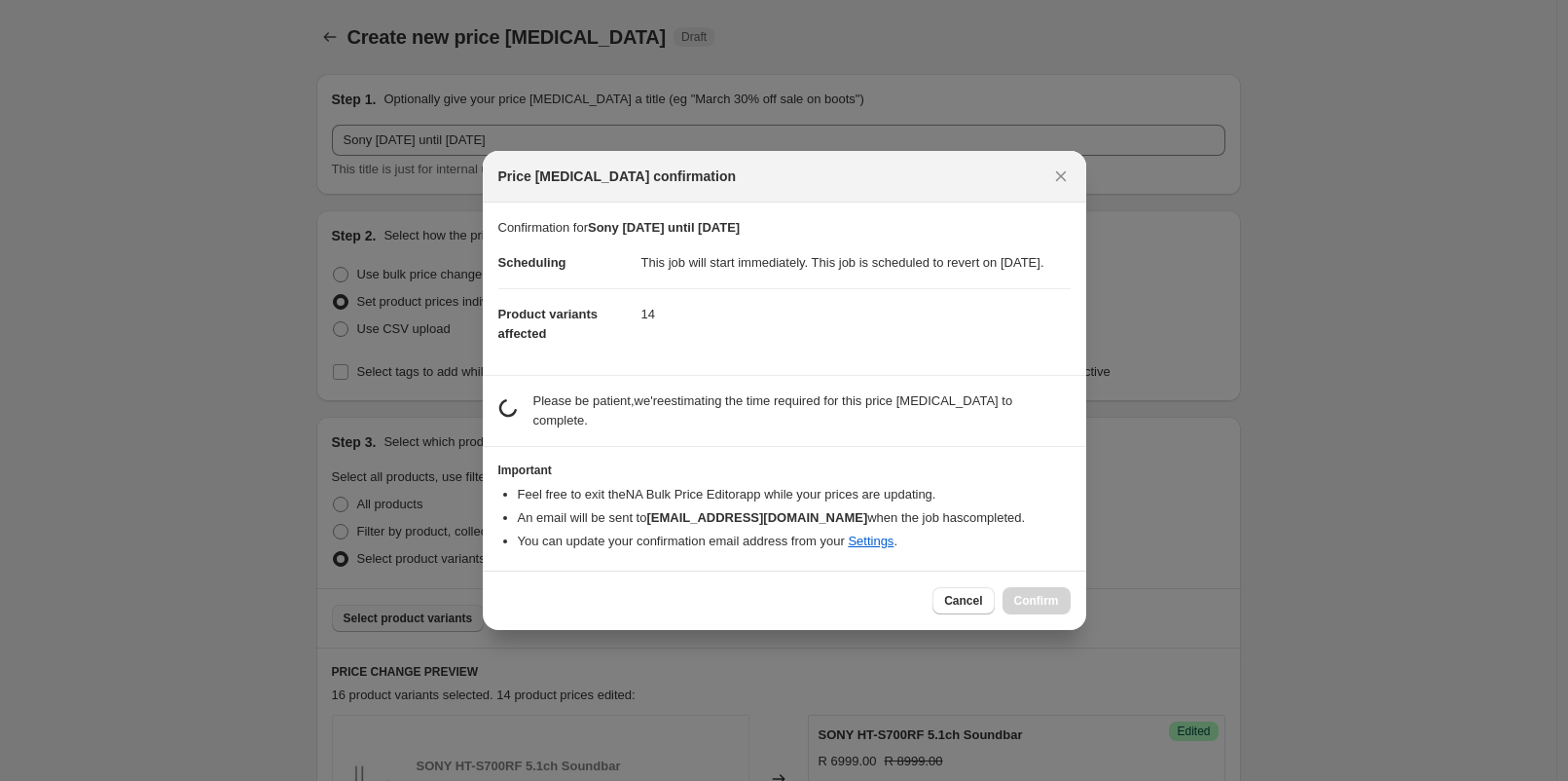 scroll, scrollTop: 0, scrollLeft: 0, axis: both 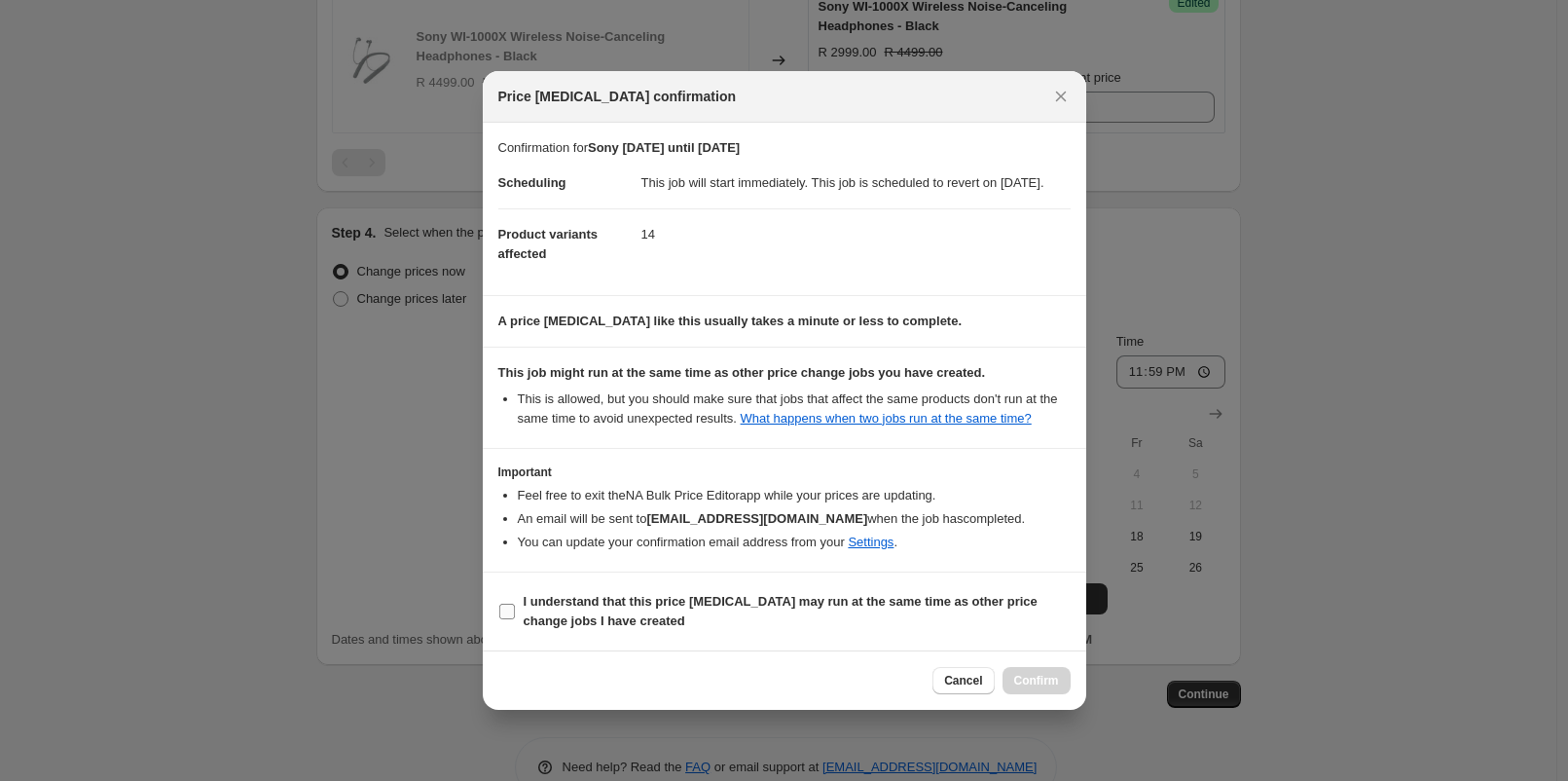 click on "I understand that this price [MEDICAL_DATA] may run at the same time as other price change jobs I have created" at bounding box center (507, 612) 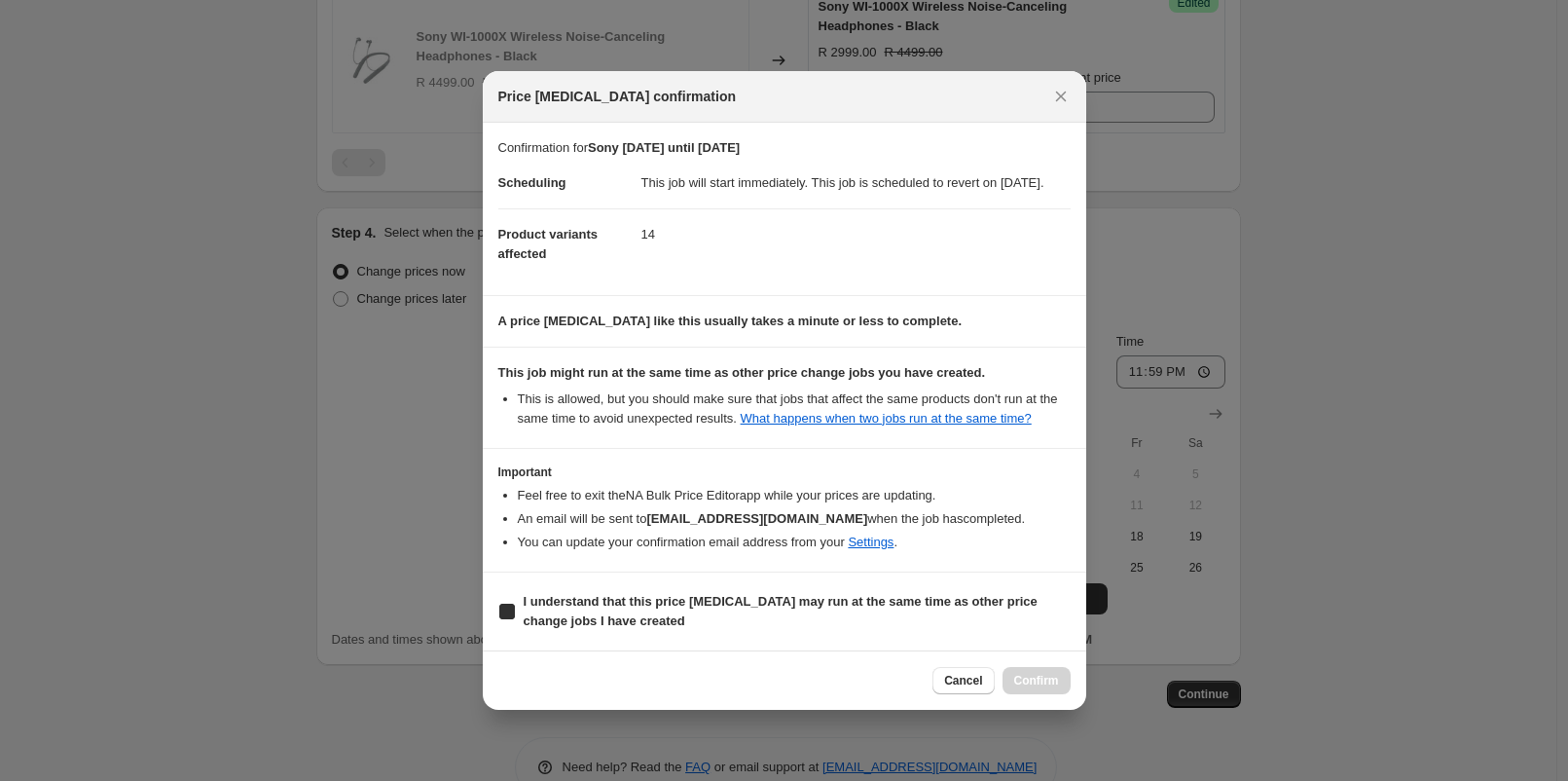 checkbox on "true" 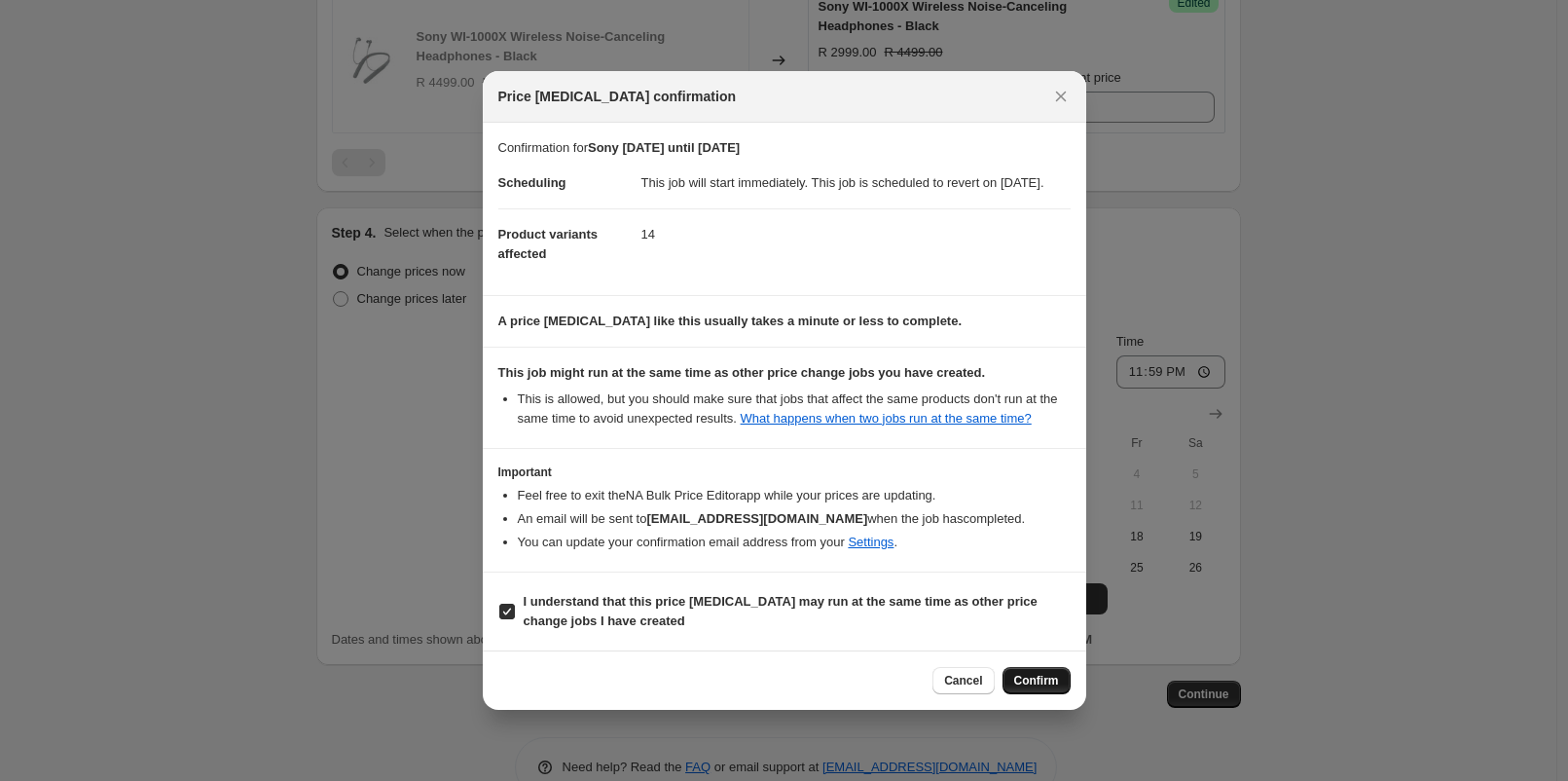 click on "Confirm" at bounding box center (1037, 681) 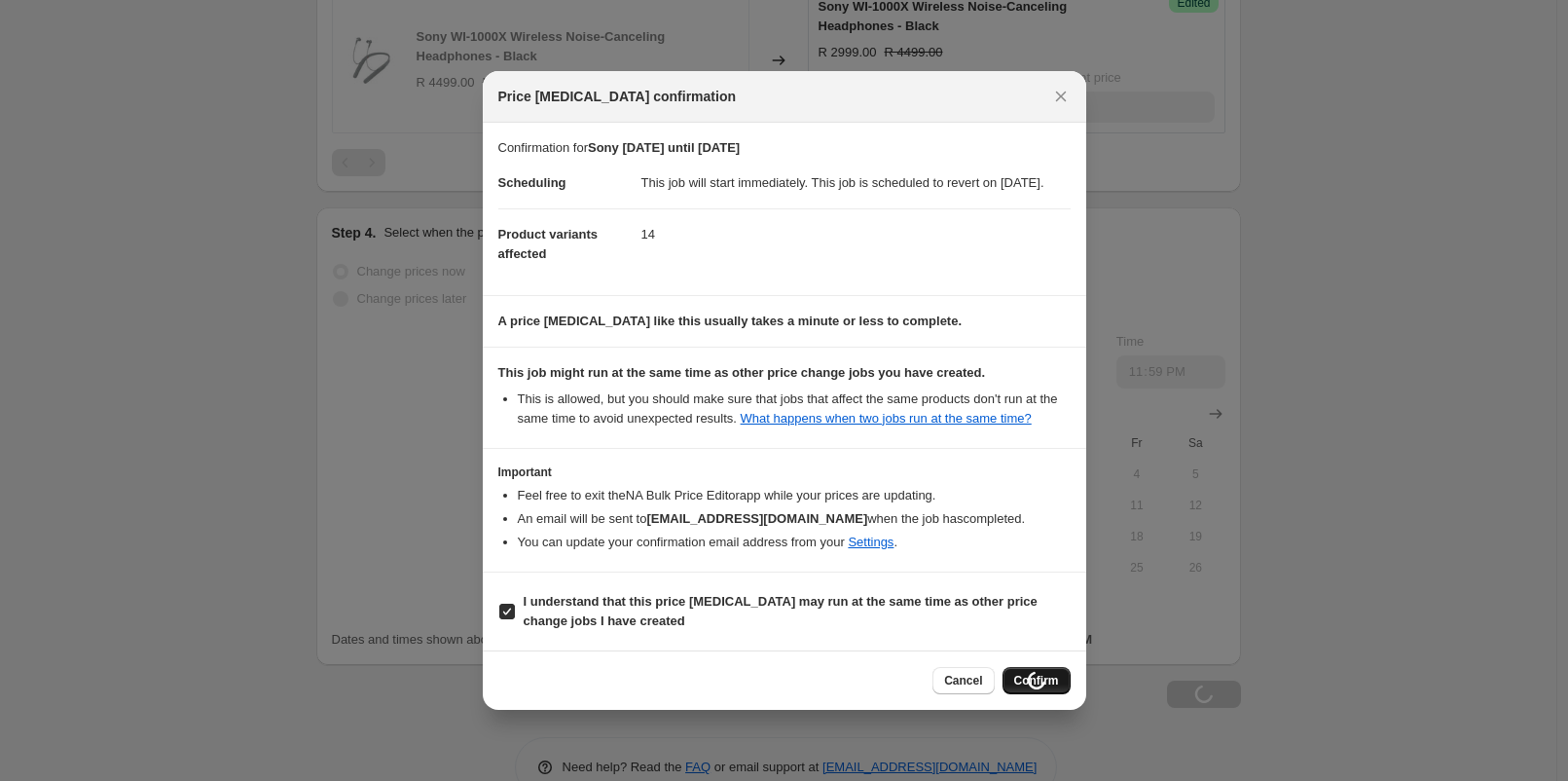 scroll, scrollTop: 2988, scrollLeft: 0, axis: vertical 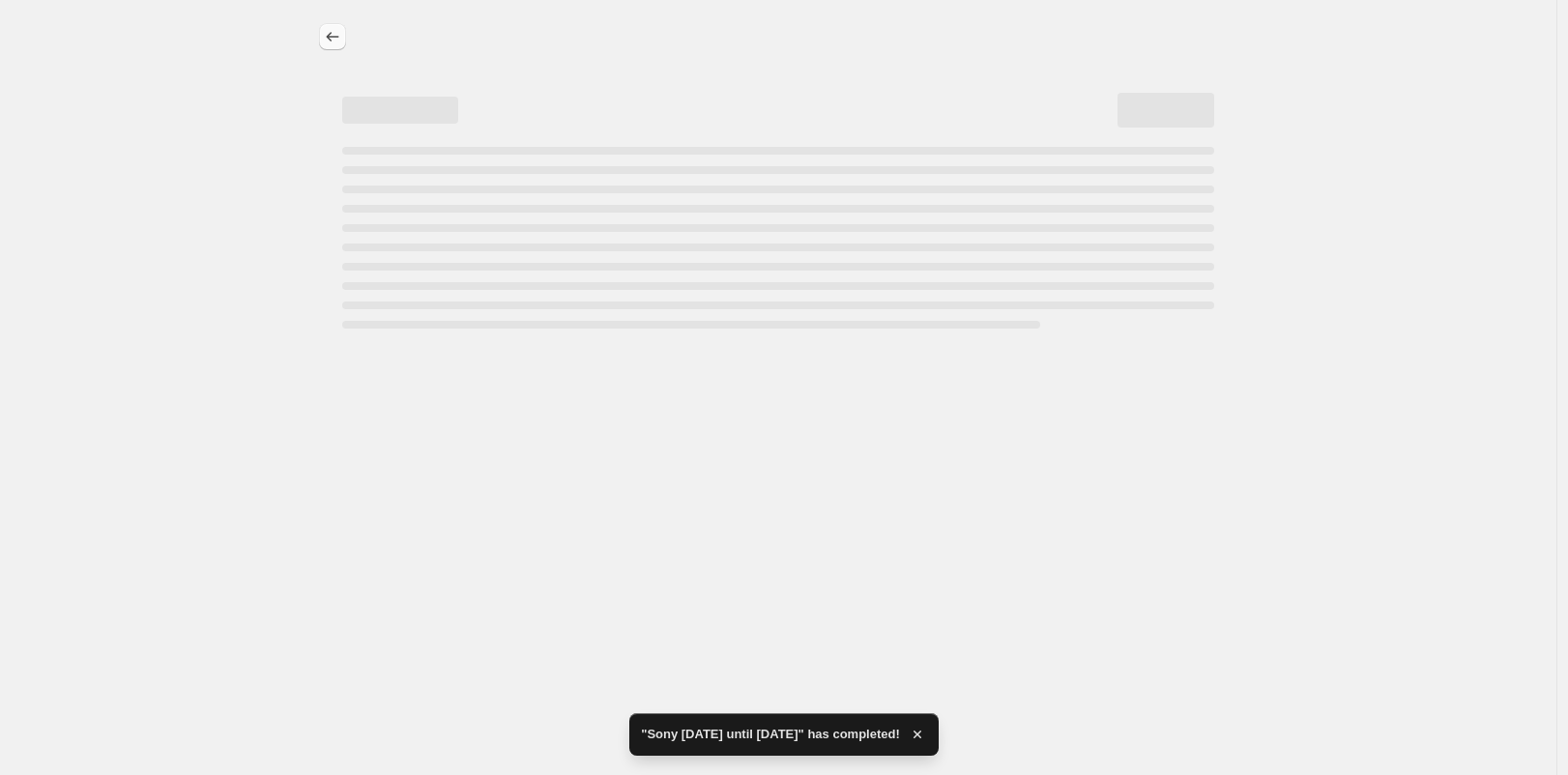 click 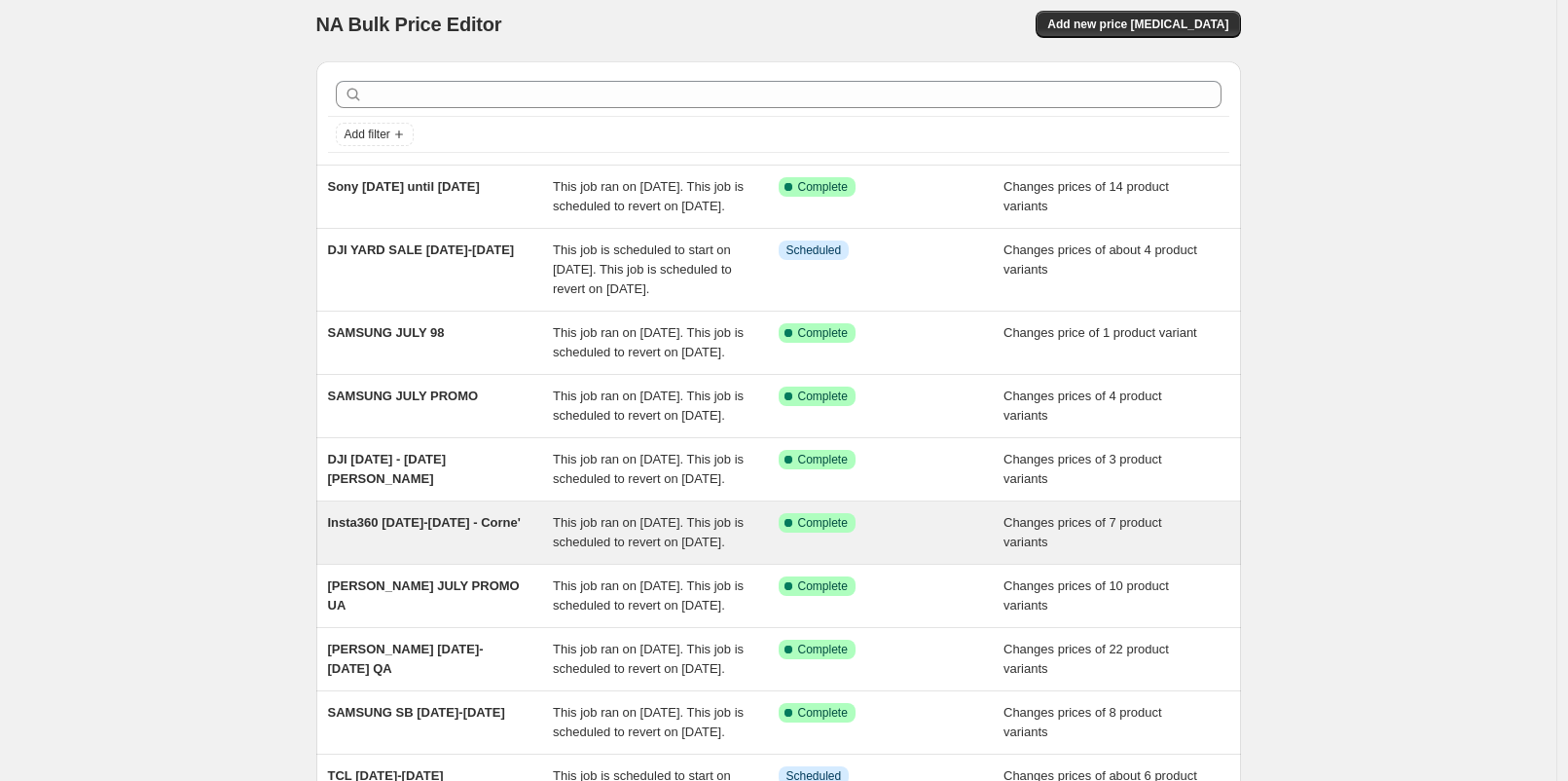 scroll, scrollTop: 0, scrollLeft: 0, axis: both 